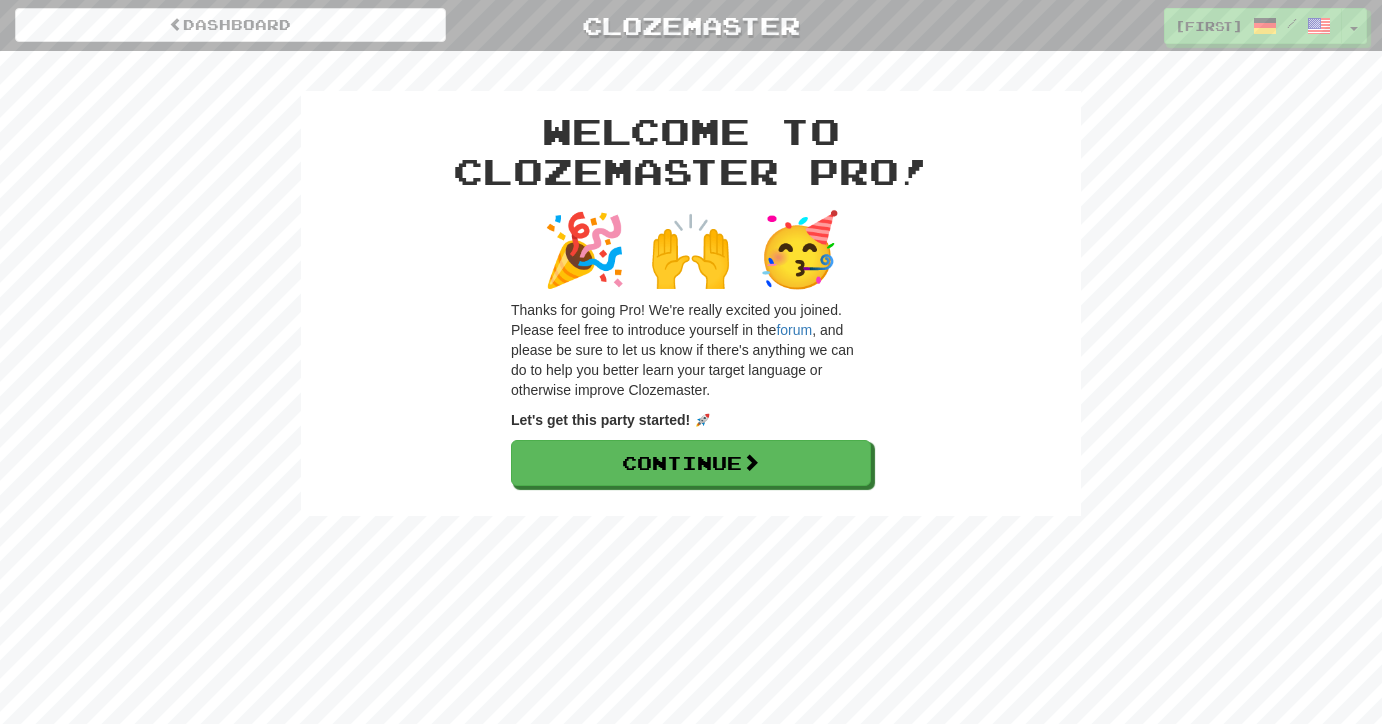 scroll, scrollTop: 0, scrollLeft: 0, axis: both 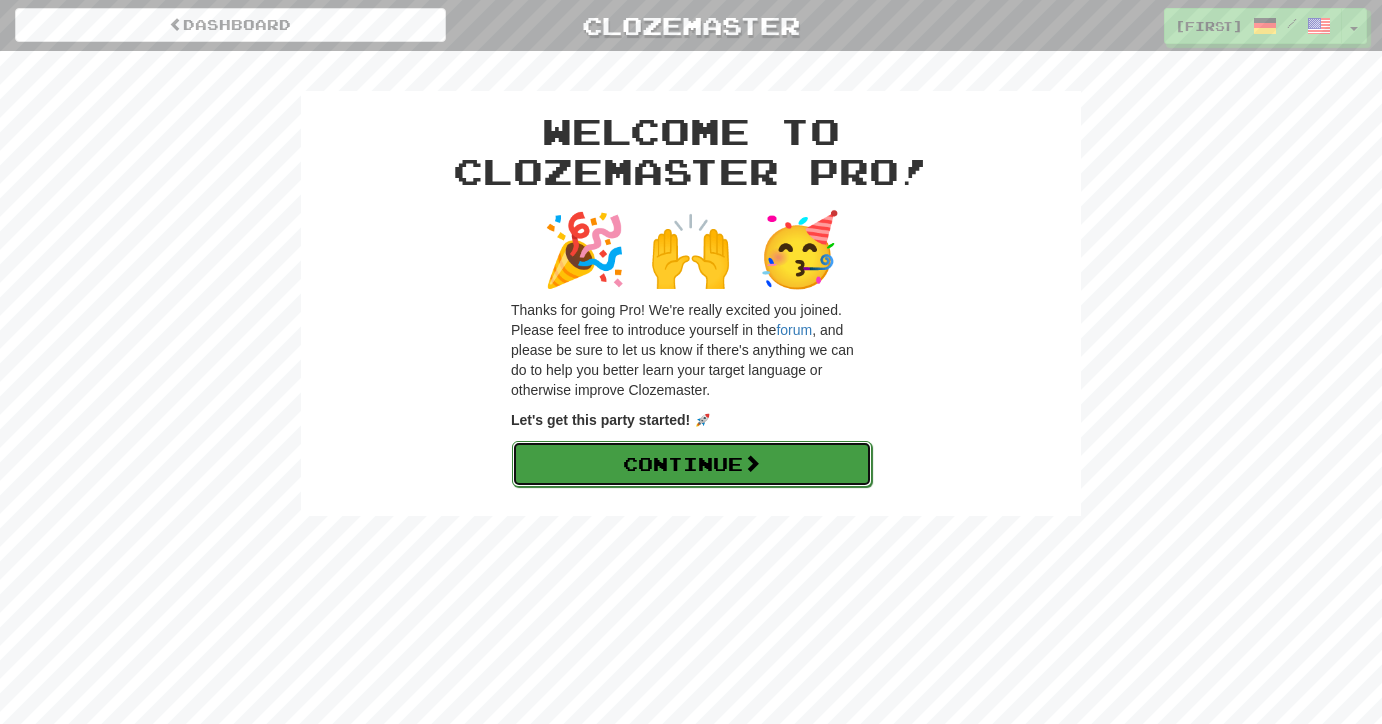 click on "Continue" at bounding box center (692, 464) 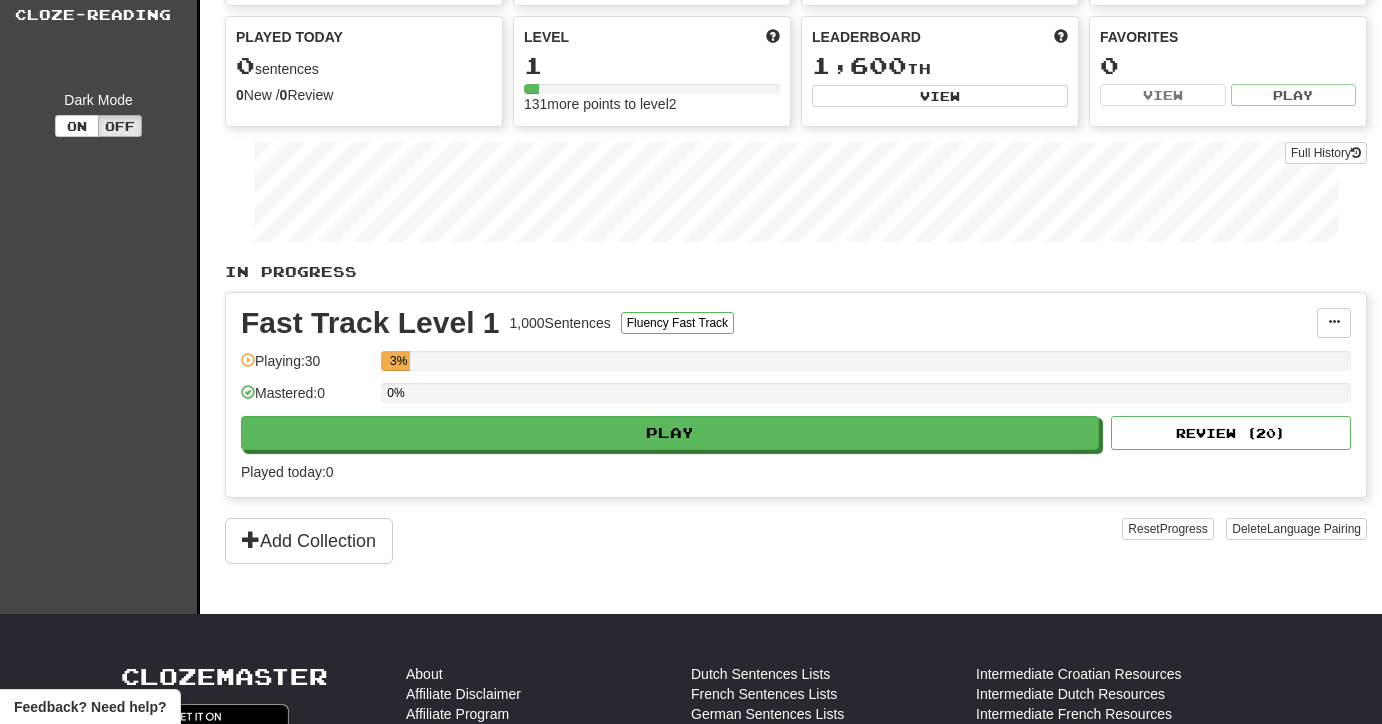scroll, scrollTop: 0, scrollLeft: 0, axis: both 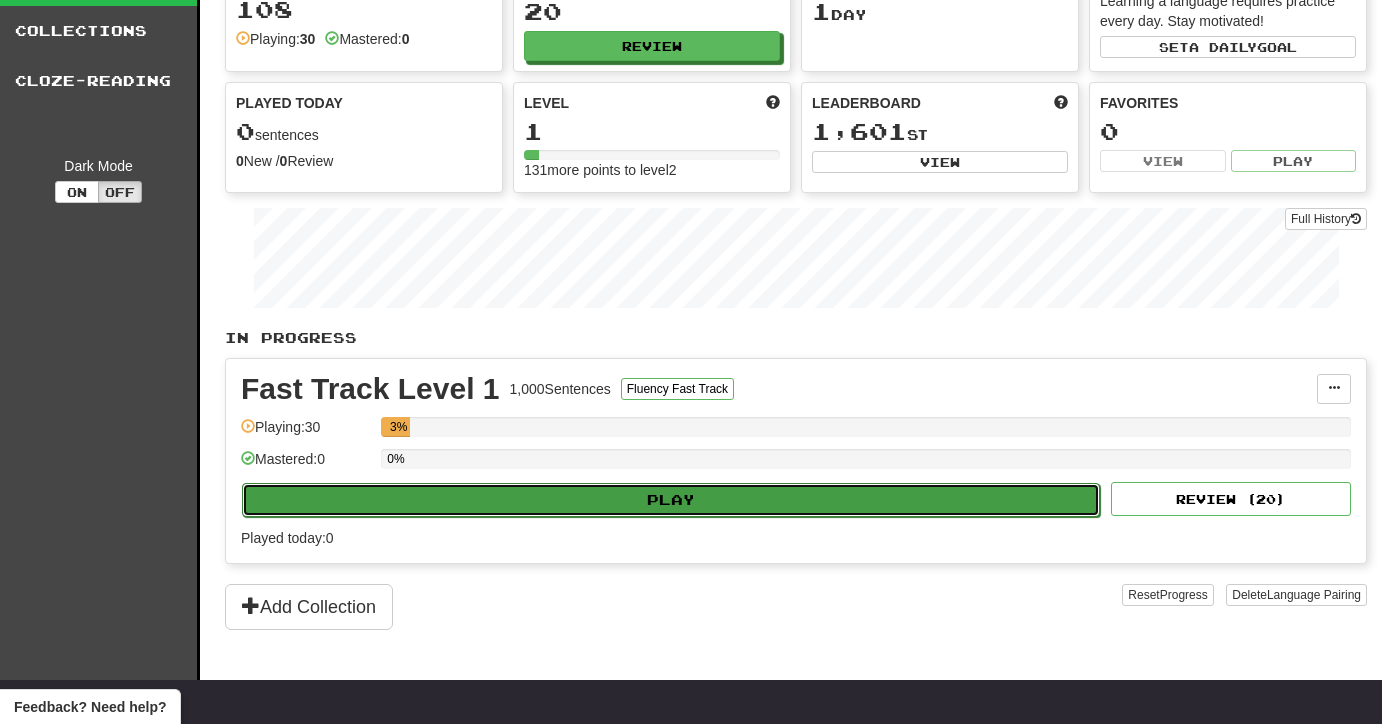 click on "Play" at bounding box center [671, 500] 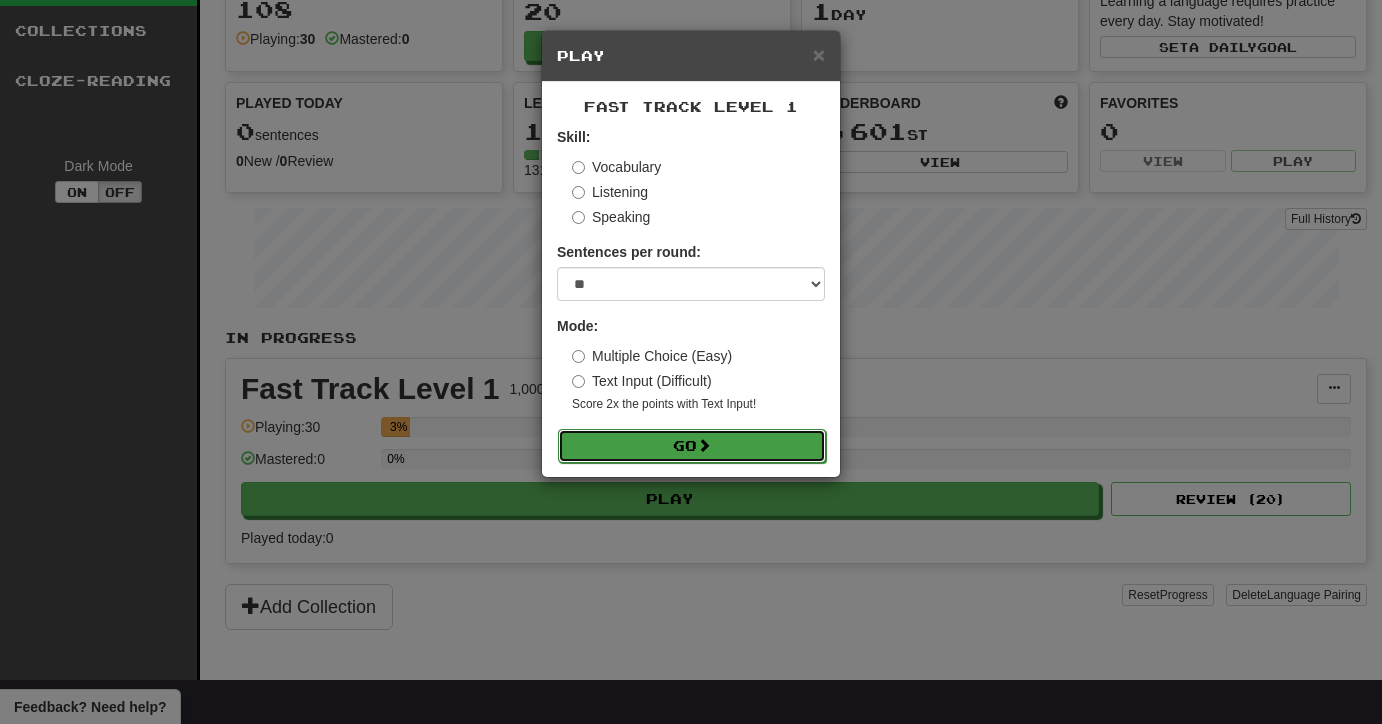 click on "Go" at bounding box center [692, 446] 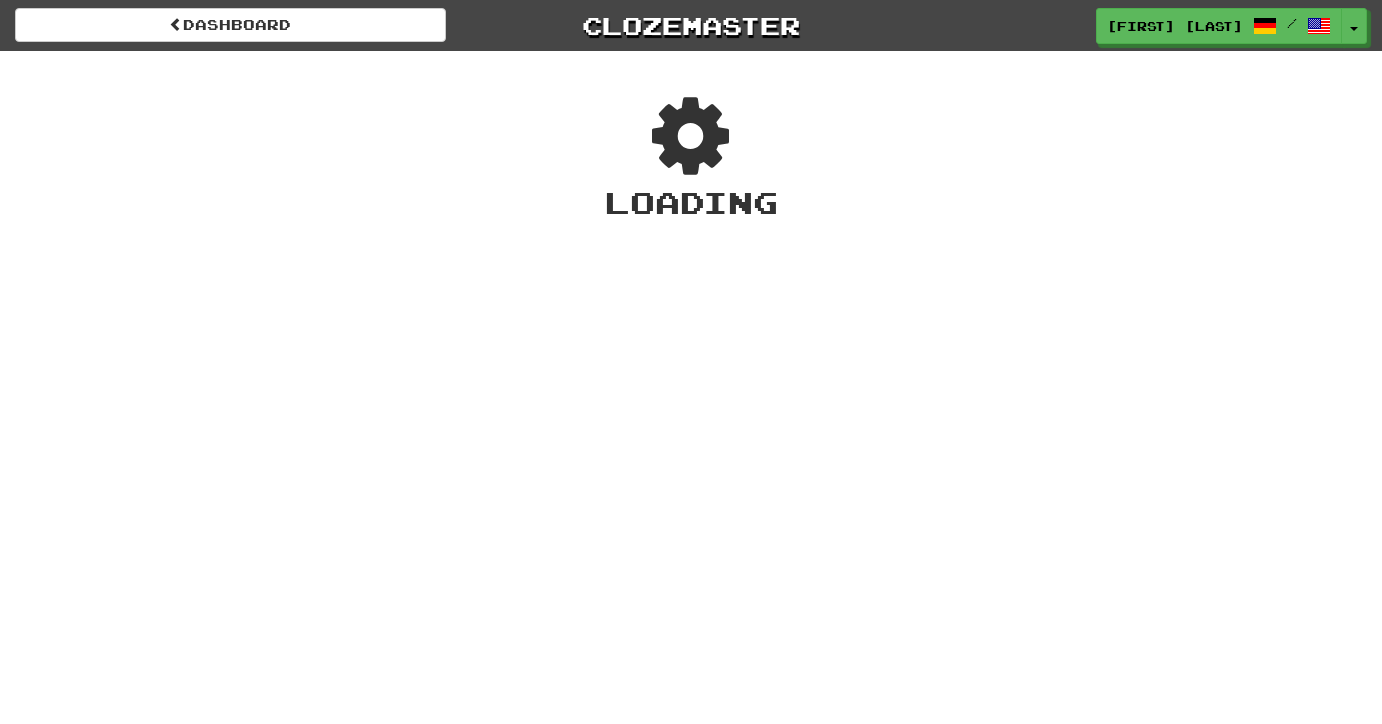scroll, scrollTop: 0, scrollLeft: 0, axis: both 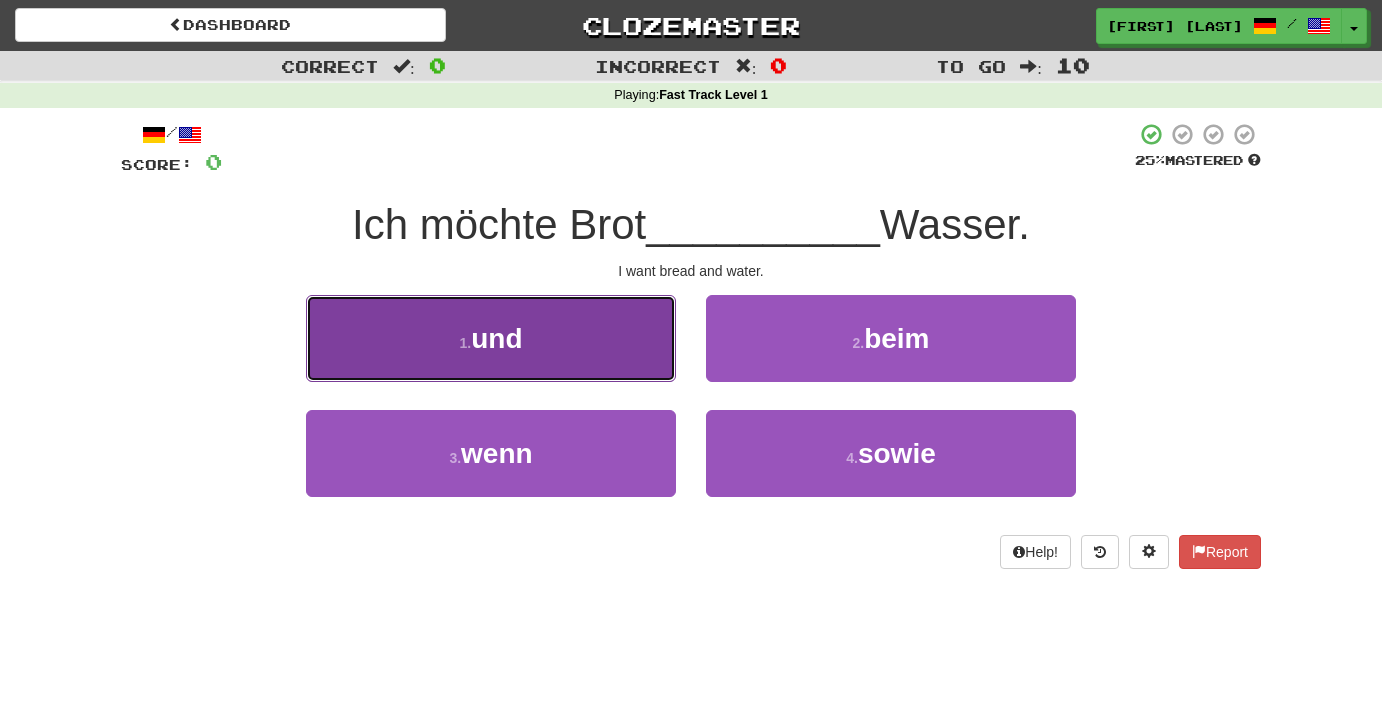 click on "1 .  und" at bounding box center (491, 338) 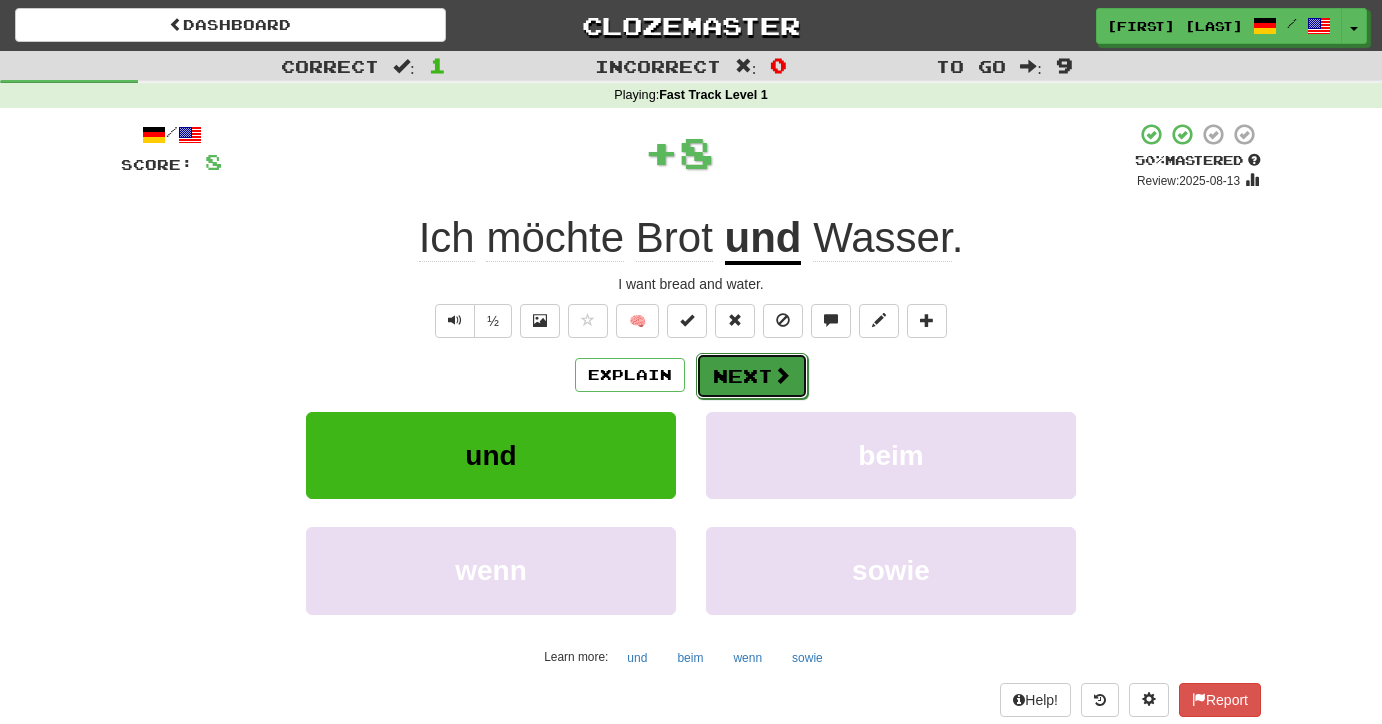 click on "Next" at bounding box center (752, 376) 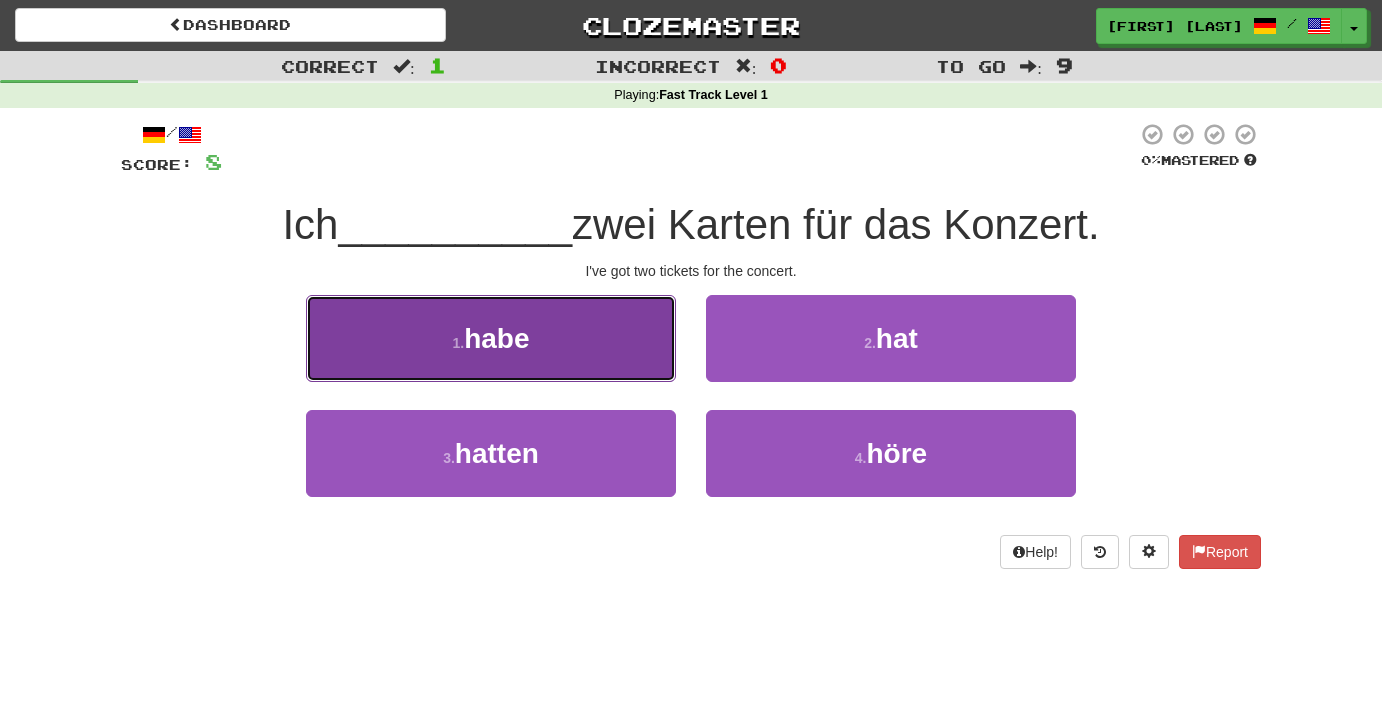 click on "1 .  habe" at bounding box center (491, 338) 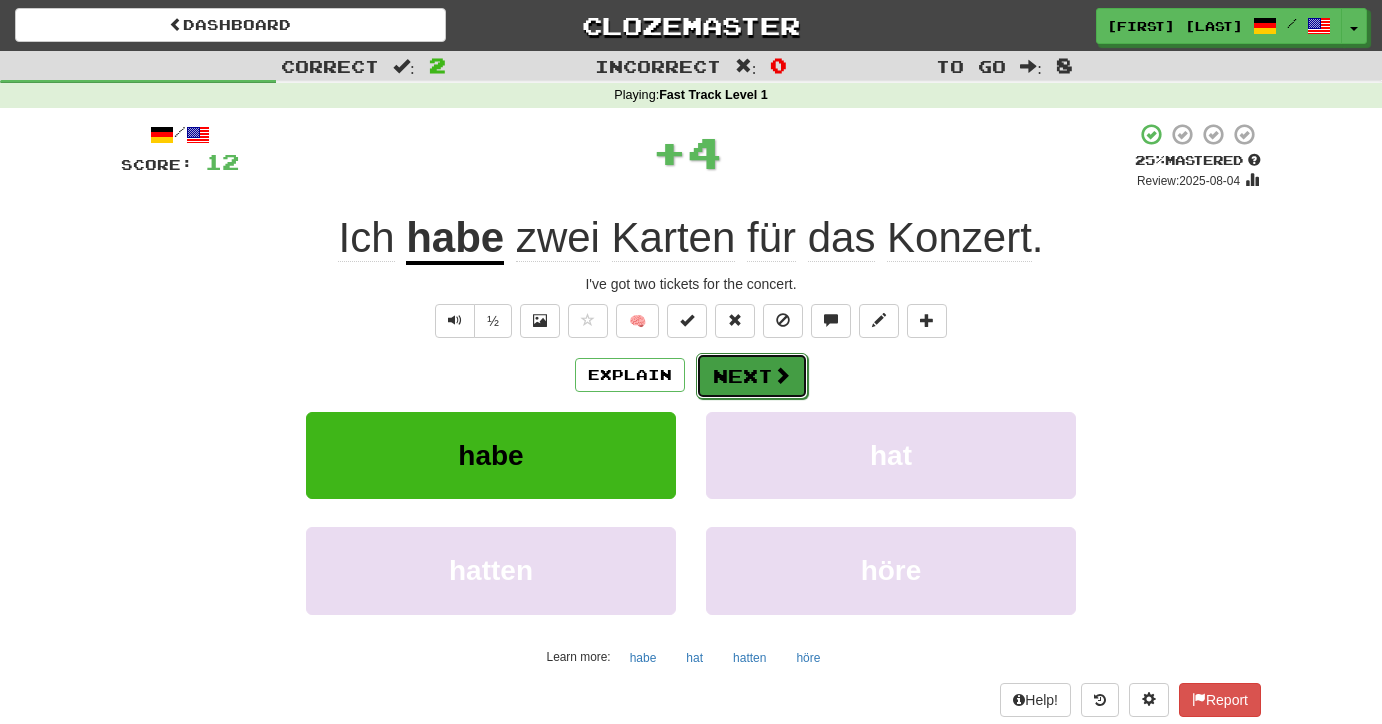 click at bounding box center [782, 375] 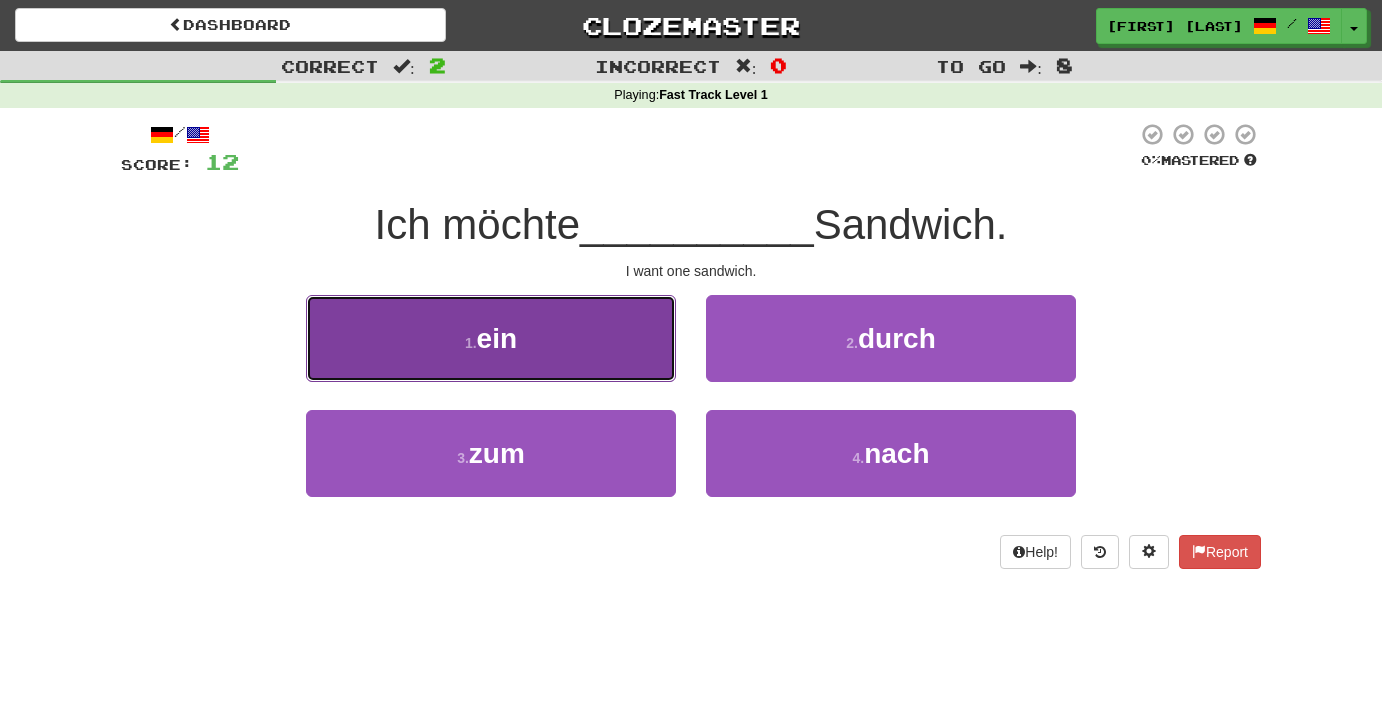 click on "1 .  ein" at bounding box center (491, 338) 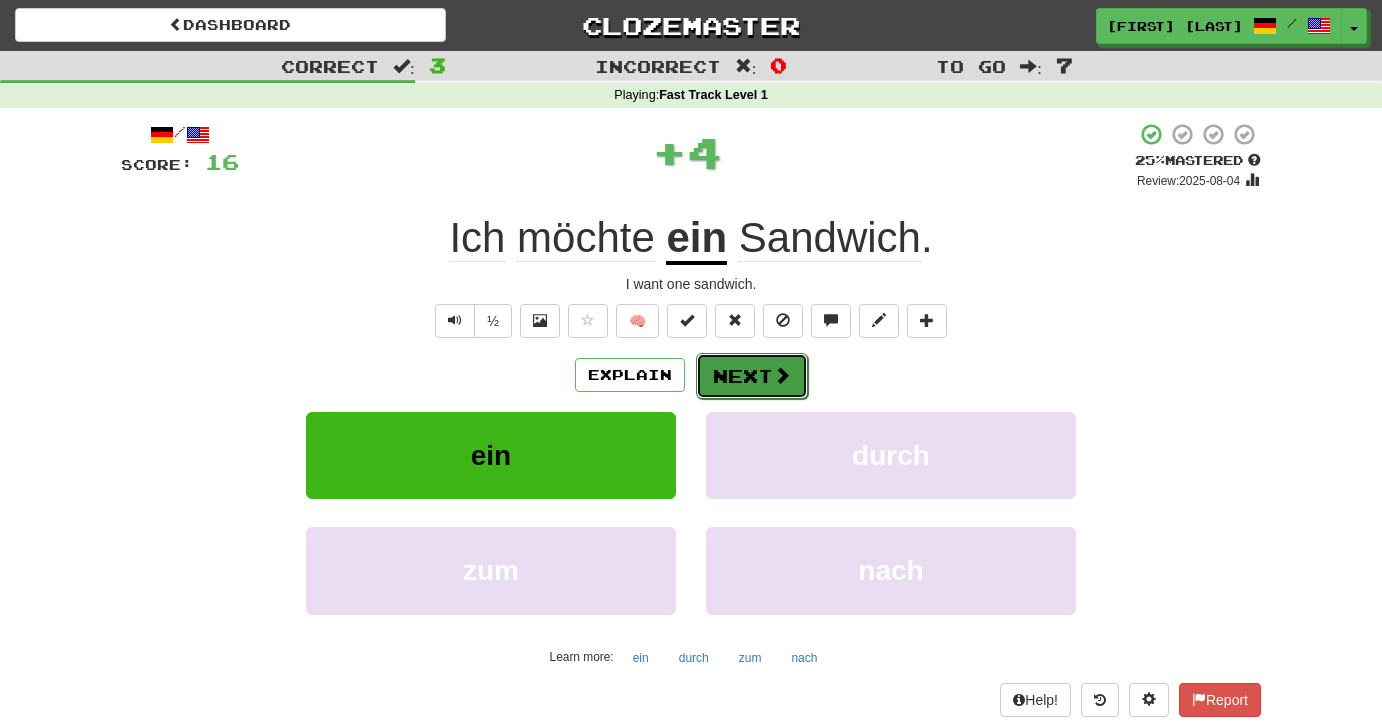 click on "Next" at bounding box center (752, 376) 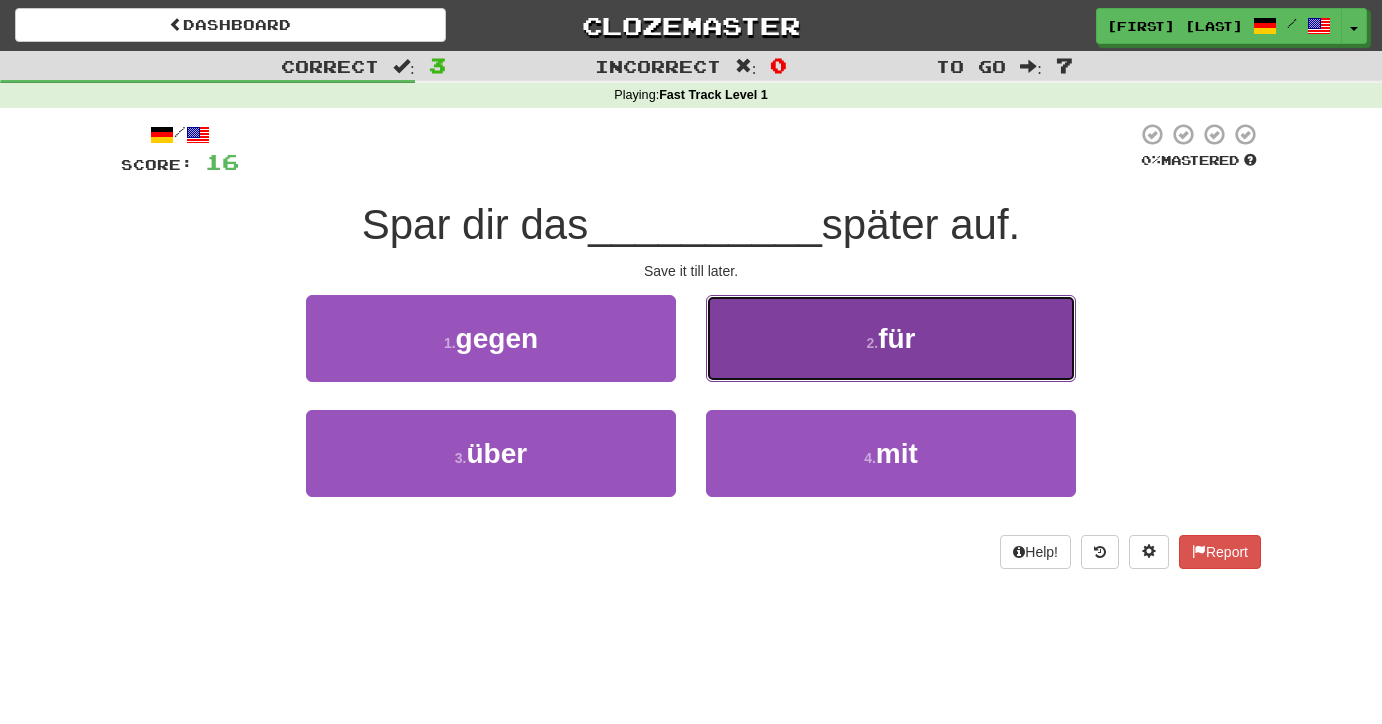 click on "2 .  für" at bounding box center (891, 338) 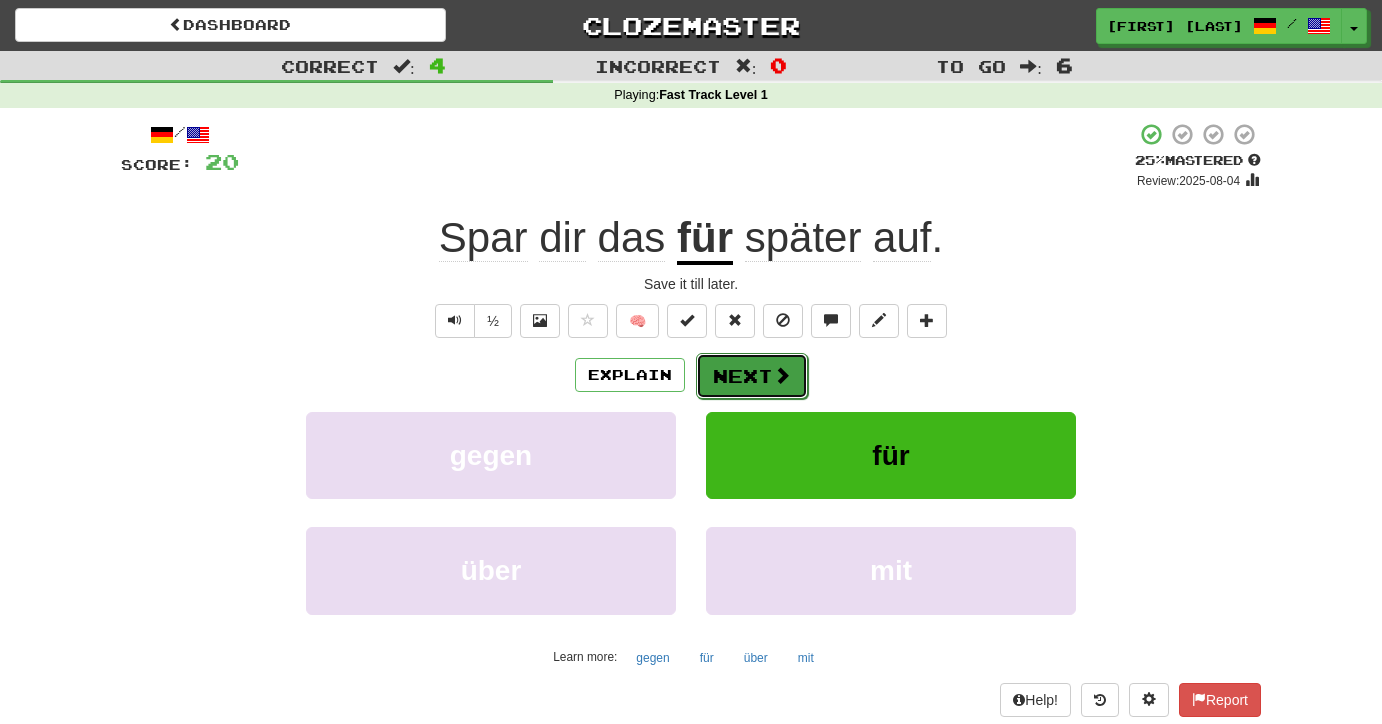 click on "Next" at bounding box center (752, 376) 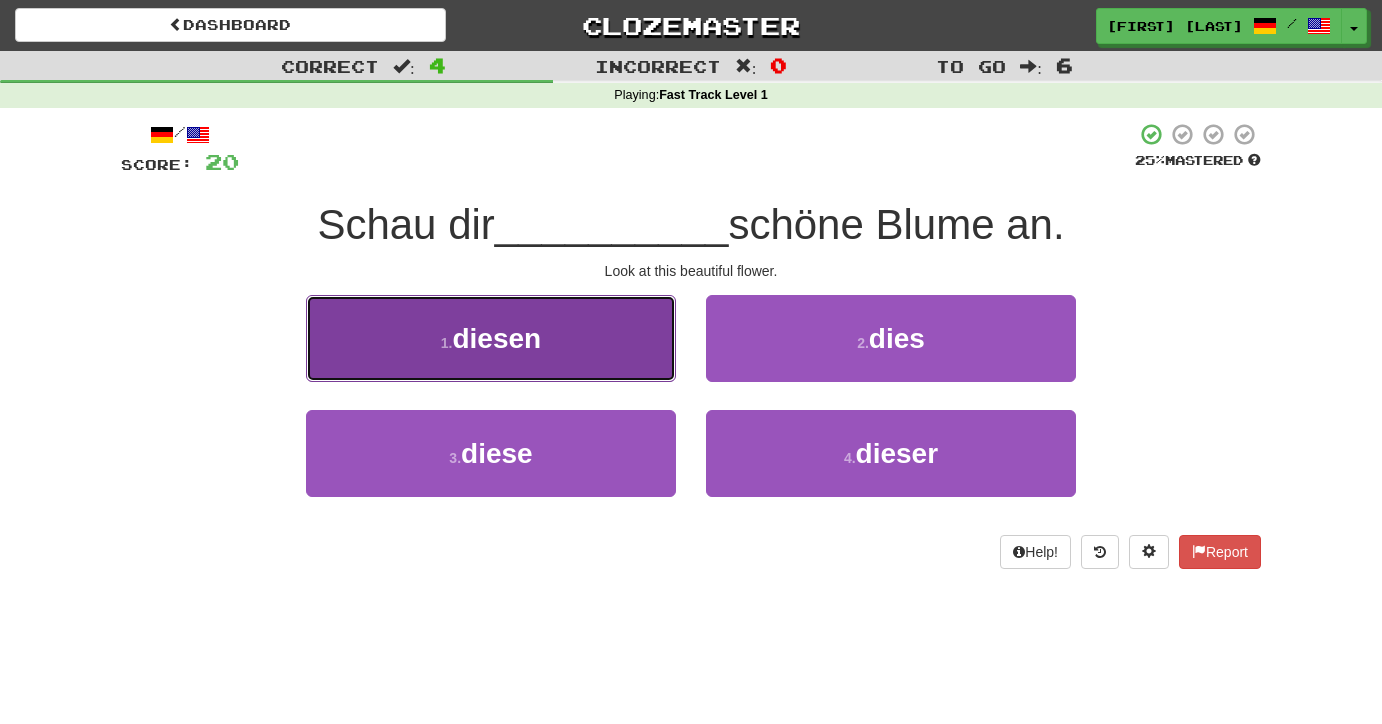 click on "1 .  diesen" at bounding box center [491, 338] 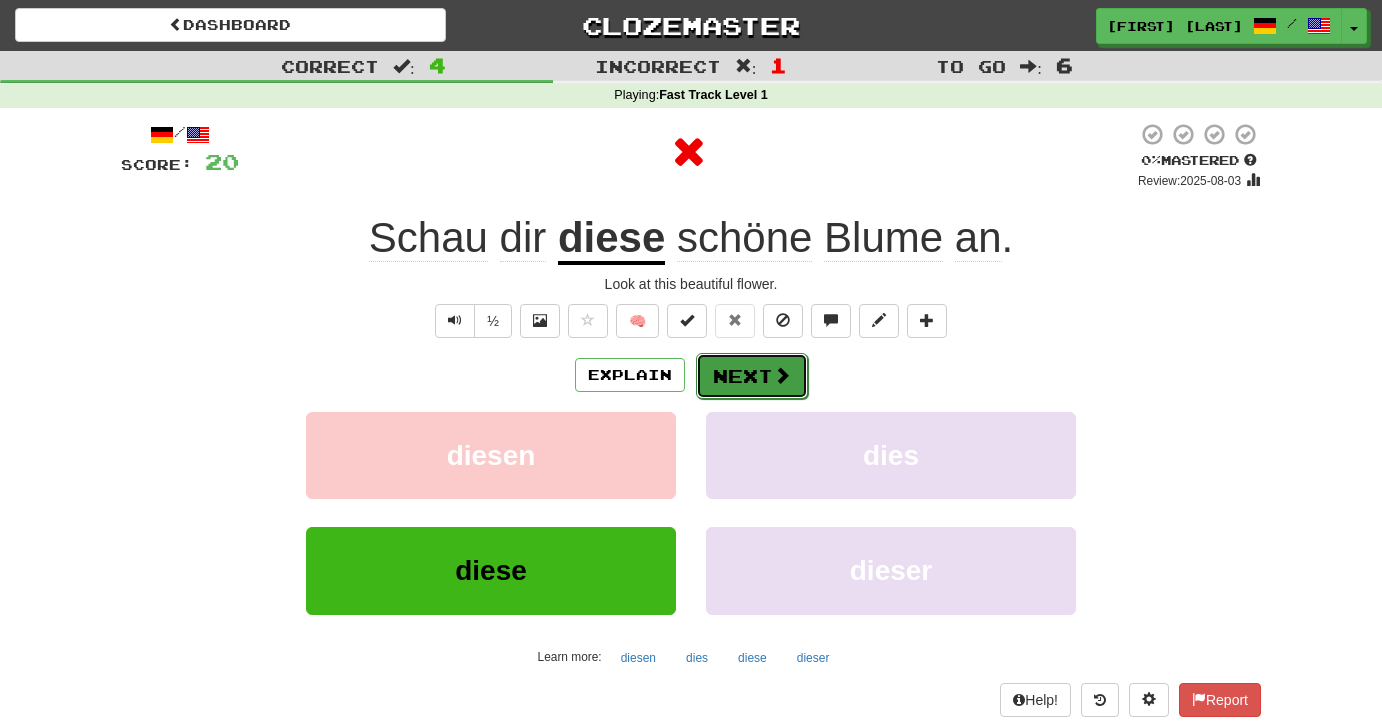 click on "Next" at bounding box center (752, 376) 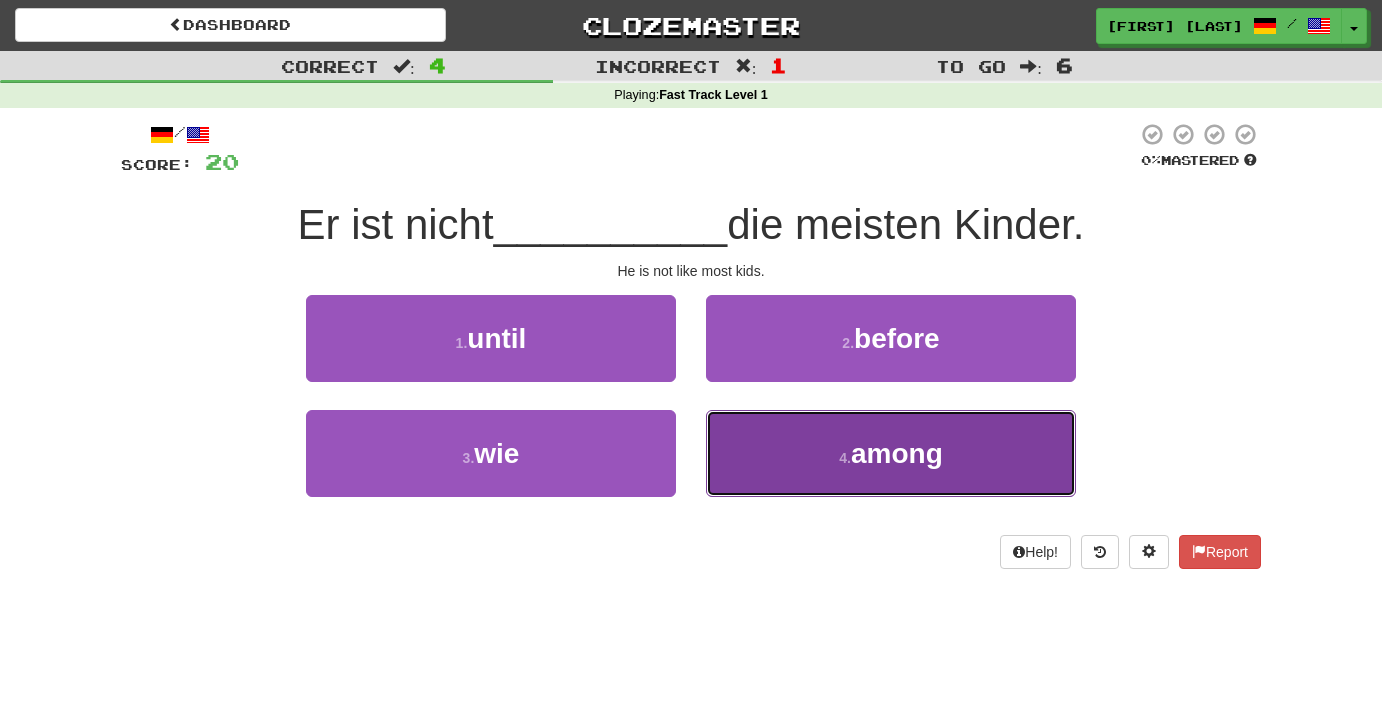 click on "4 .  among" at bounding box center [891, 453] 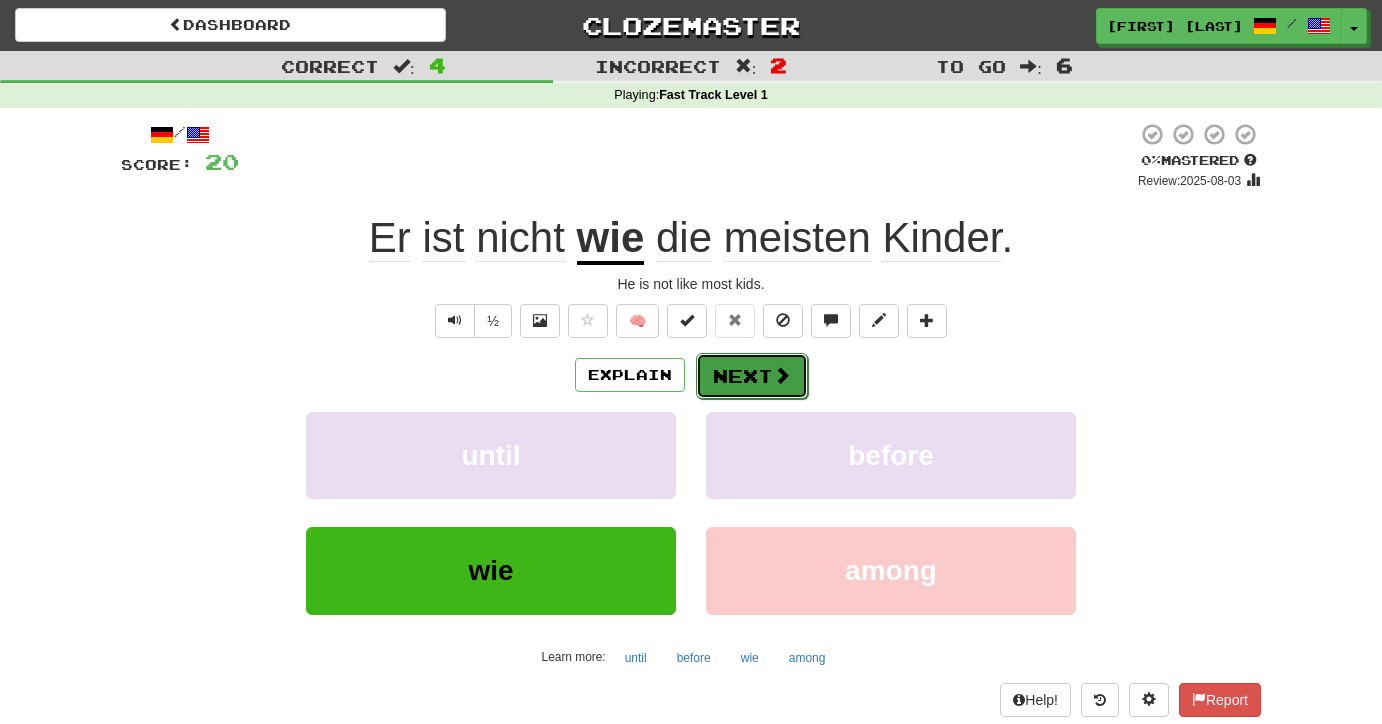 click at bounding box center [782, 375] 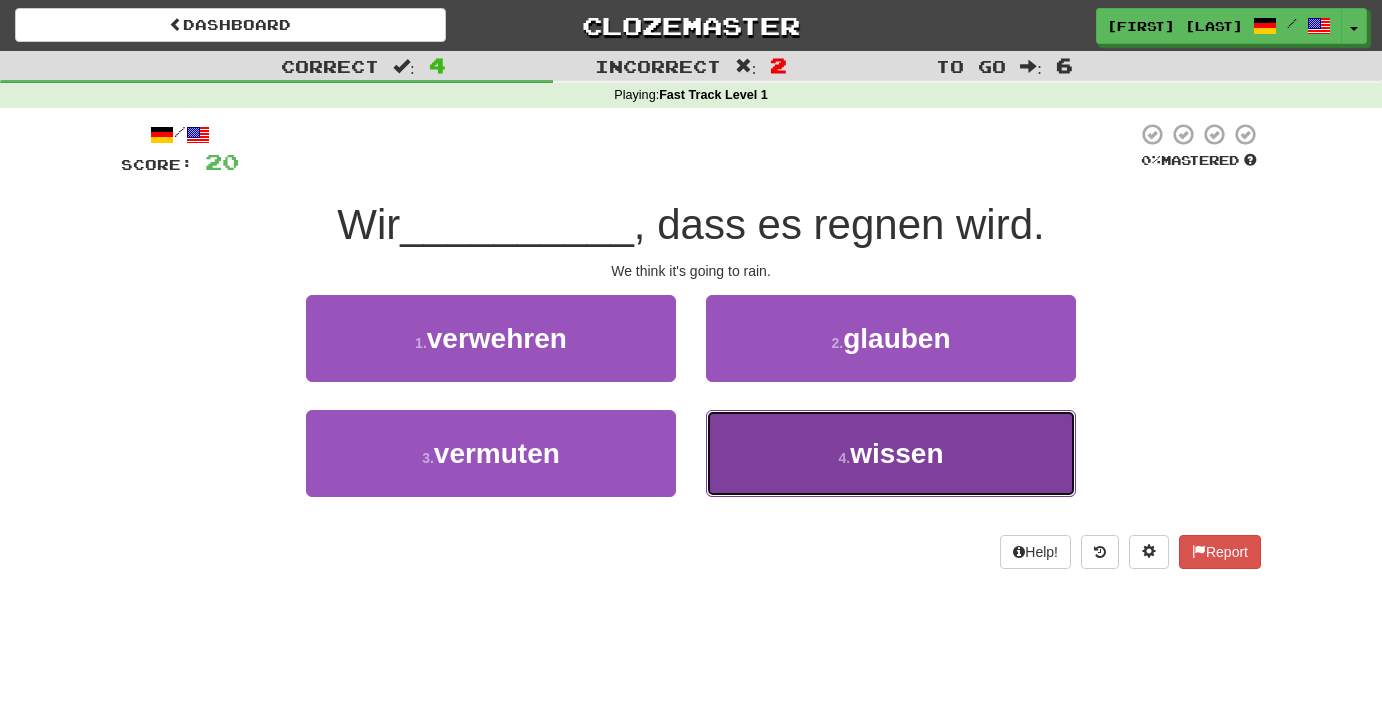 click on "wissen" at bounding box center (896, 453) 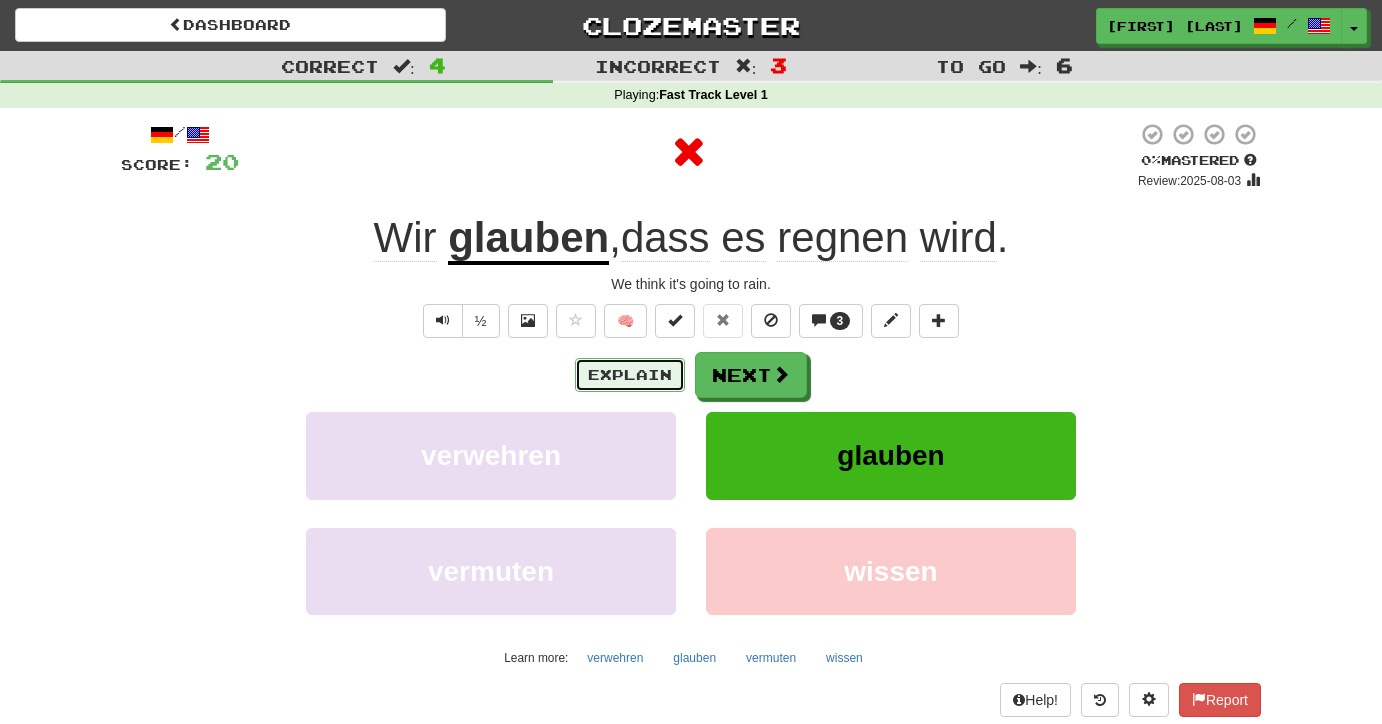 click on "Explain" at bounding box center (630, 375) 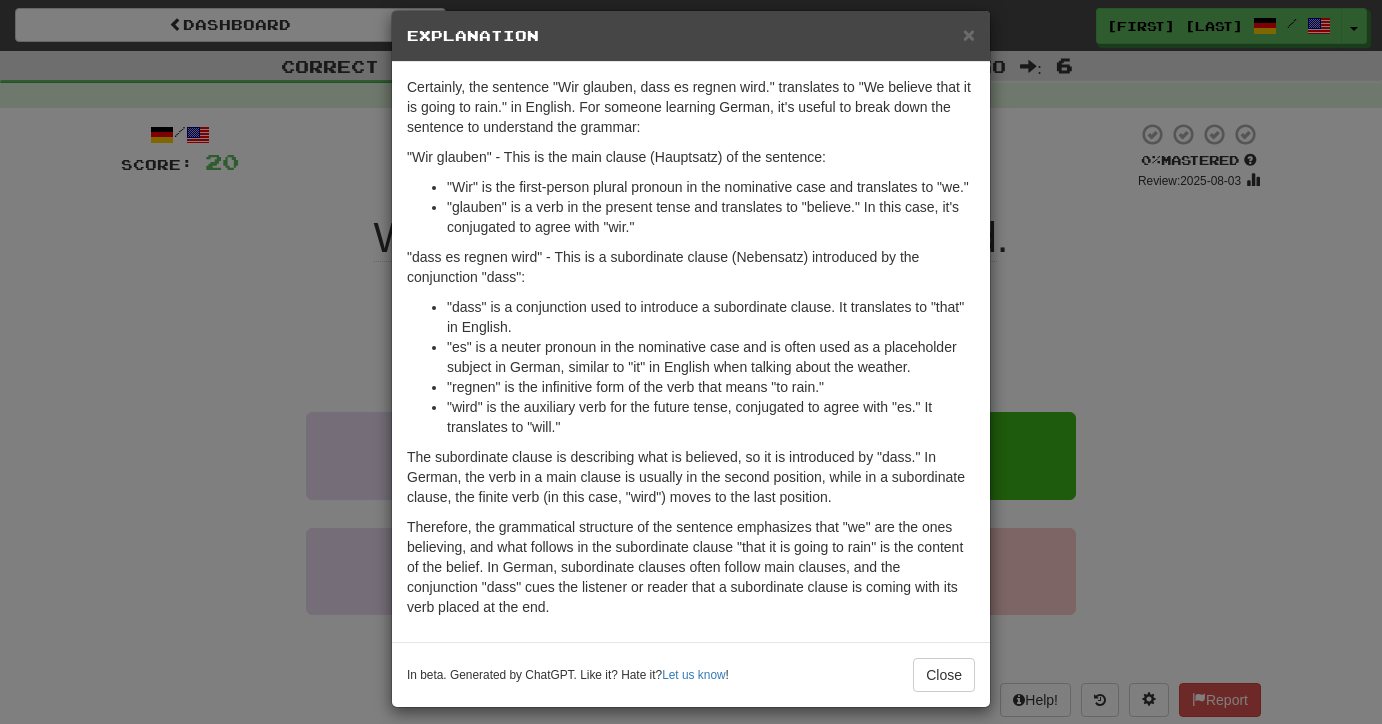 scroll, scrollTop: 0, scrollLeft: 0, axis: both 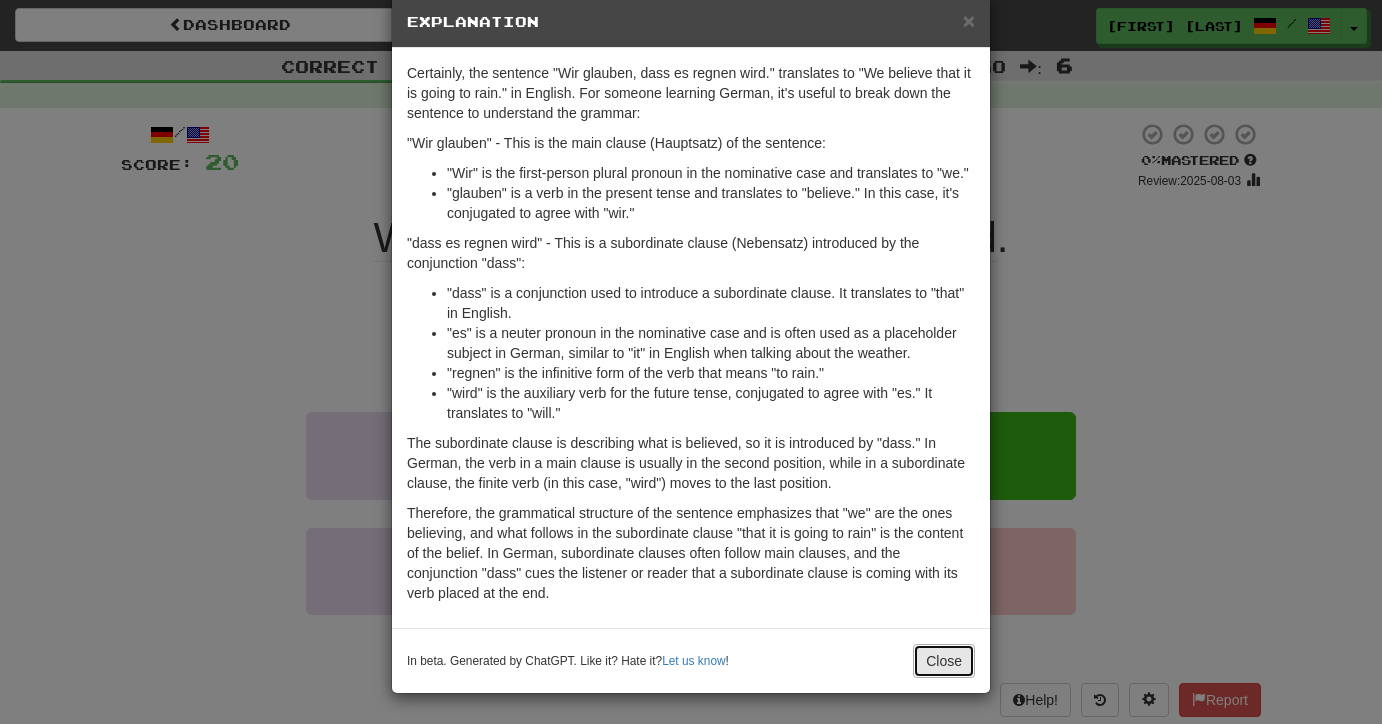 click on "Close" at bounding box center (944, 661) 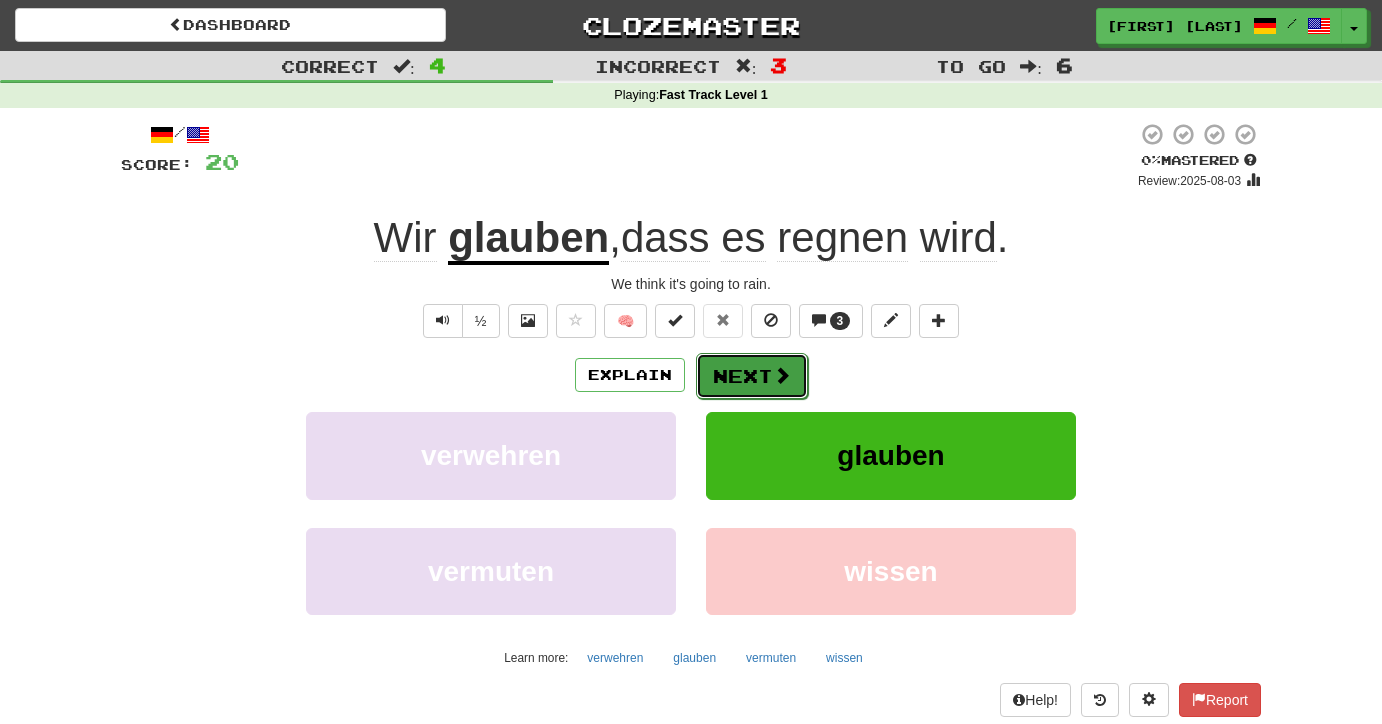 click on "Next" at bounding box center [752, 376] 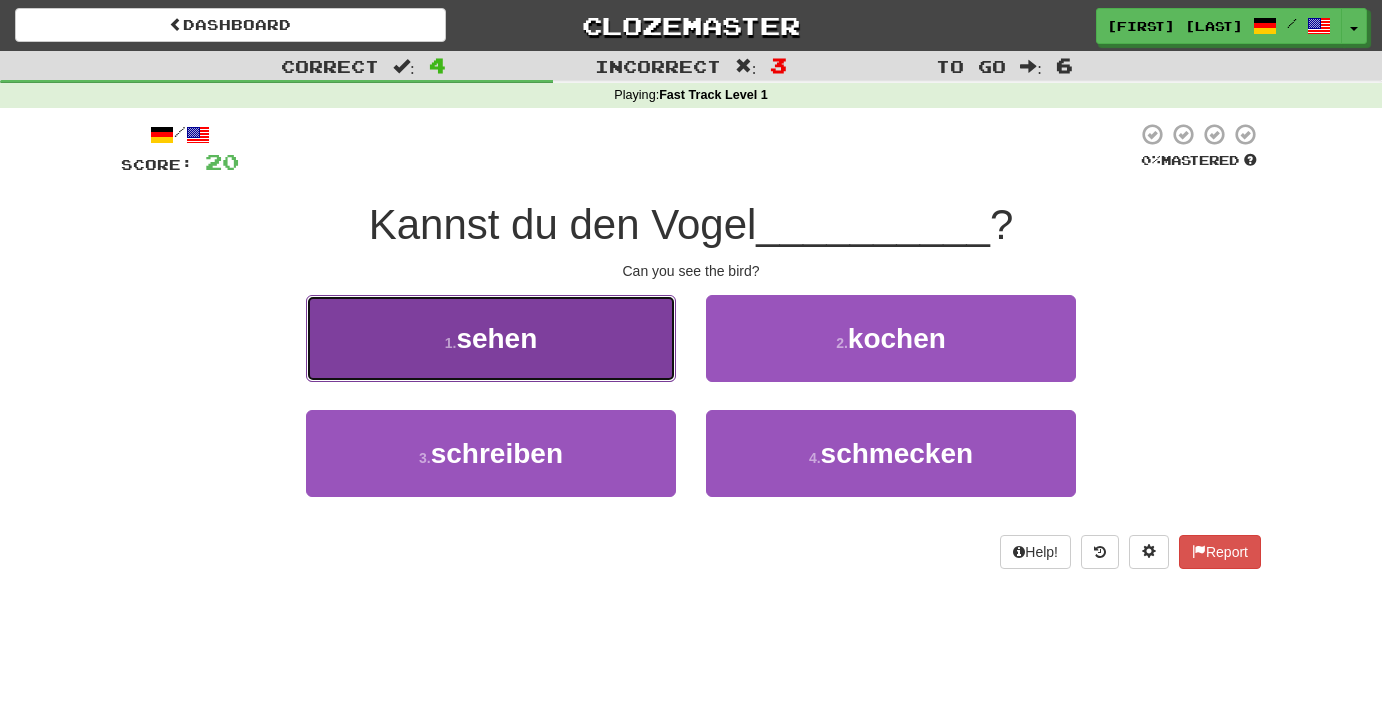click on "1 .  sehen" at bounding box center (491, 338) 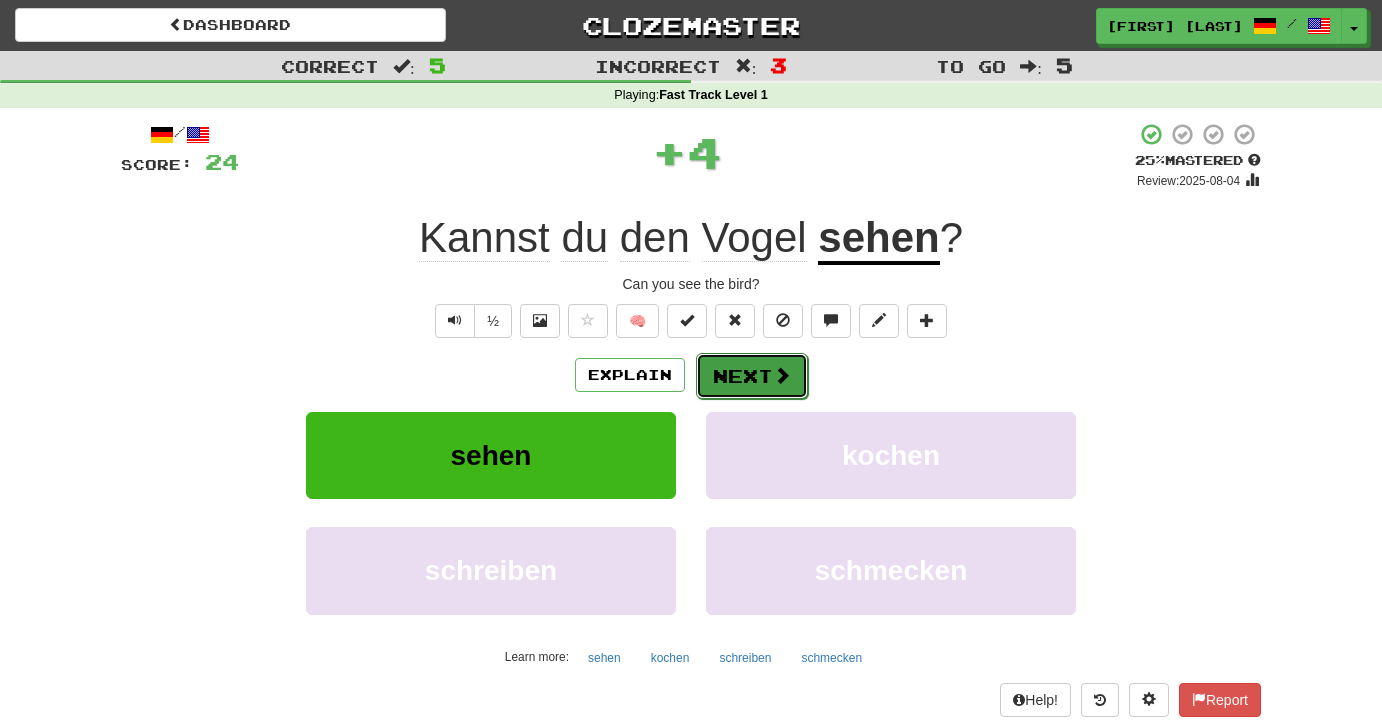 click on "Next" at bounding box center (752, 376) 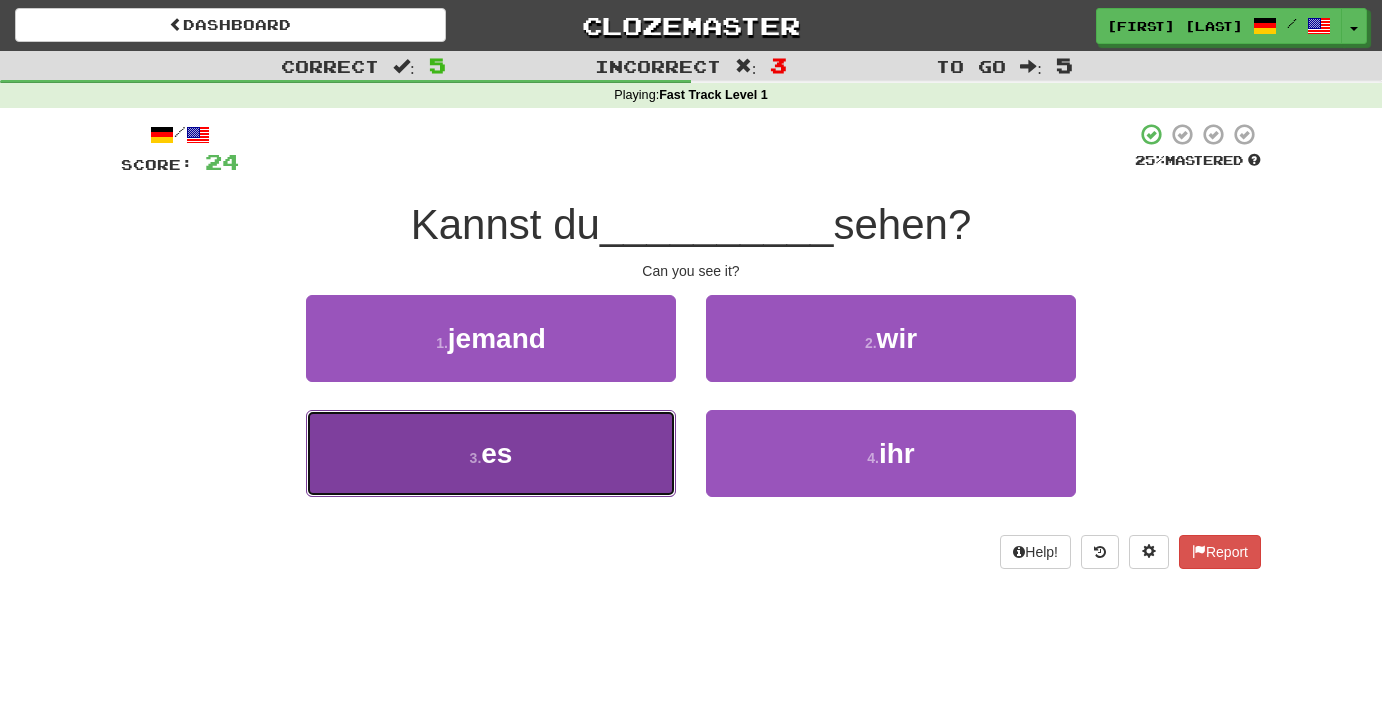 click on "3 .  es" at bounding box center (491, 453) 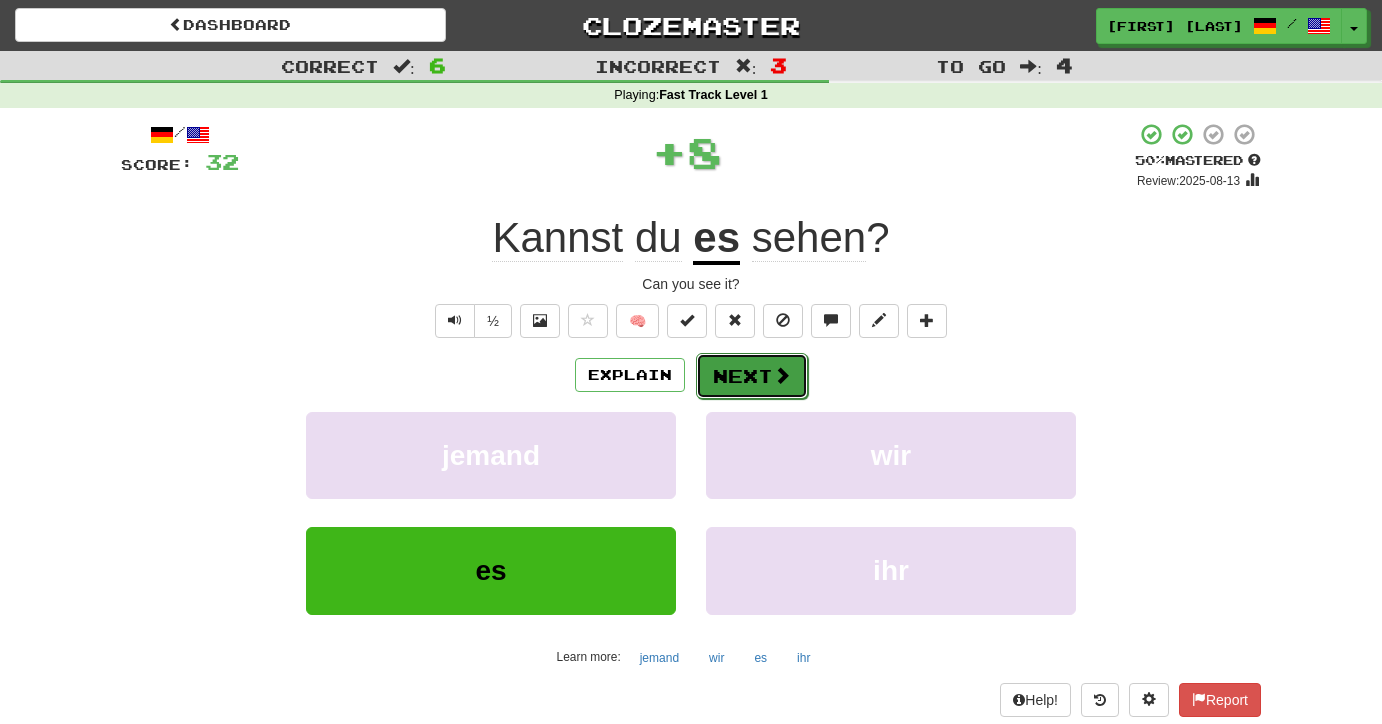 click on "Next" at bounding box center (752, 376) 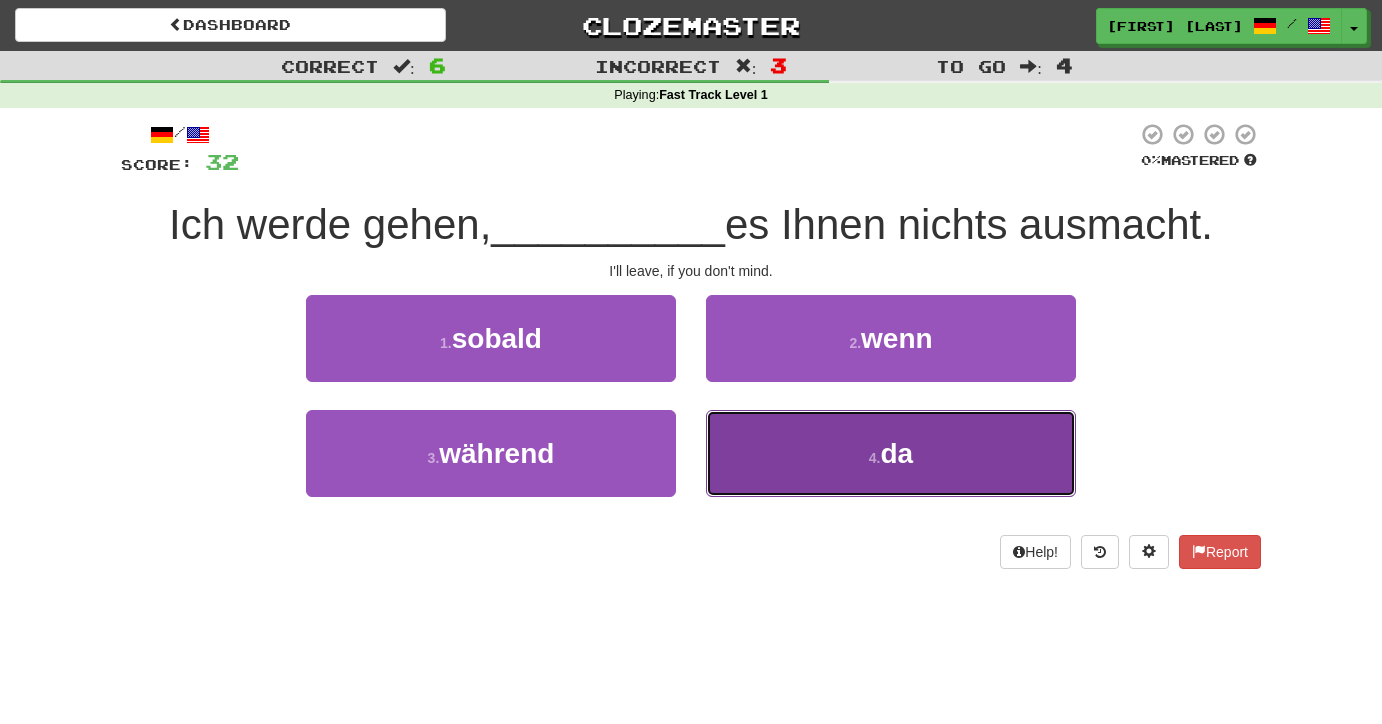 click on "4 .  da" at bounding box center (891, 453) 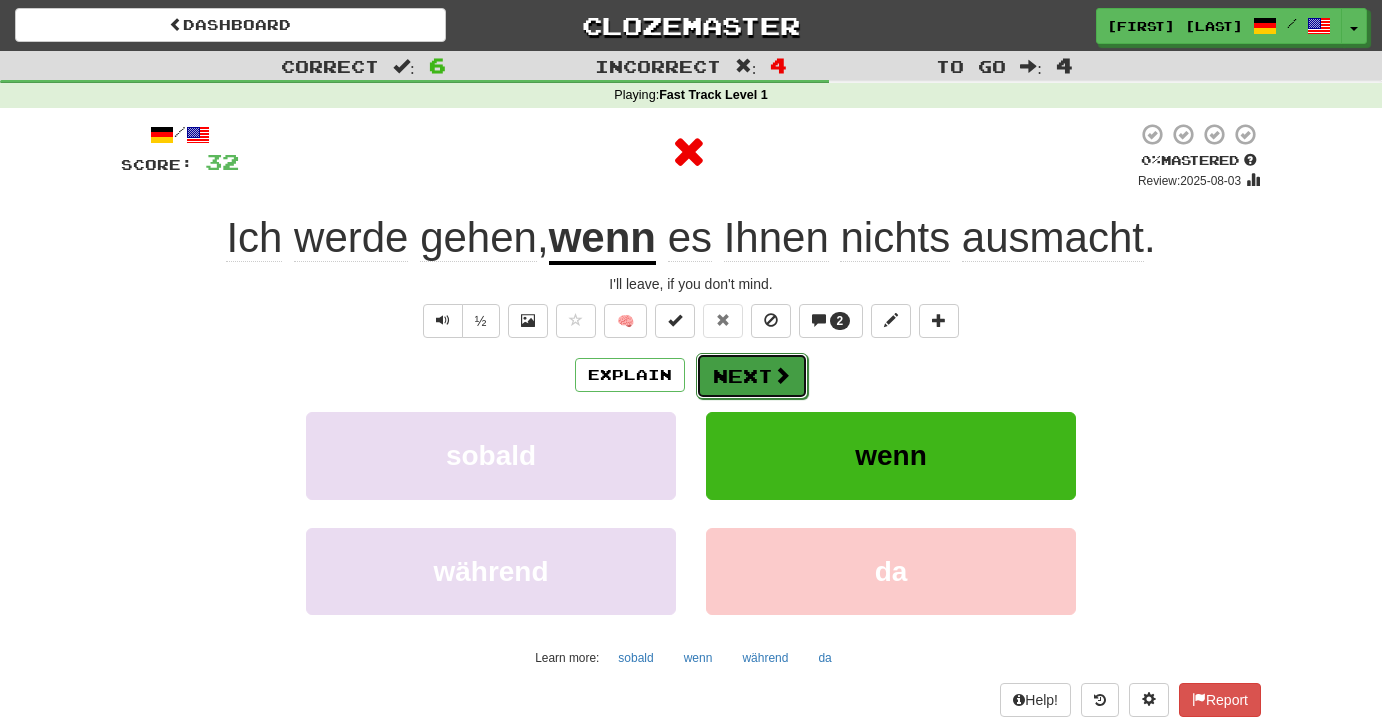 click on "Next" at bounding box center (752, 376) 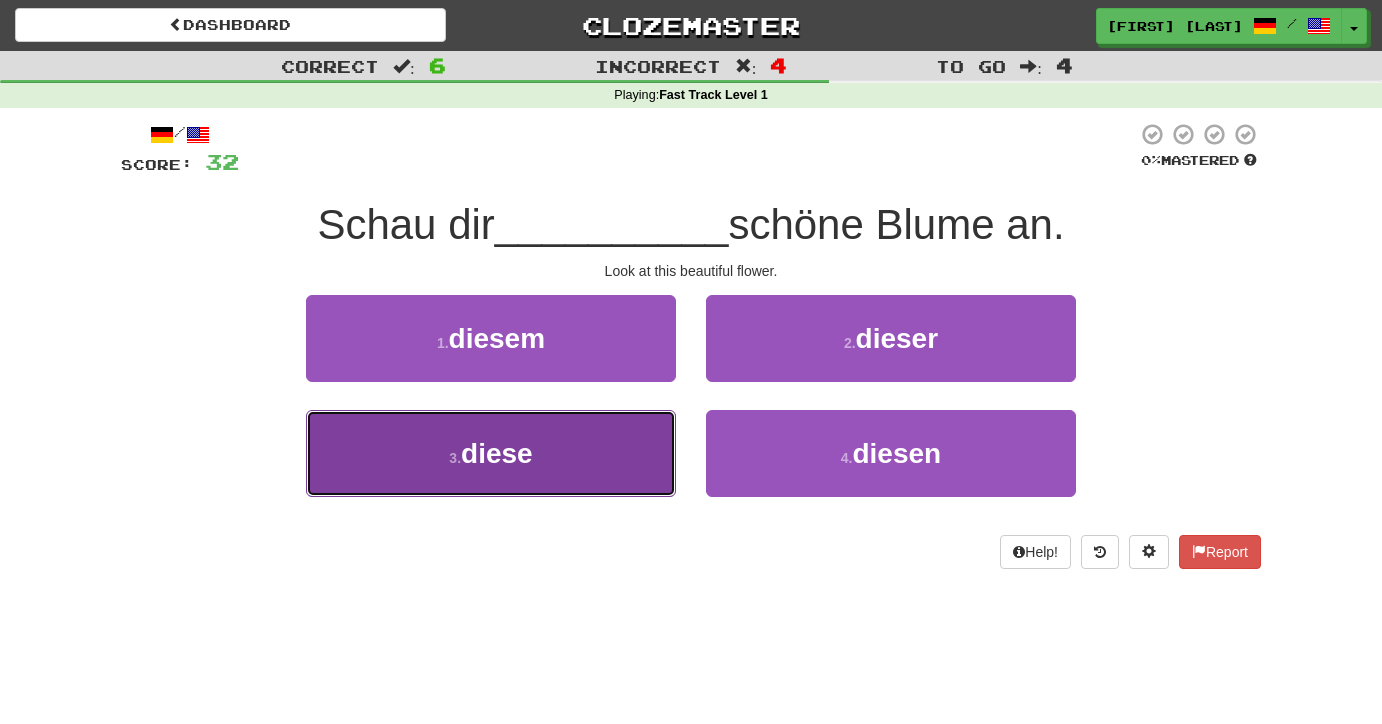 click on "3 .  diese" at bounding box center (491, 453) 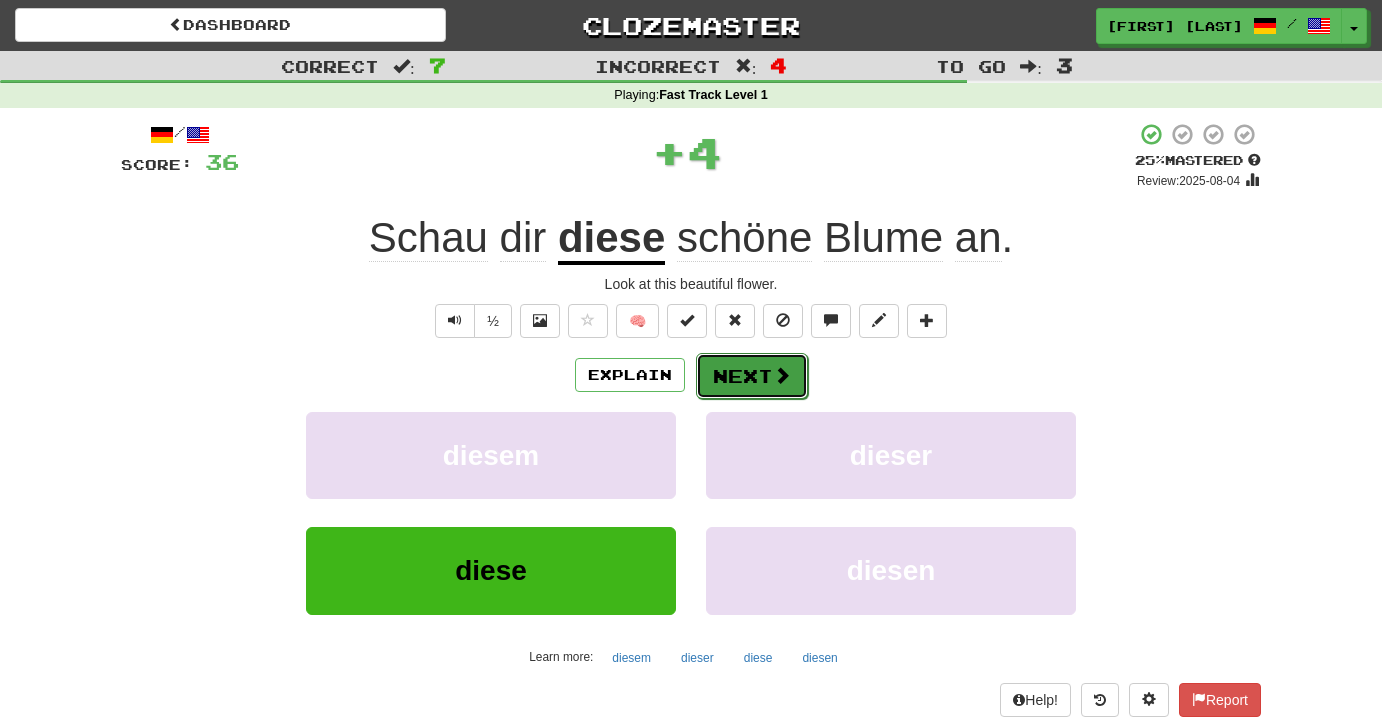 click on "Next" at bounding box center [752, 376] 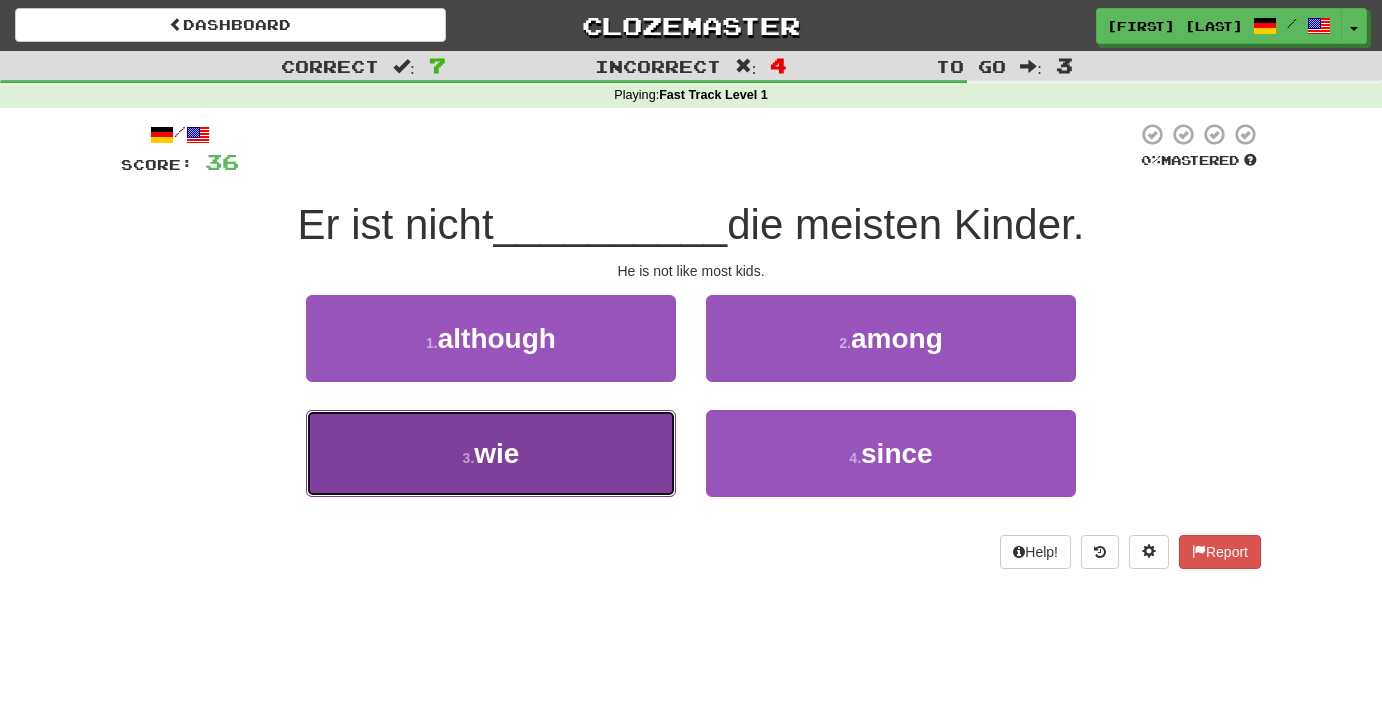 click on "3 .  wie" at bounding box center [491, 453] 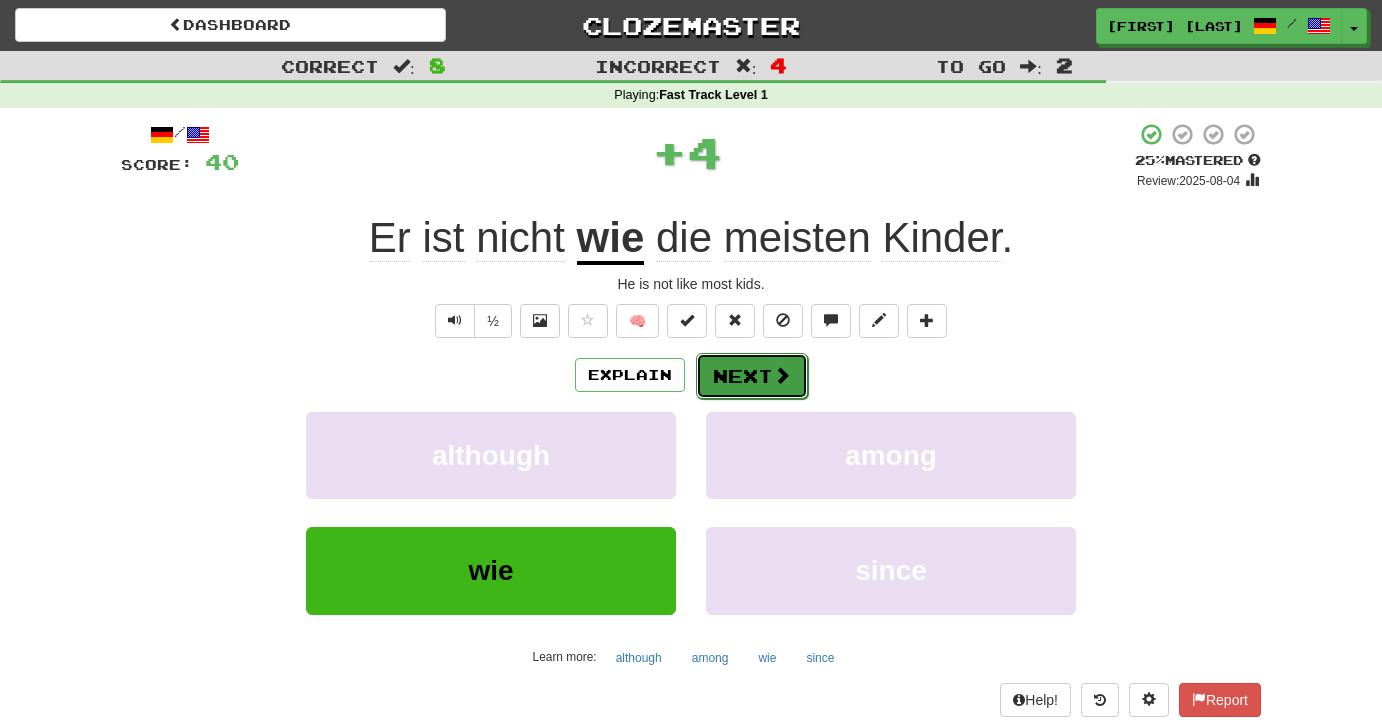 click on "Next" at bounding box center (752, 376) 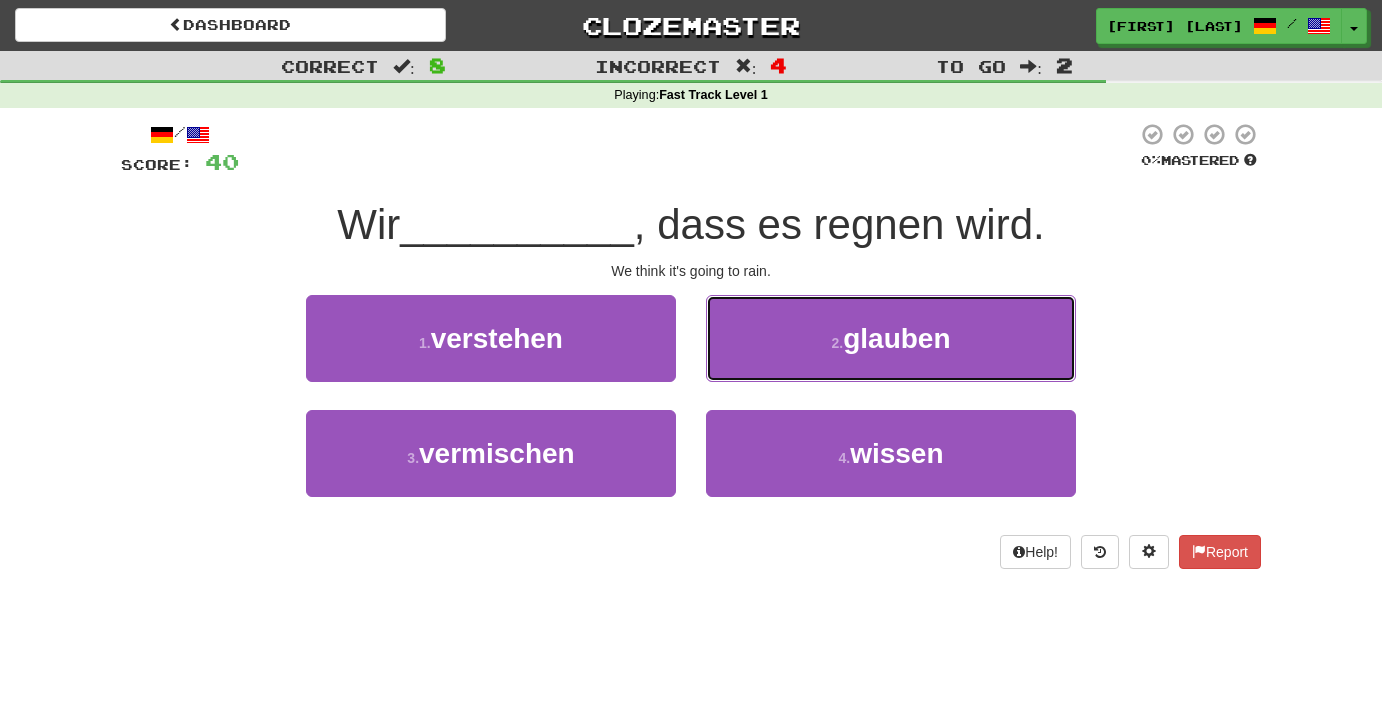click on "2 .  glauben" at bounding box center (891, 338) 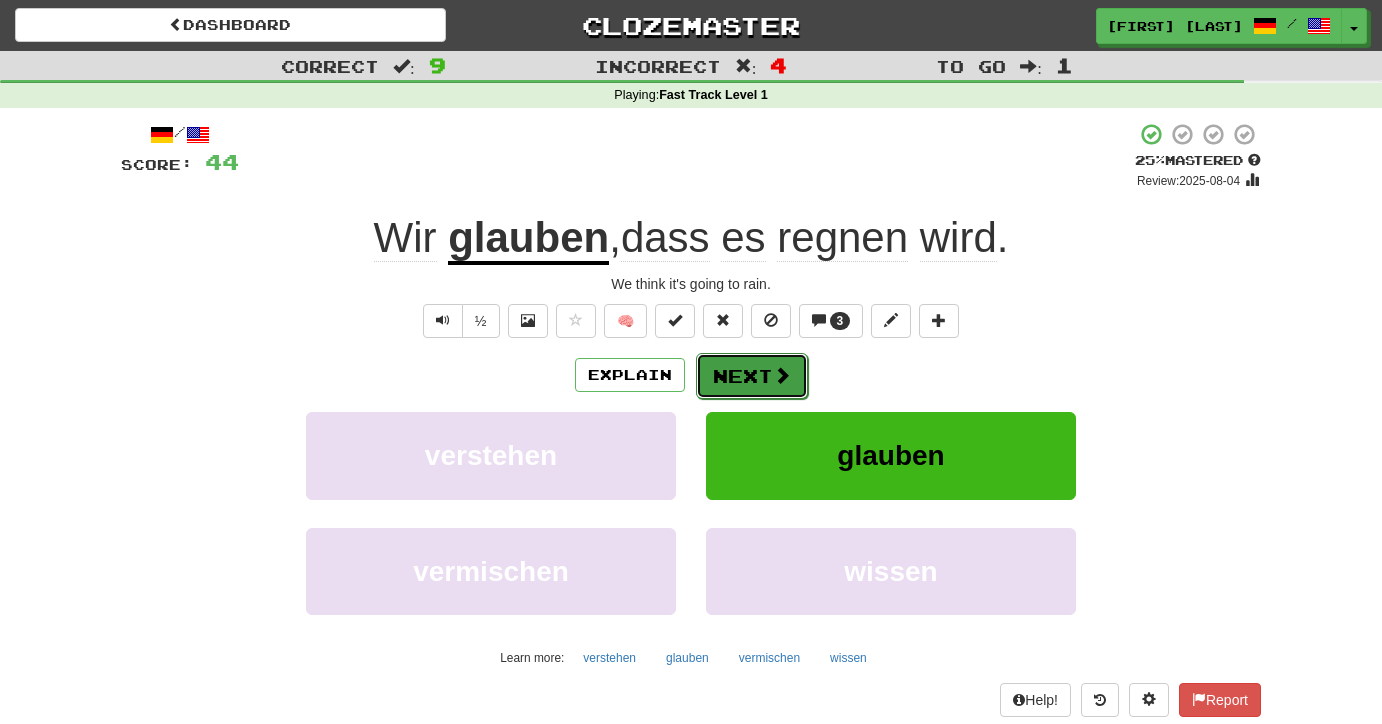 click on "Next" at bounding box center (752, 376) 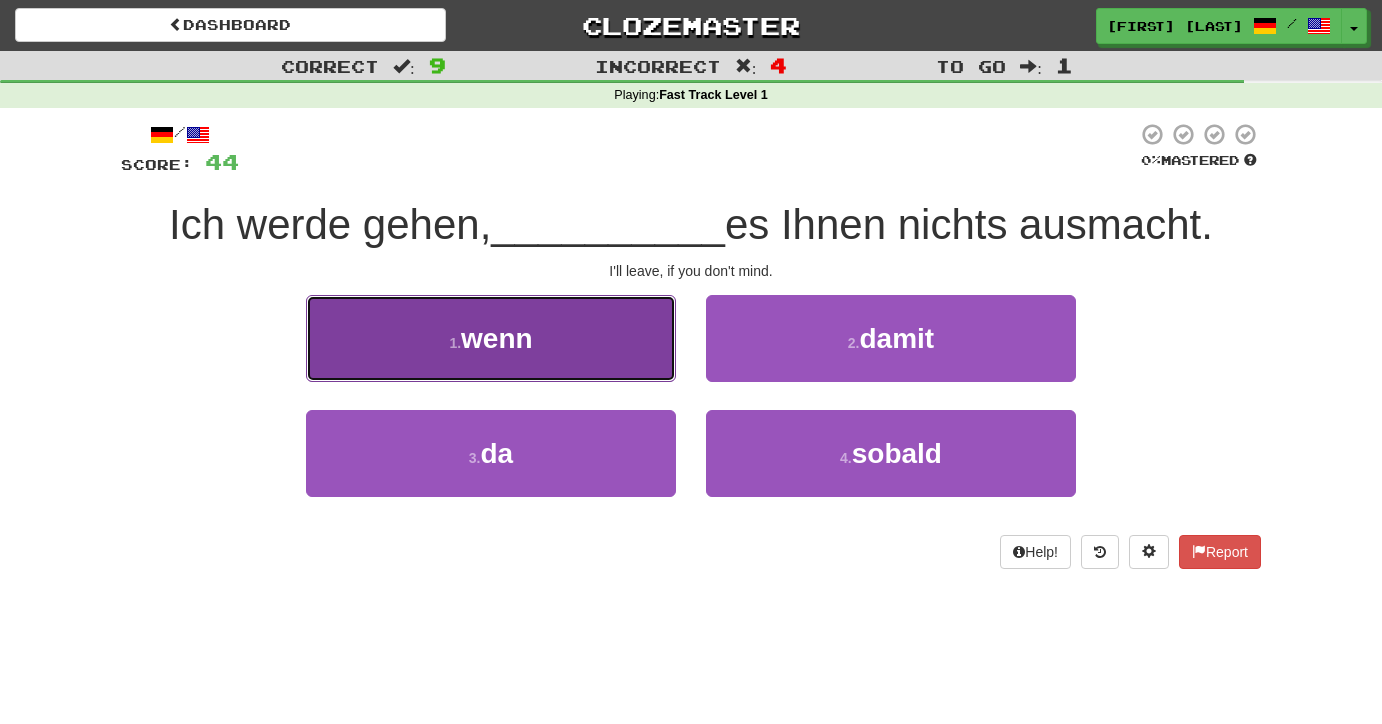 click on "1 .  wenn" at bounding box center [491, 338] 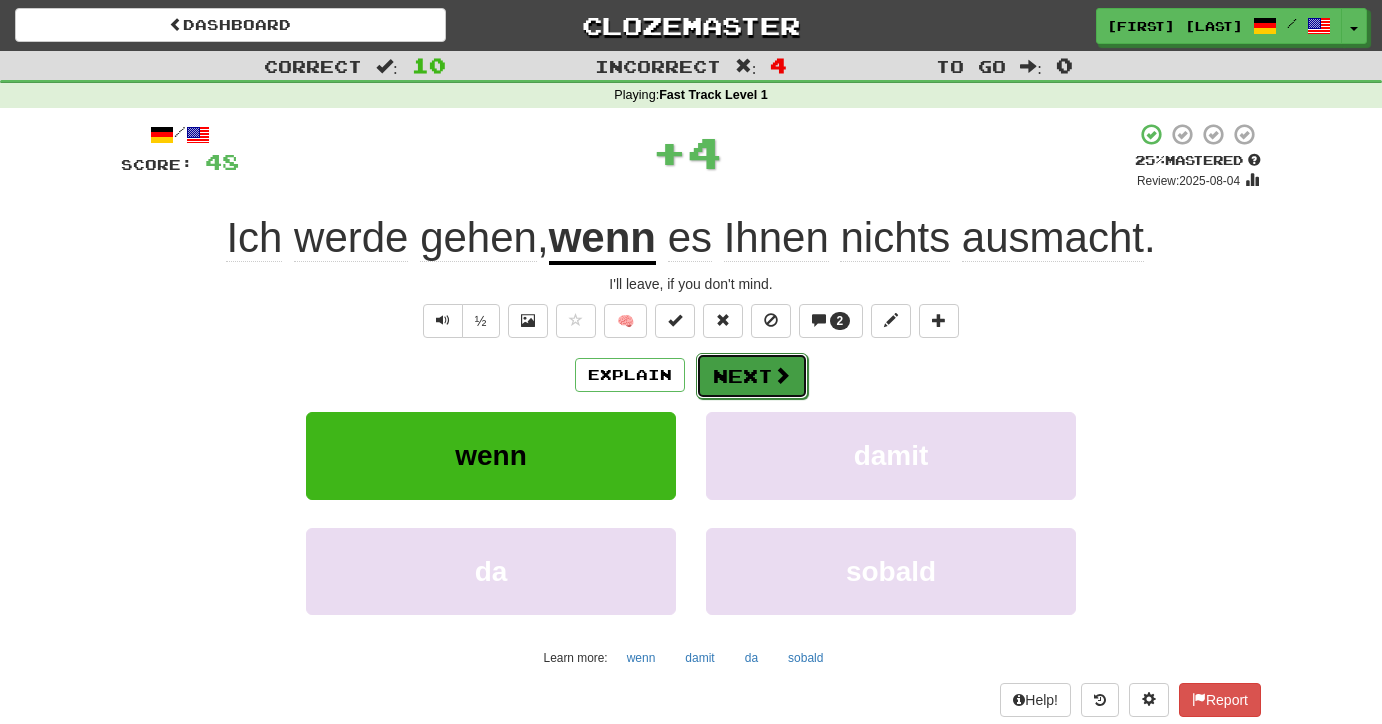 click on "Next" at bounding box center [752, 376] 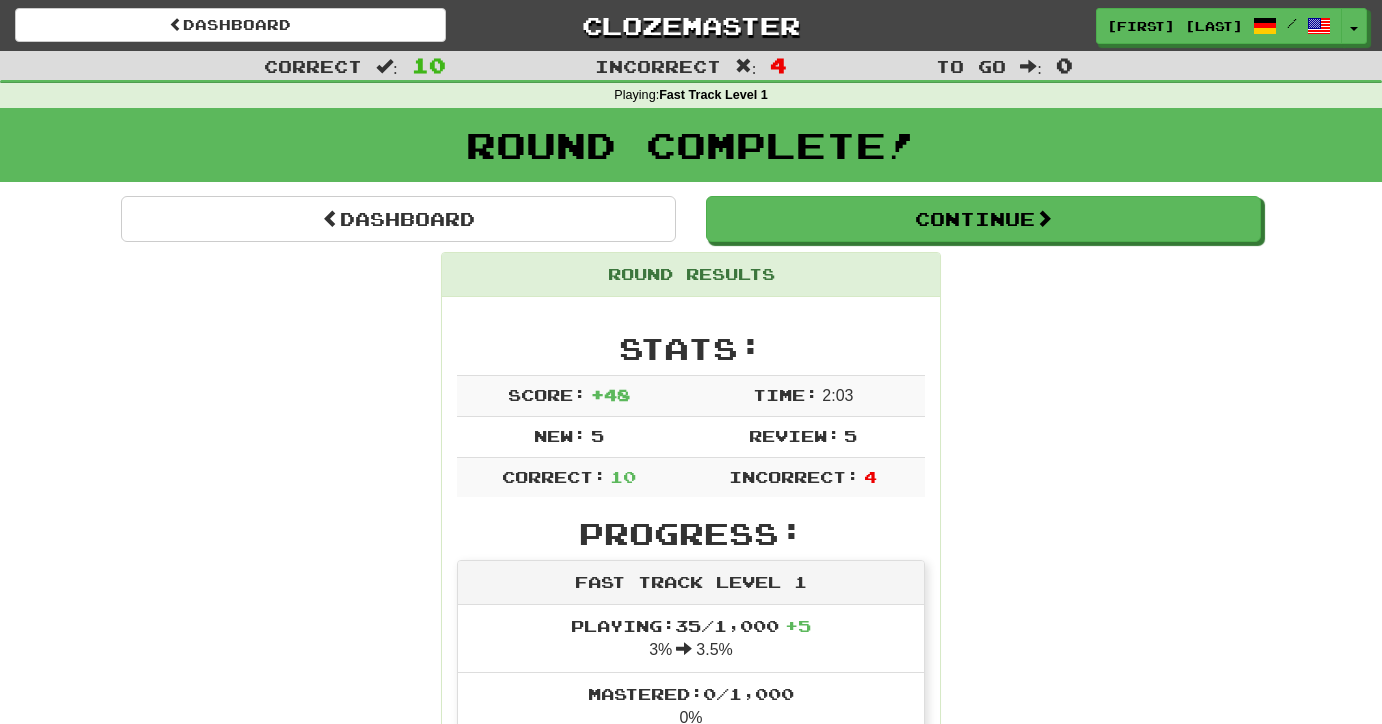 scroll, scrollTop: 4, scrollLeft: 0, axis: vertical 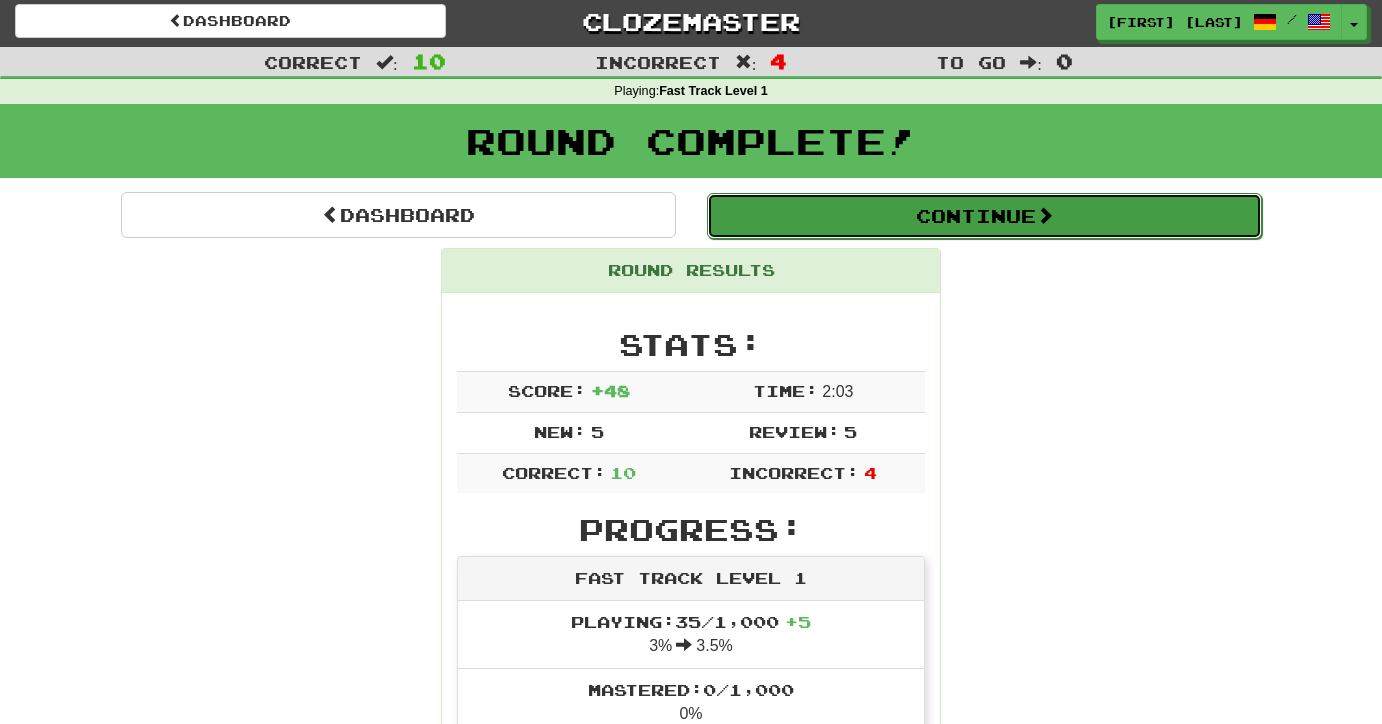 click on "Continue" at bounding box center (984, 216) 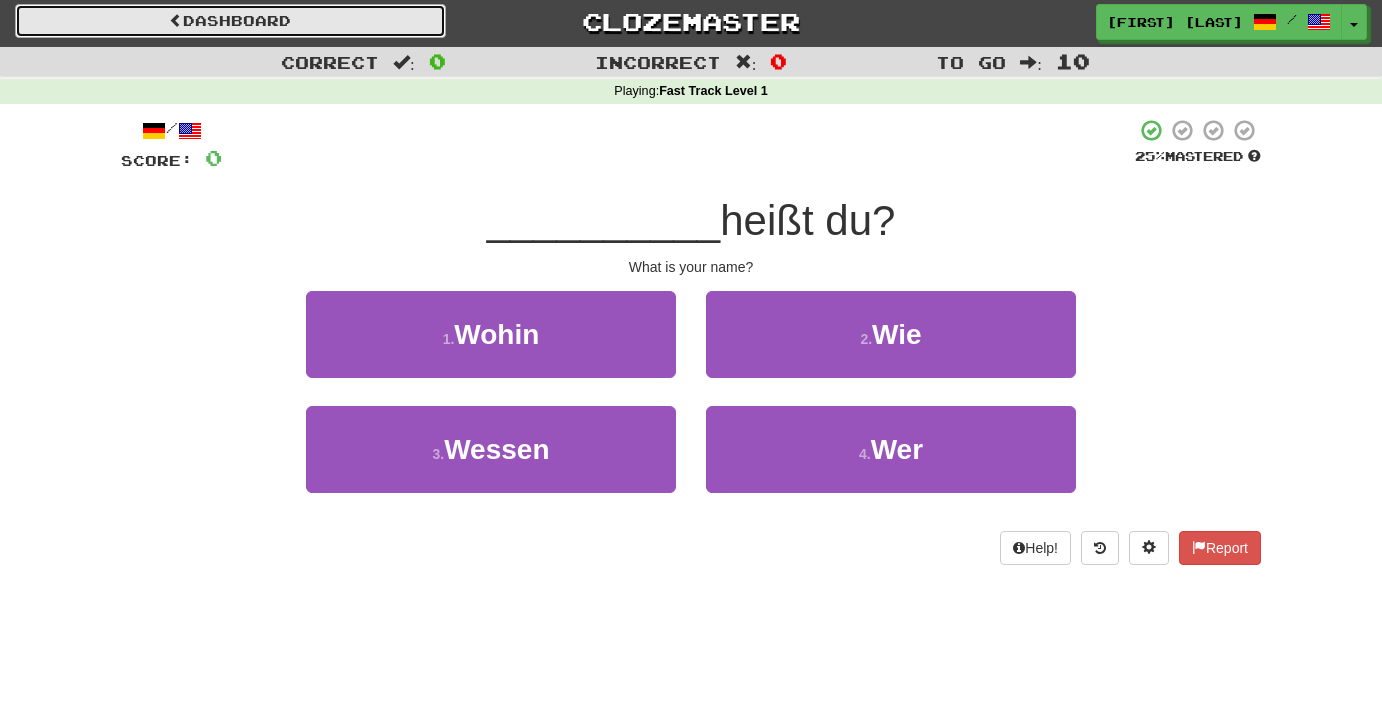 click on "Dashboard" at bounding box center [230, 21] 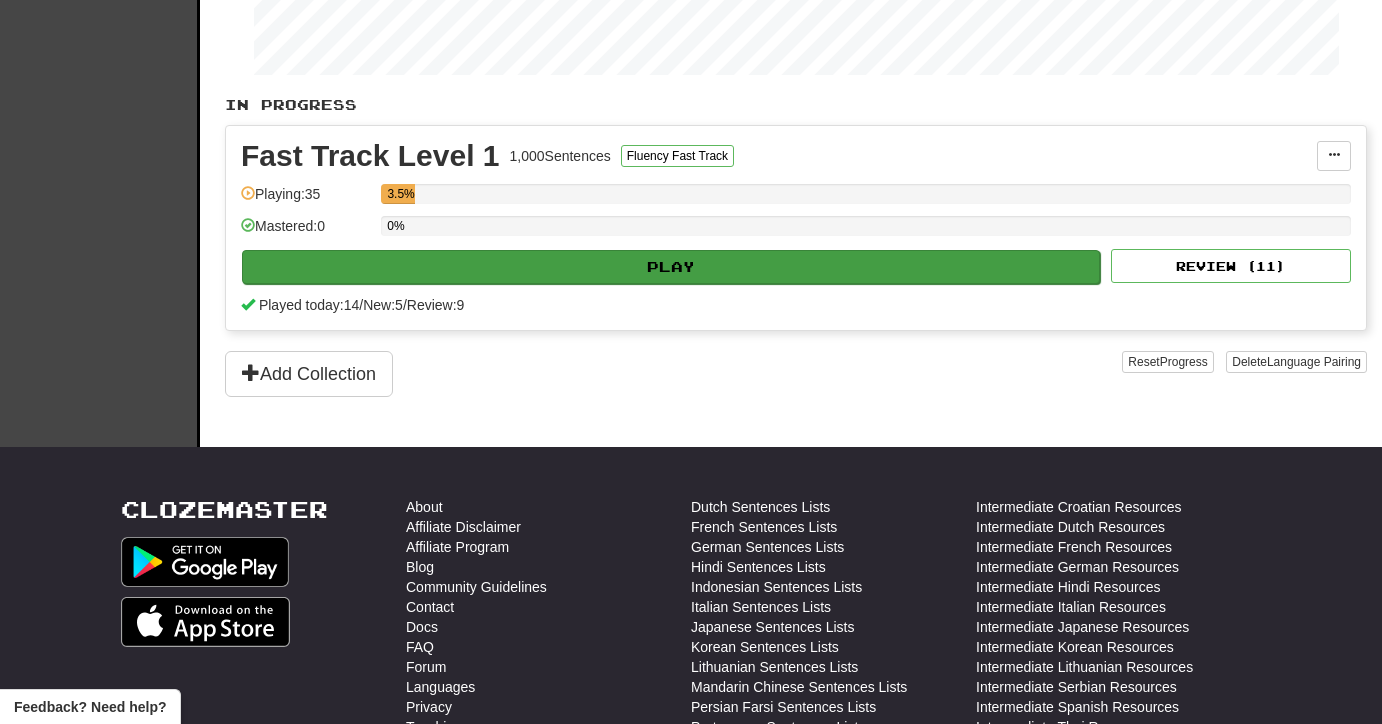 scroll, scrollTop: 334, scrollLeft: 0, axis: vertical 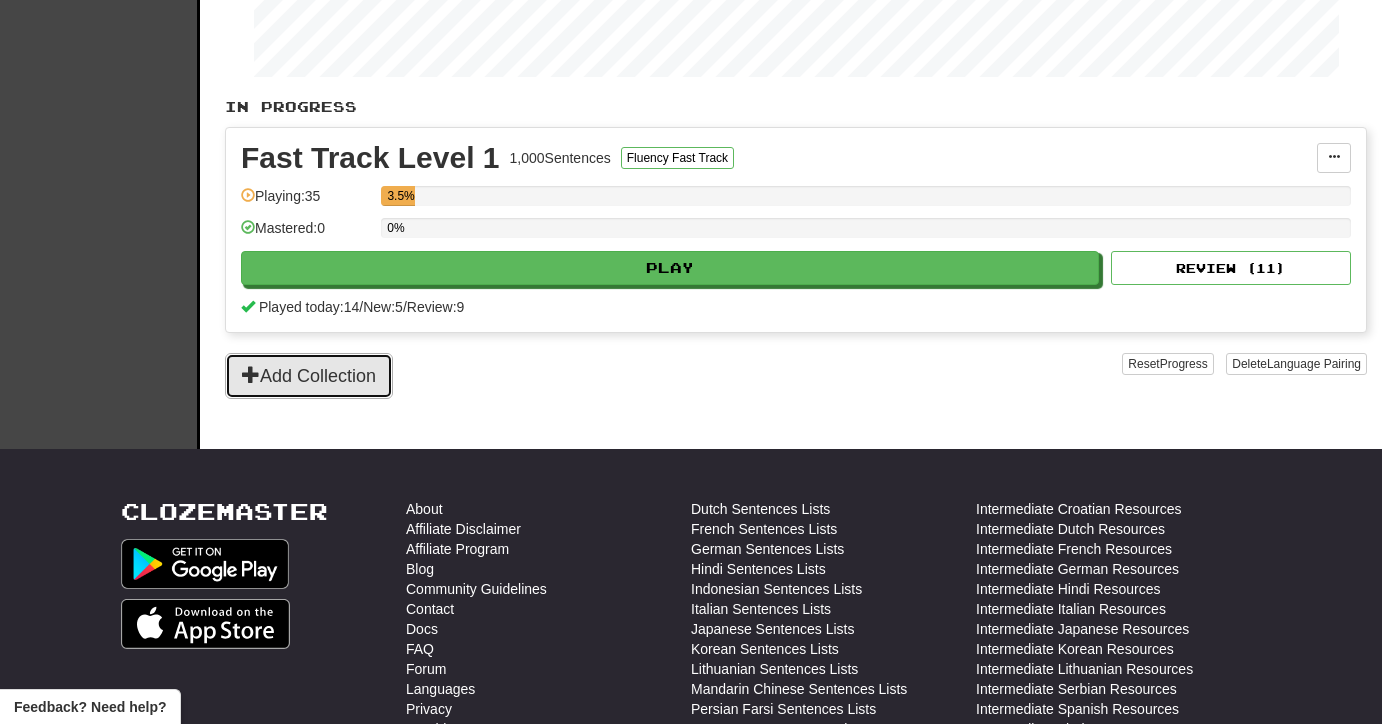 click on "Add Collection" at bounding box center (309, 376) 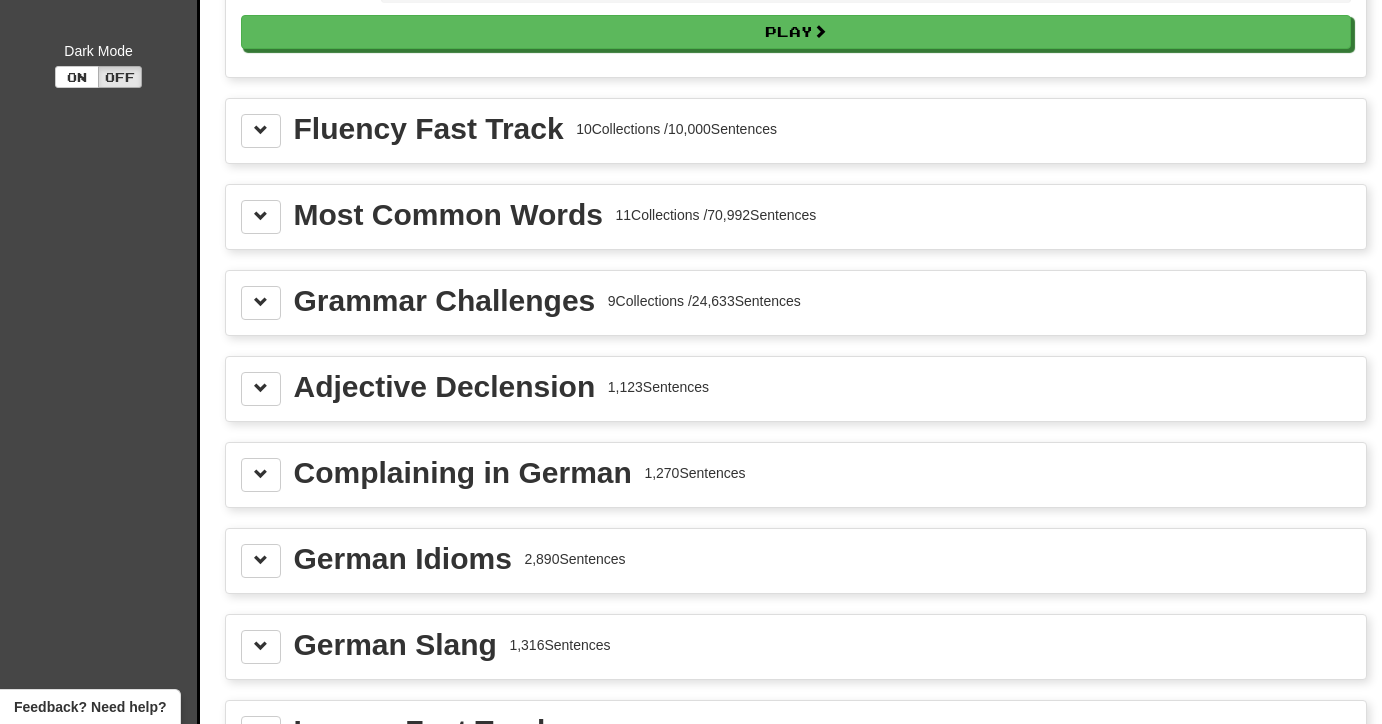scroll, scrollTop: 114, scrollLeft: 0, axis: vertical 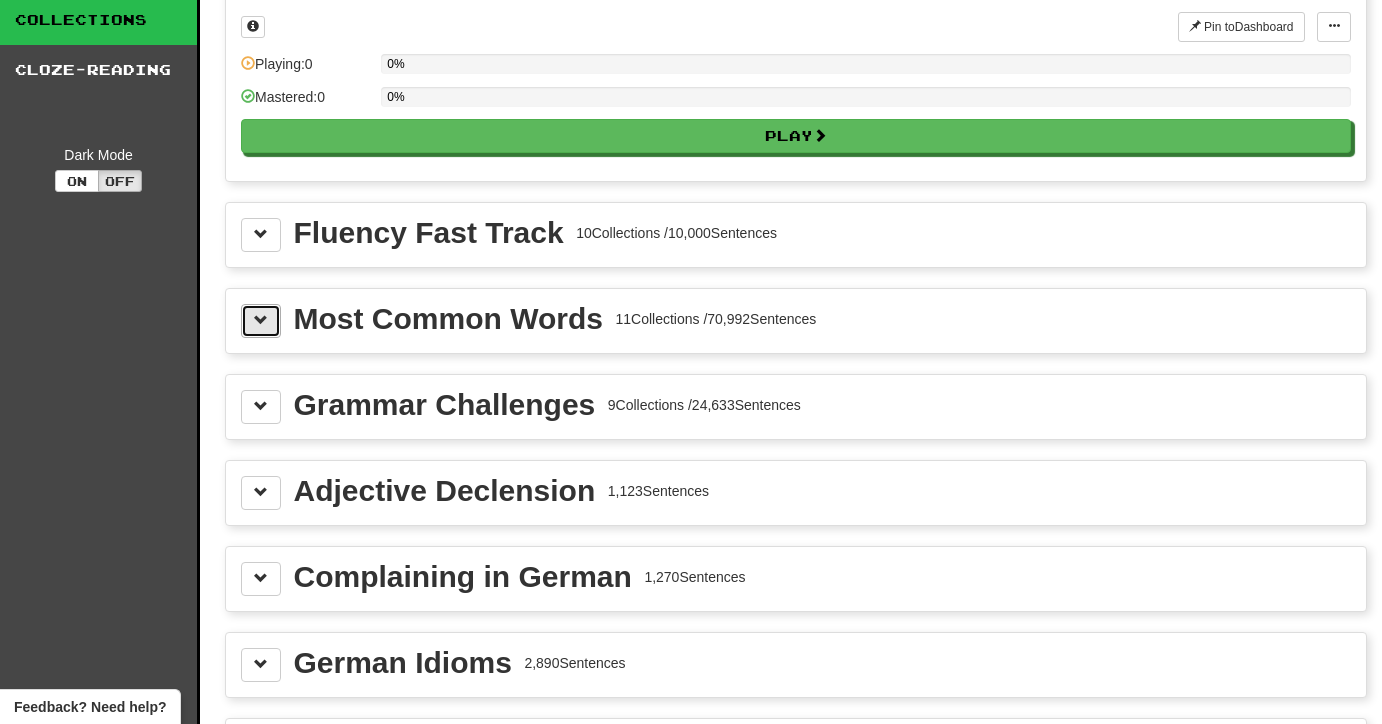 click at bounding box center (261, 321) 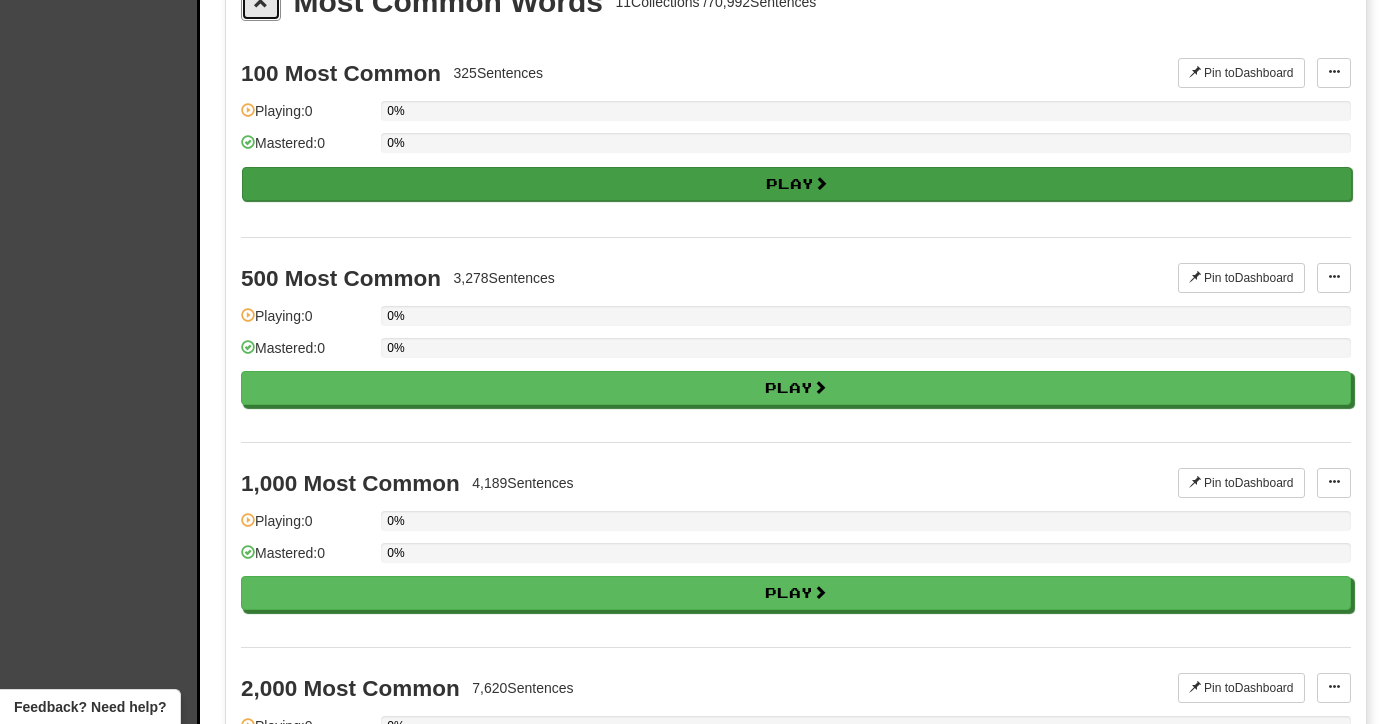 scroll, scrollTop: 297, scrollLeft: 0, axis: vertical 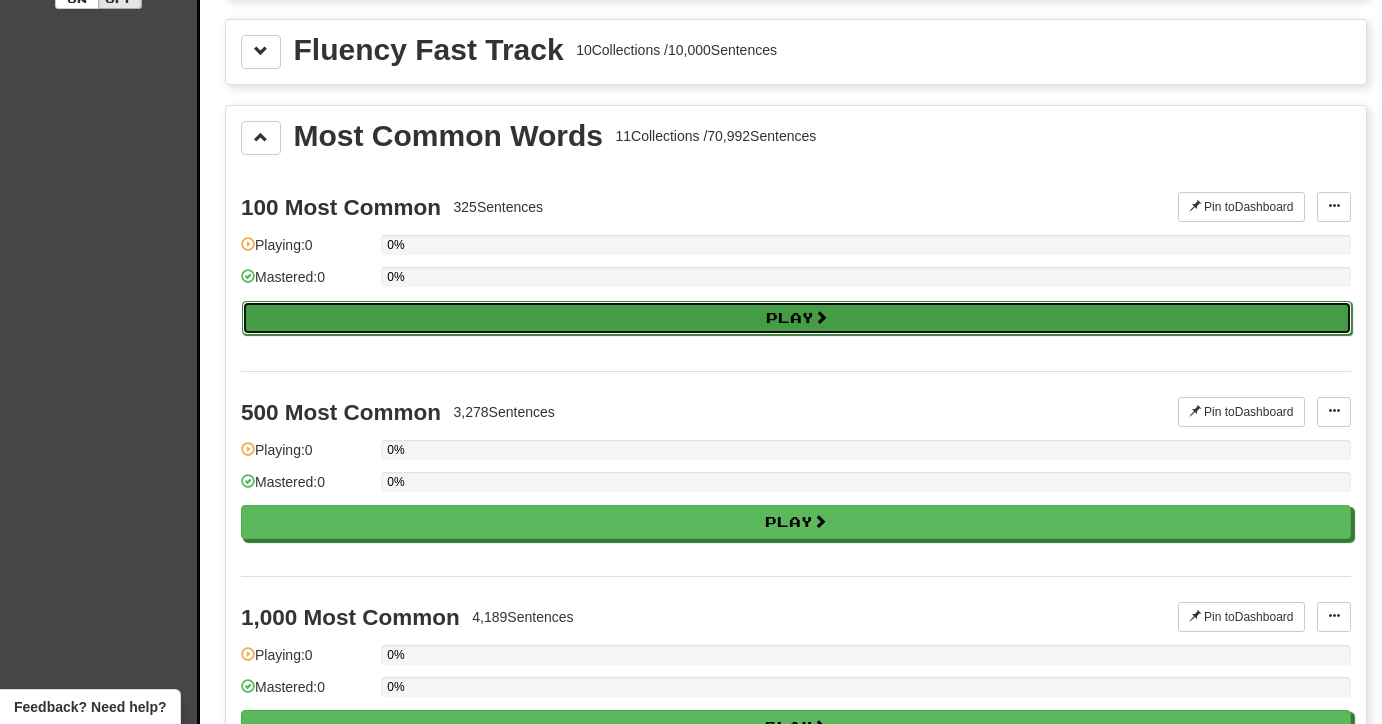 click on "Play" at bounding box center [797, 318] 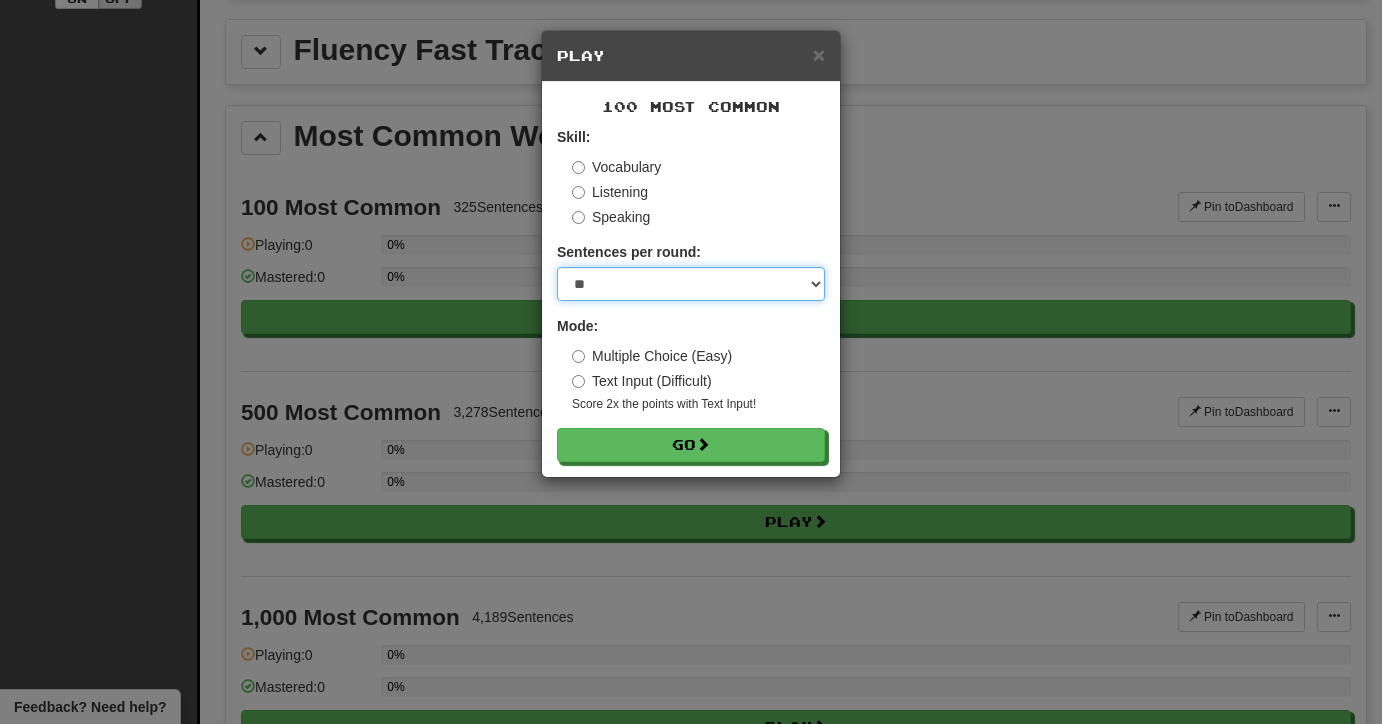 click on "* ** ** ** ** ** *** ********" at bounding box center (691, 284) 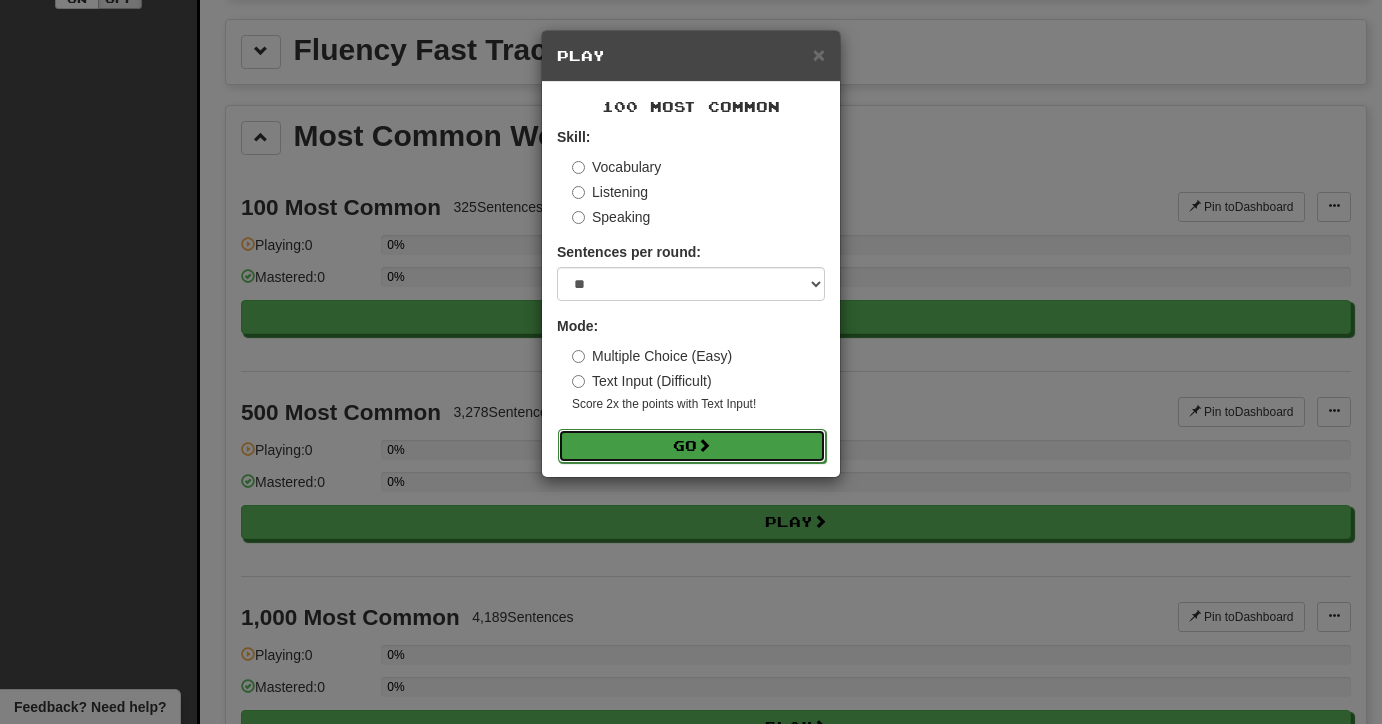 click on "Go" at bounding box center (692, 446) 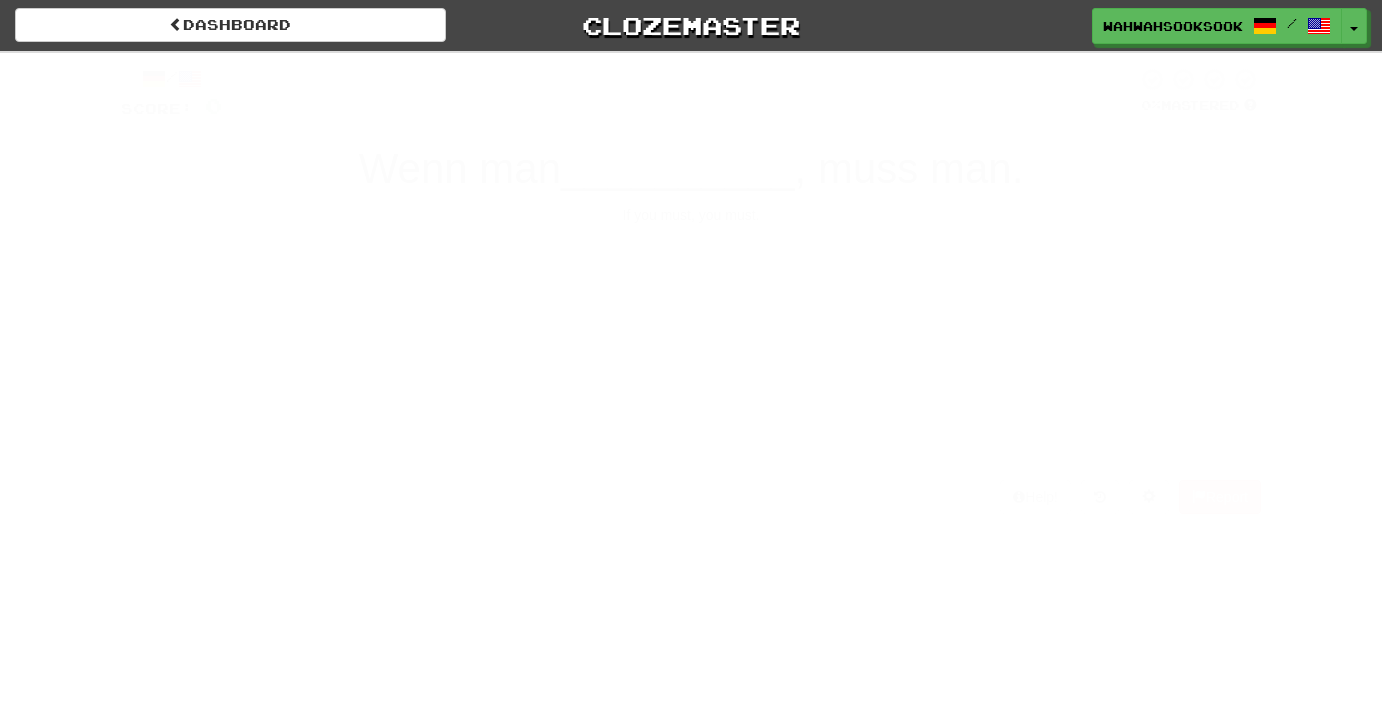 scroll, scrollTop: 0, scrollLeft: 0, axis: both 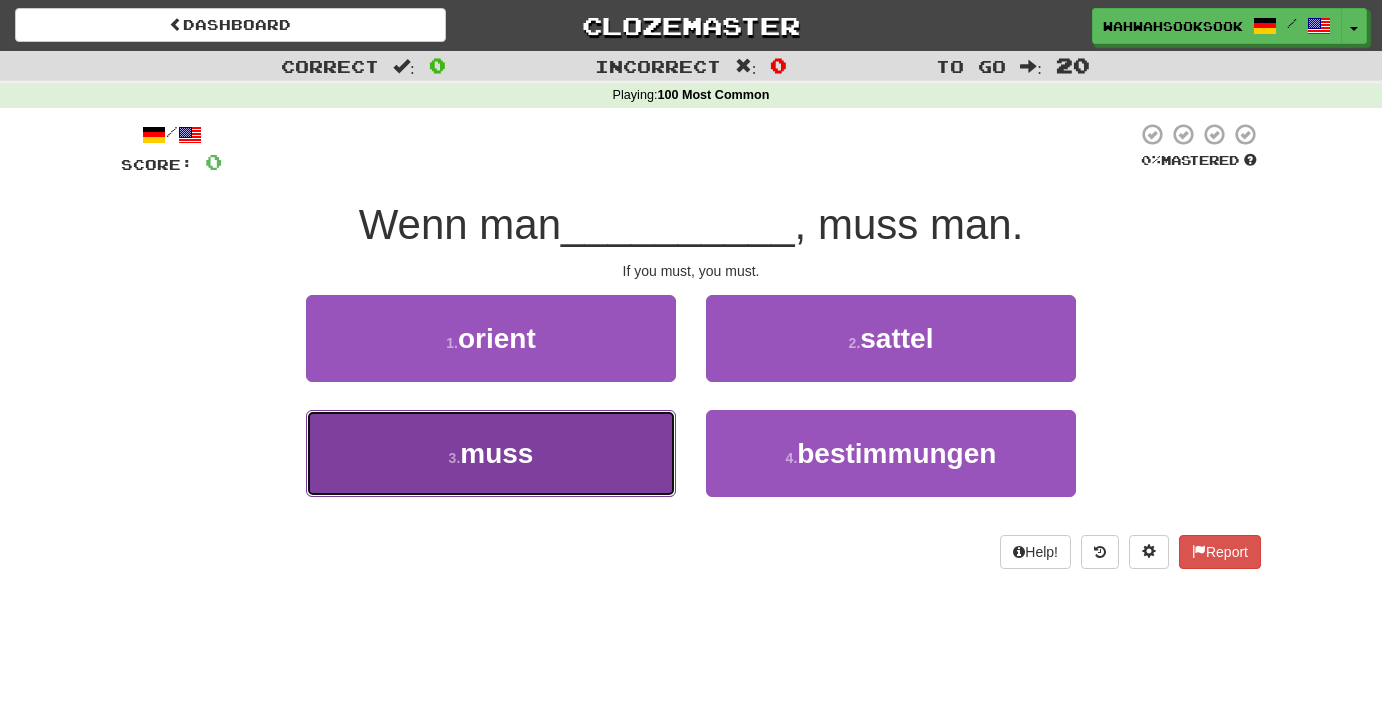 click on "3 .  muss" at bounding box center [491, 453] 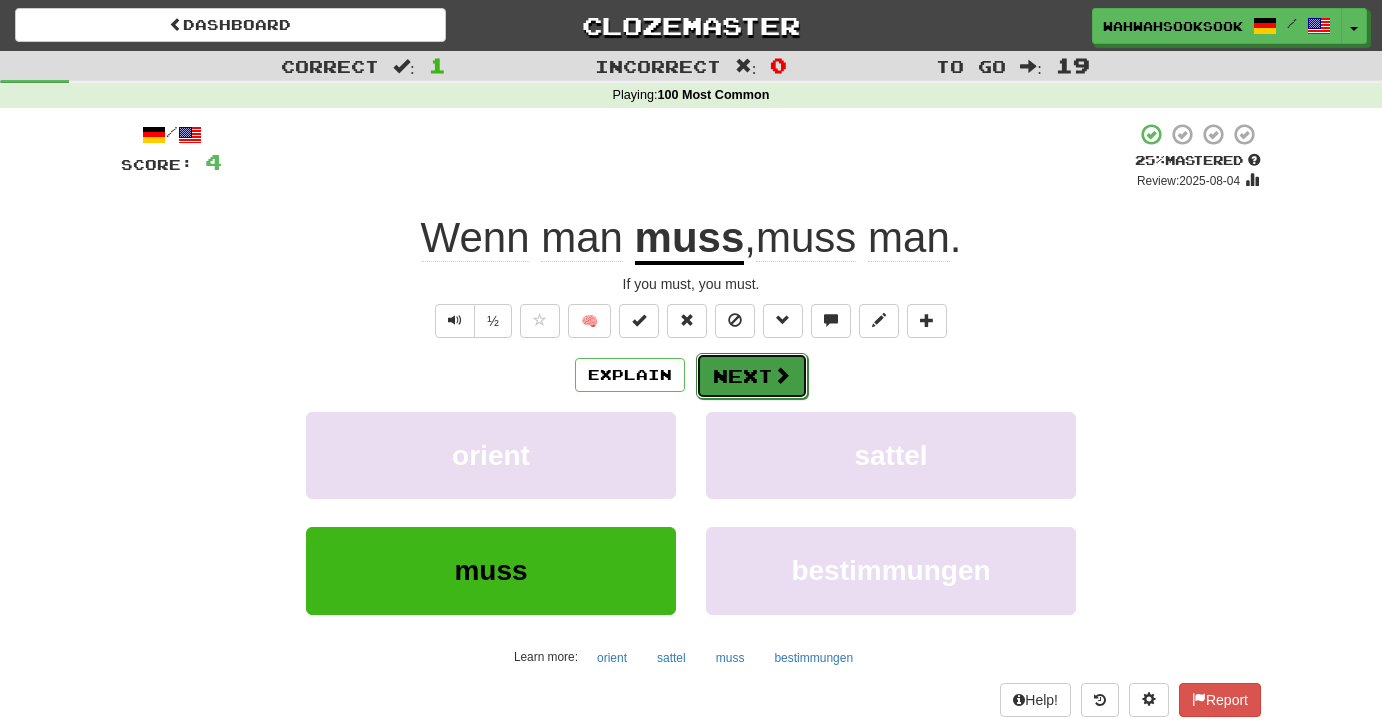 click at bounding box center (782, 375) 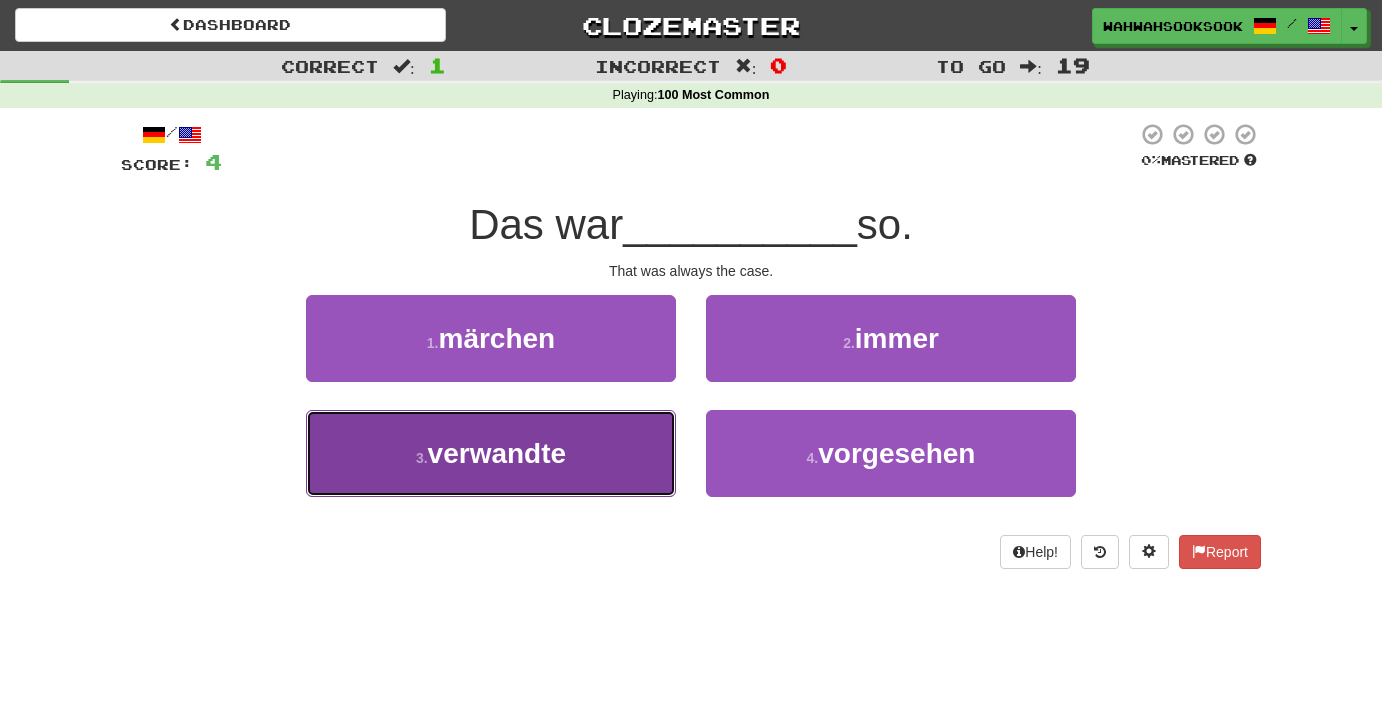 click on "3 .  verwandte" at bounding box center [491, 453] 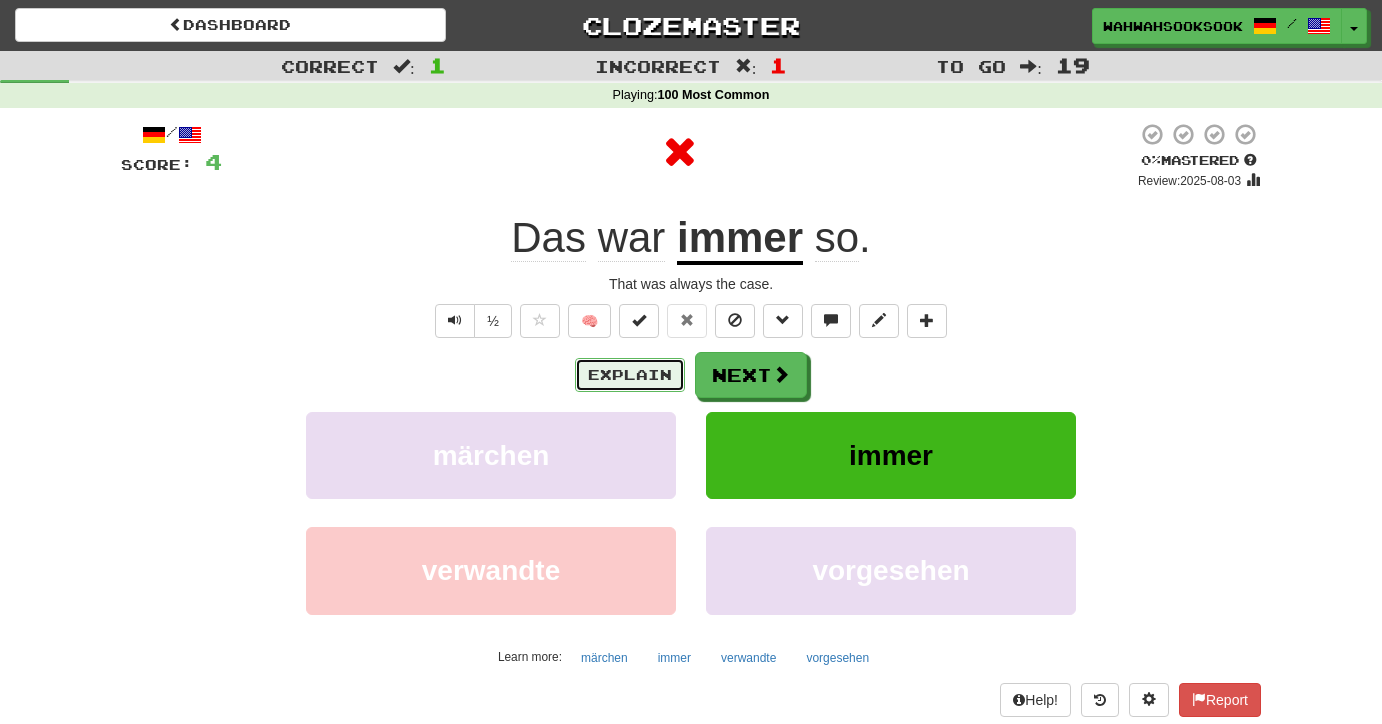 click on "Explain" at bounding box center (630, 375) 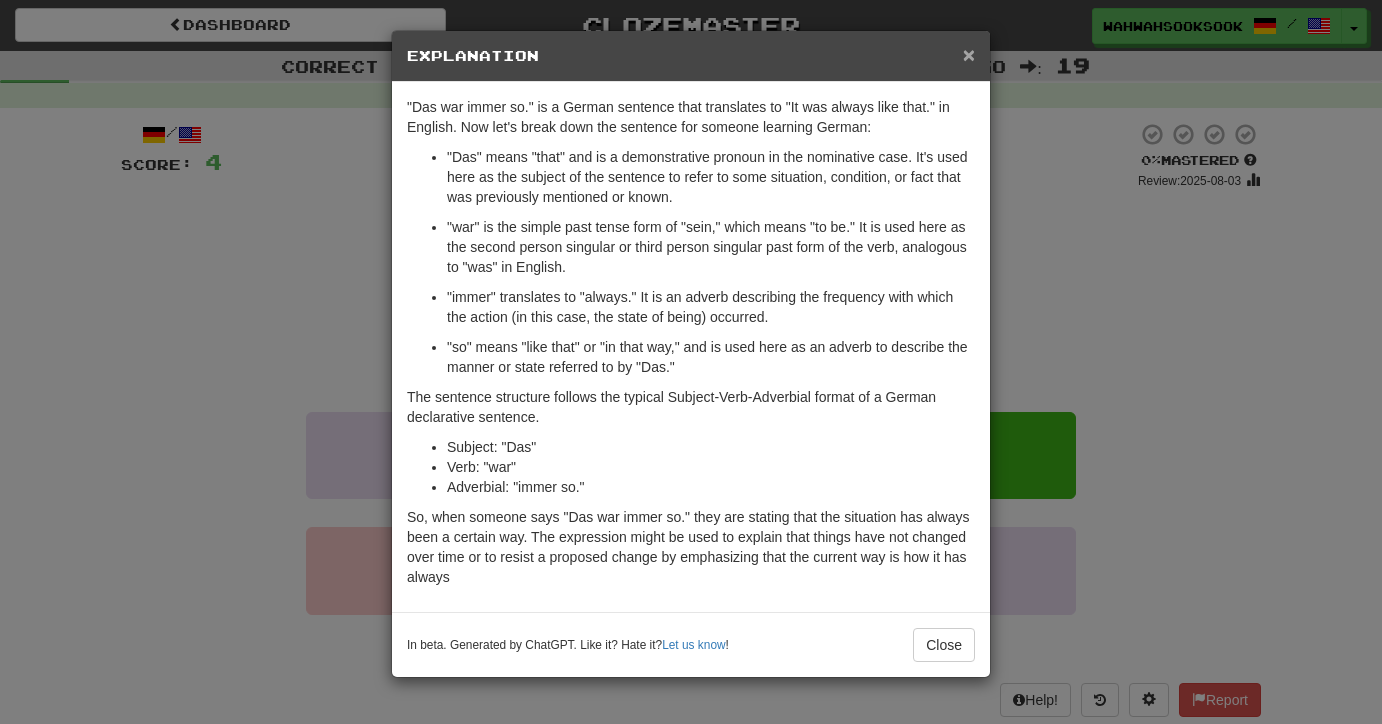 click on "× Explanation" at bounding box center [691, 56] 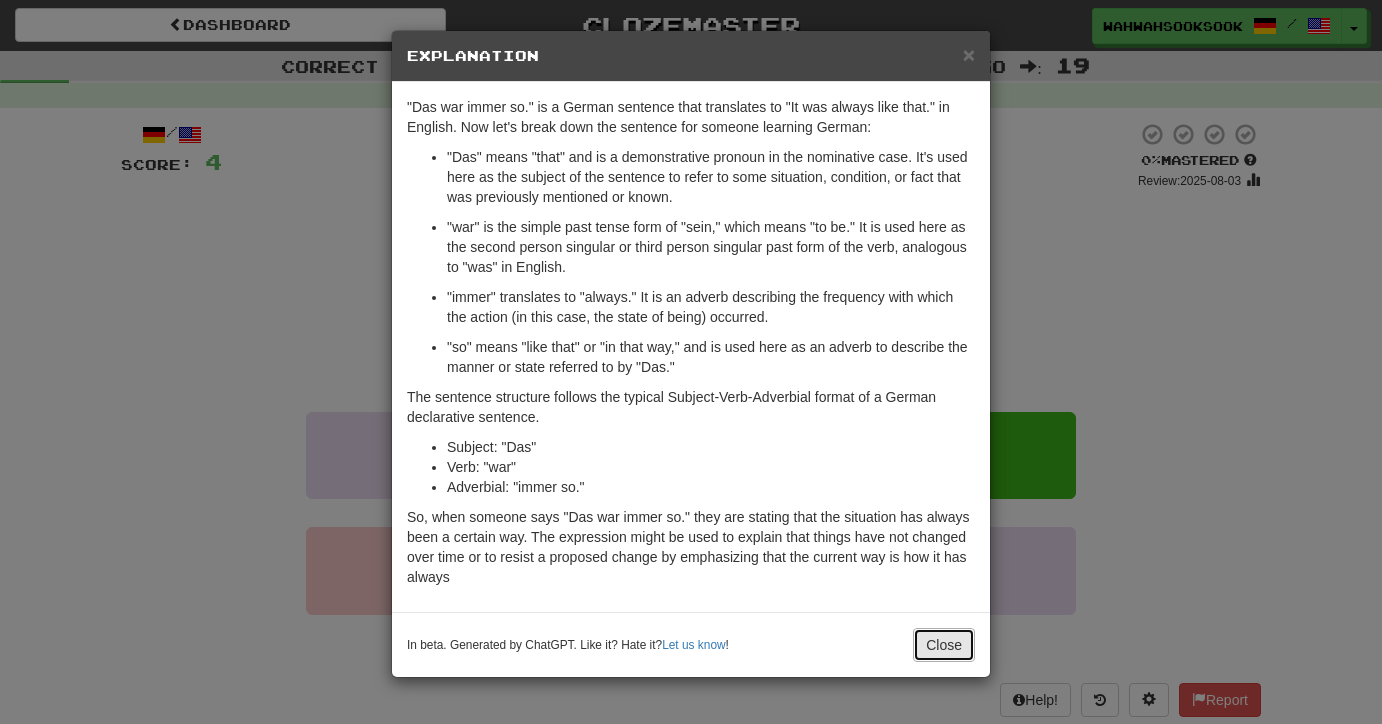 click on "Close" at bounding box center (944, 645) 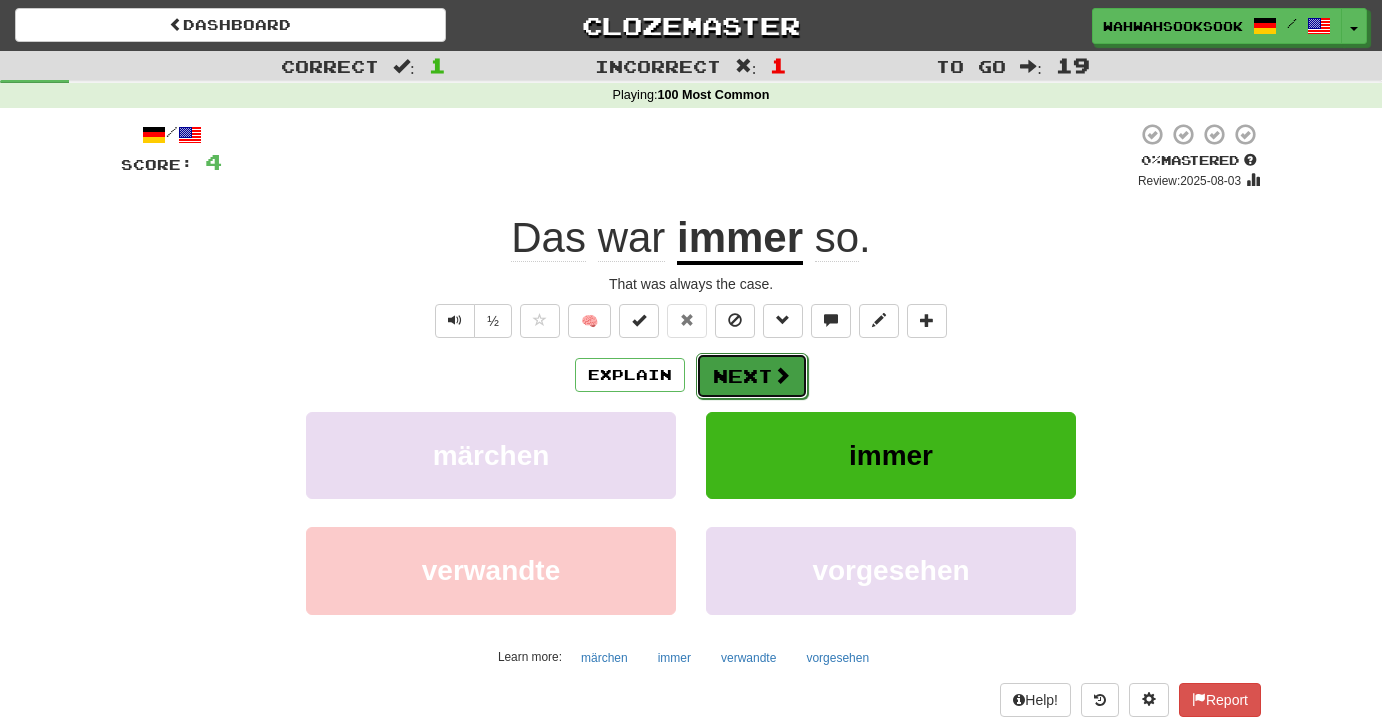 click on "Next" at bounding box center [752, 376] 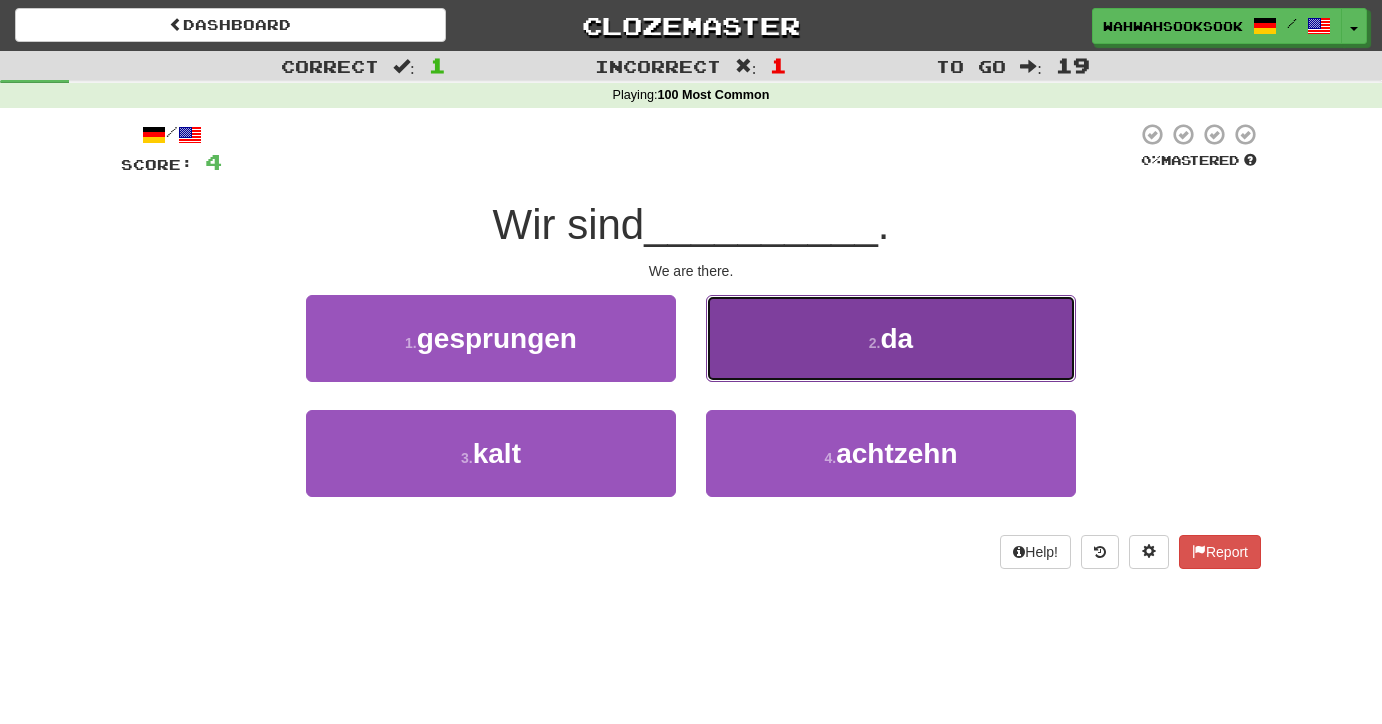 click on "2 .  da" at bounding box center [891, 338] 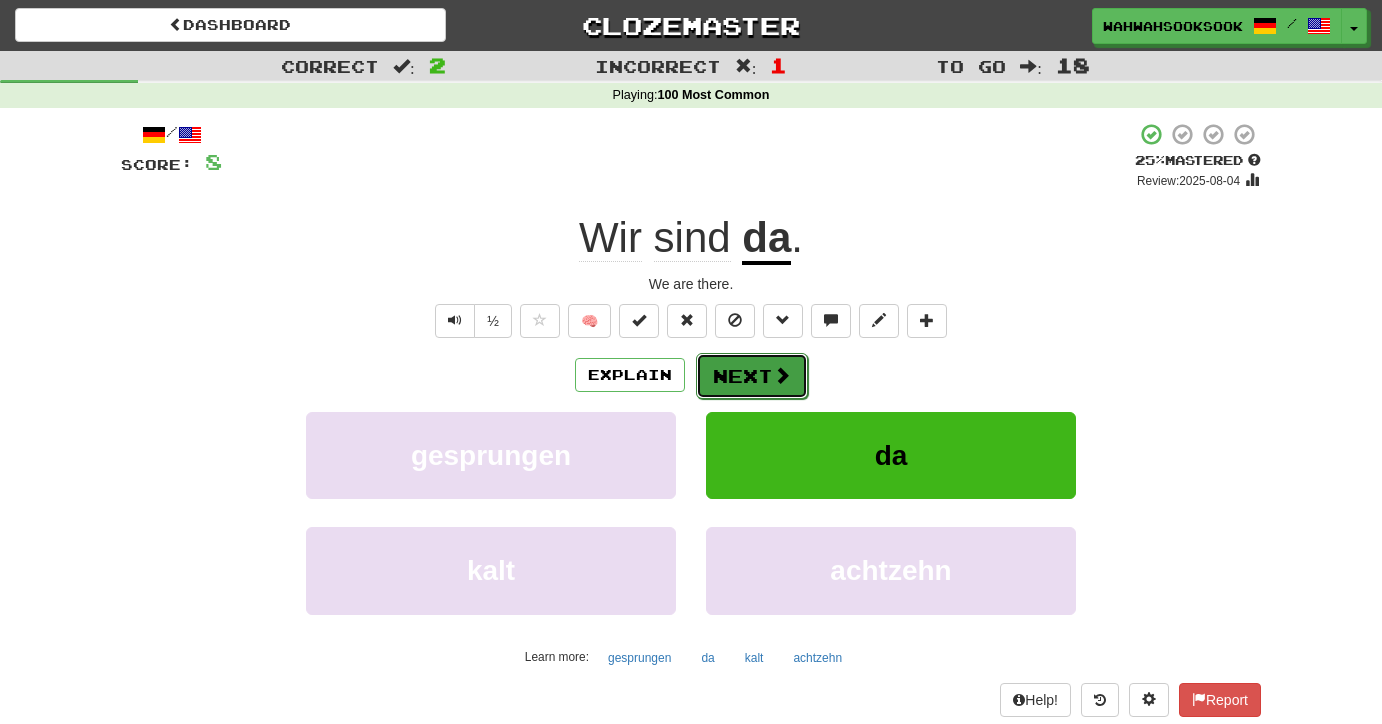 click on "Next" at bounding box center (752, 376) 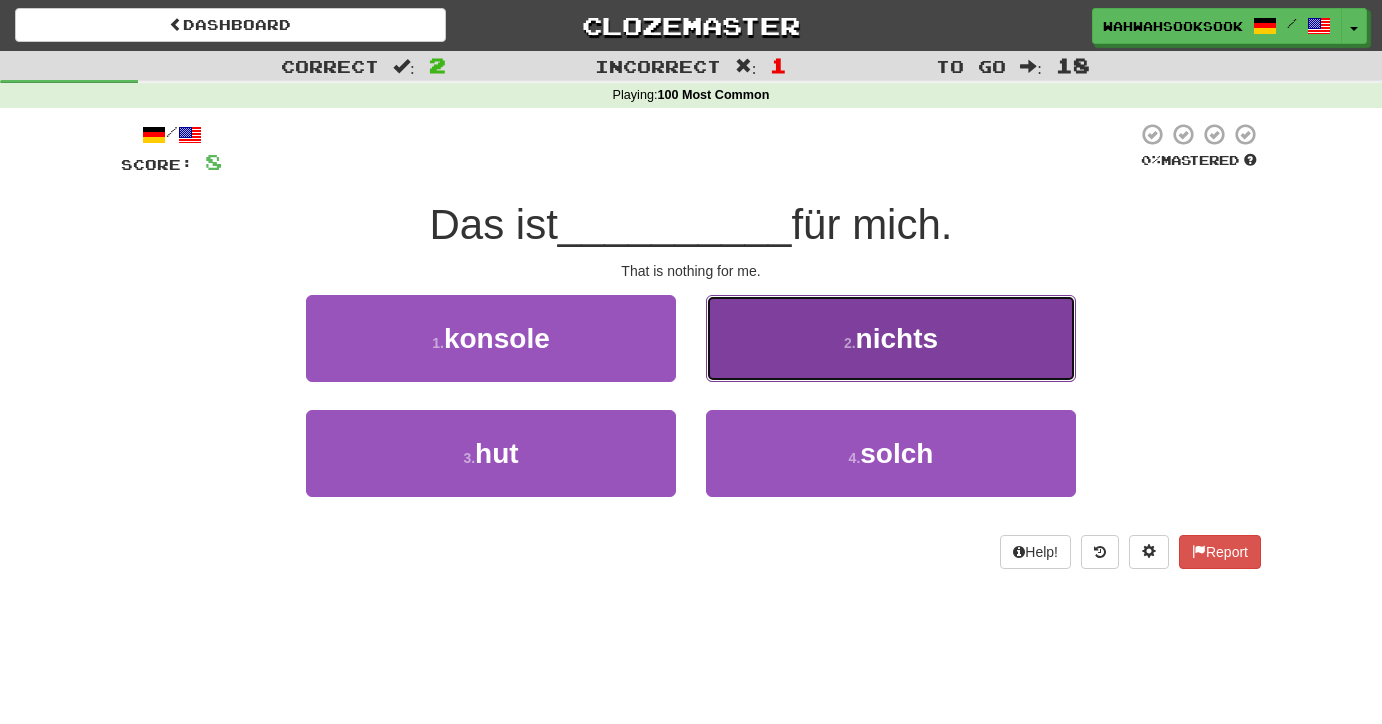 click on "nichts" at bounding box center [897, 338] 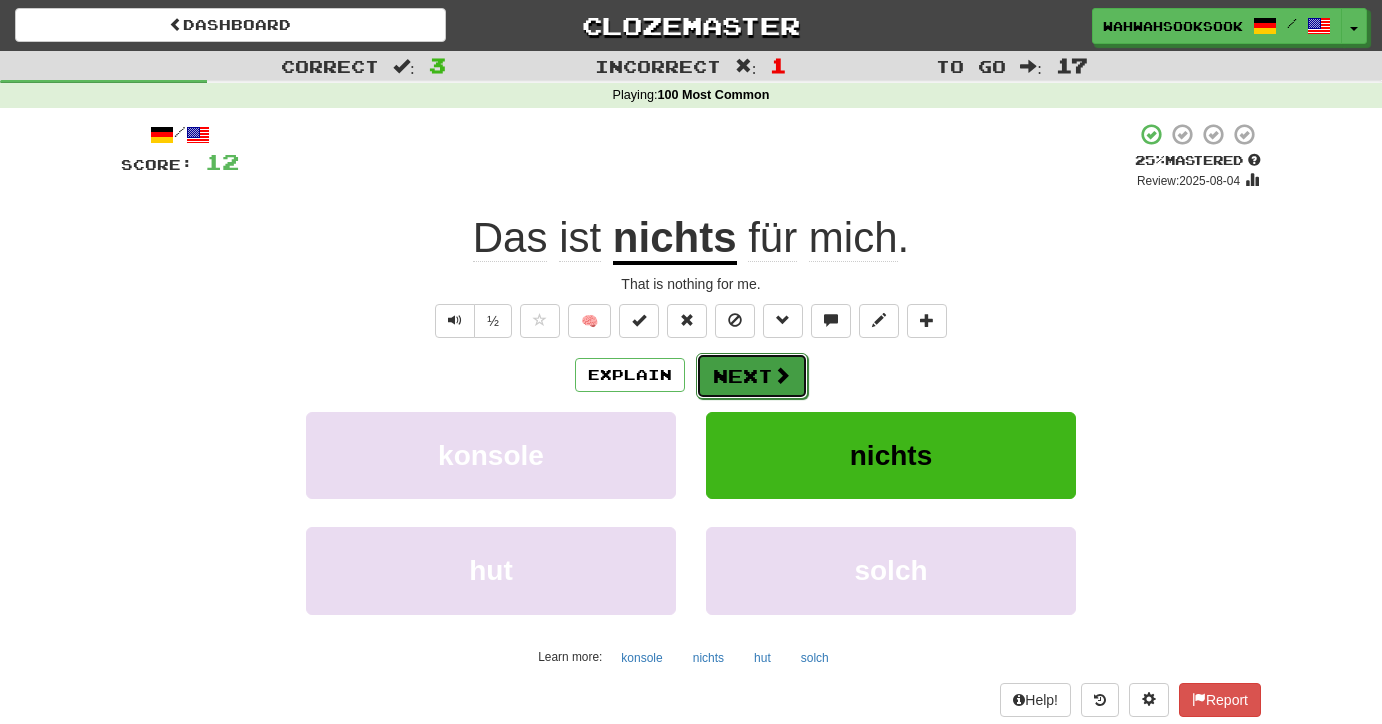 click on "Next" at bounding box center [752, 376] 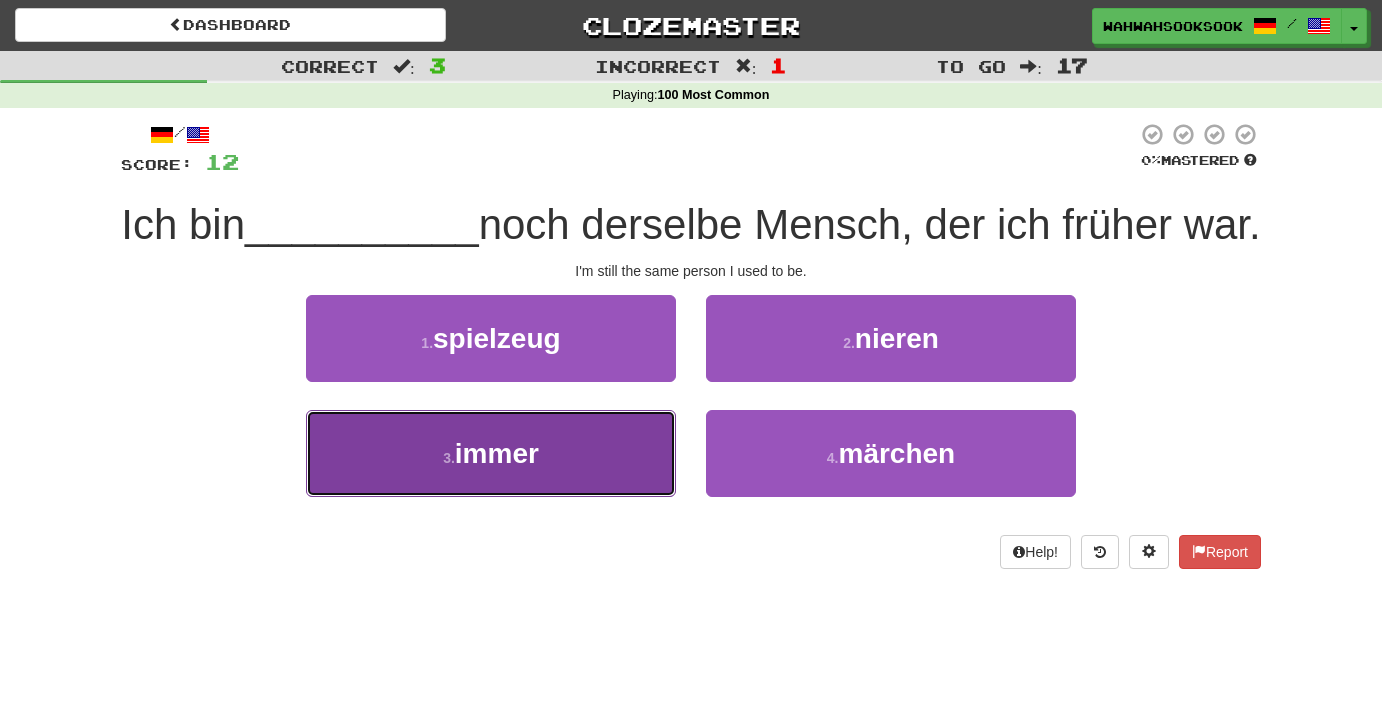 click on "3 .  immer" at bounding box center (491, 453) 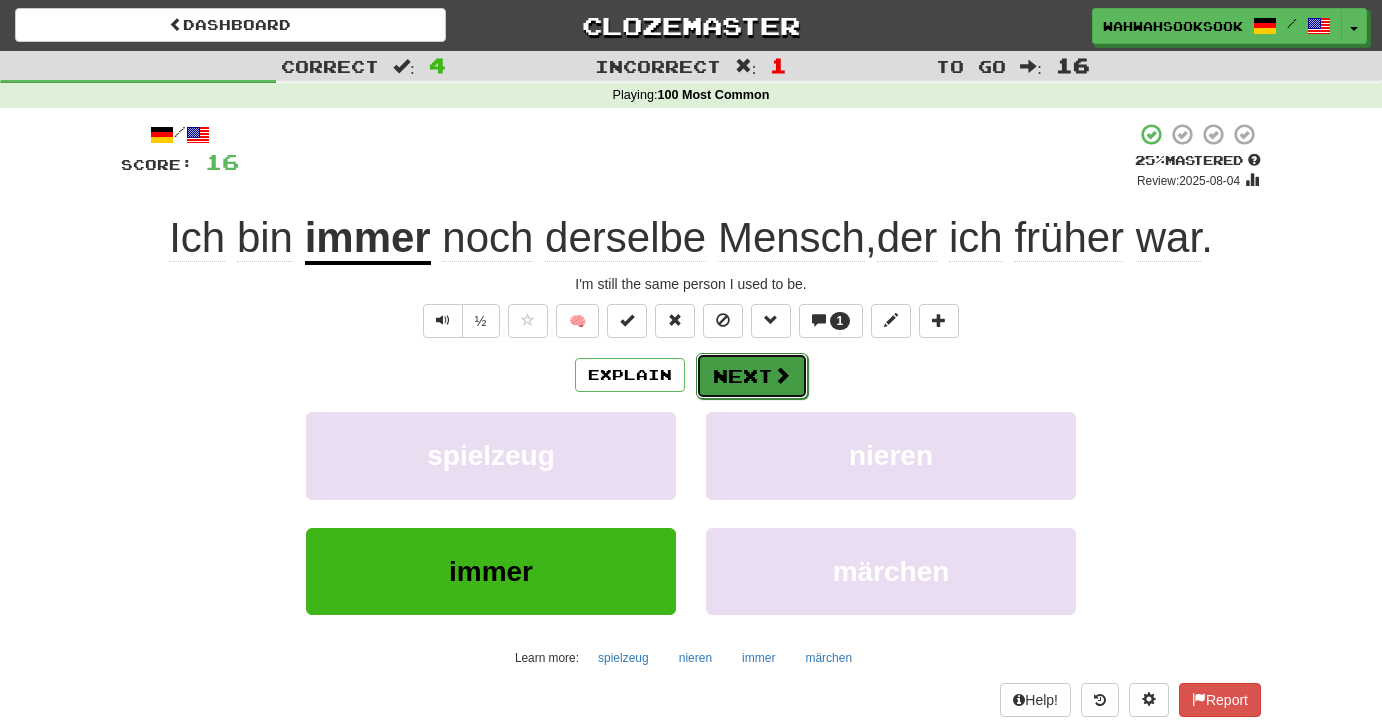 click at bounding box center [782, 375] 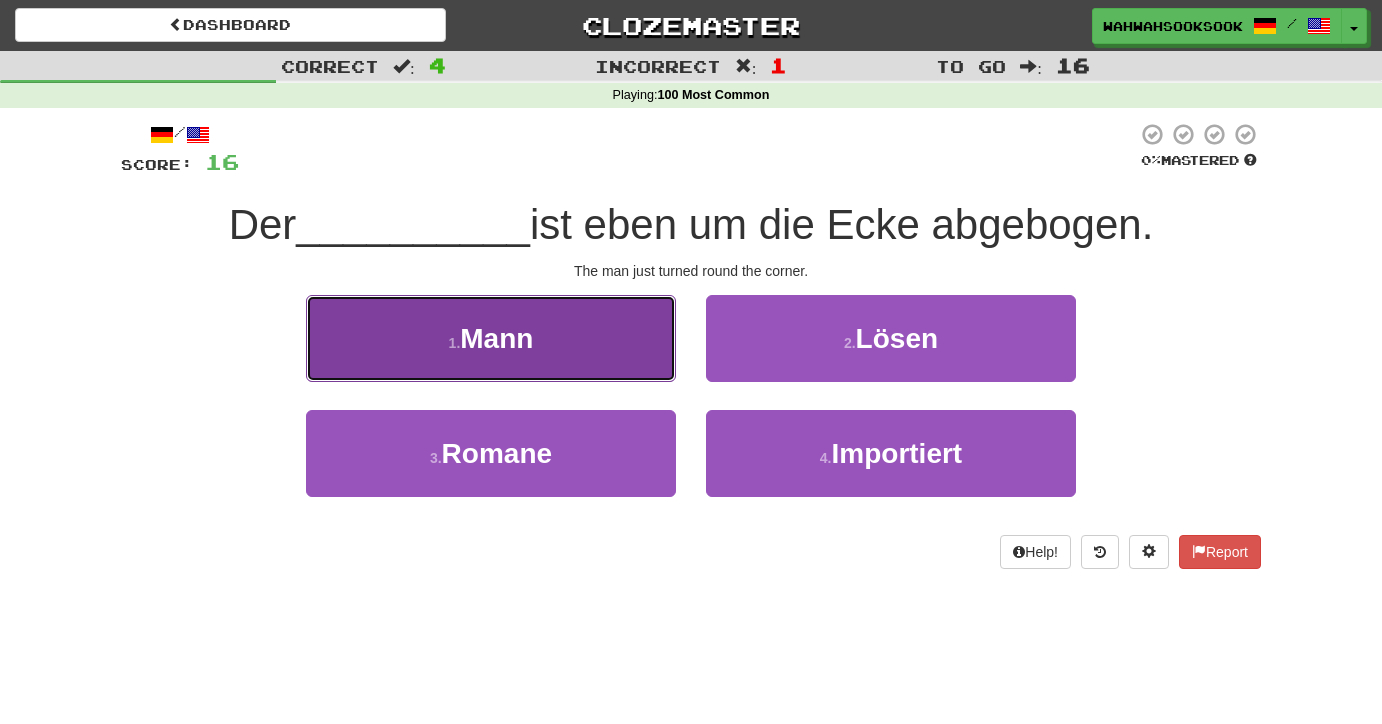 click on "1 .  Mann" at bounding box center [491, 338] 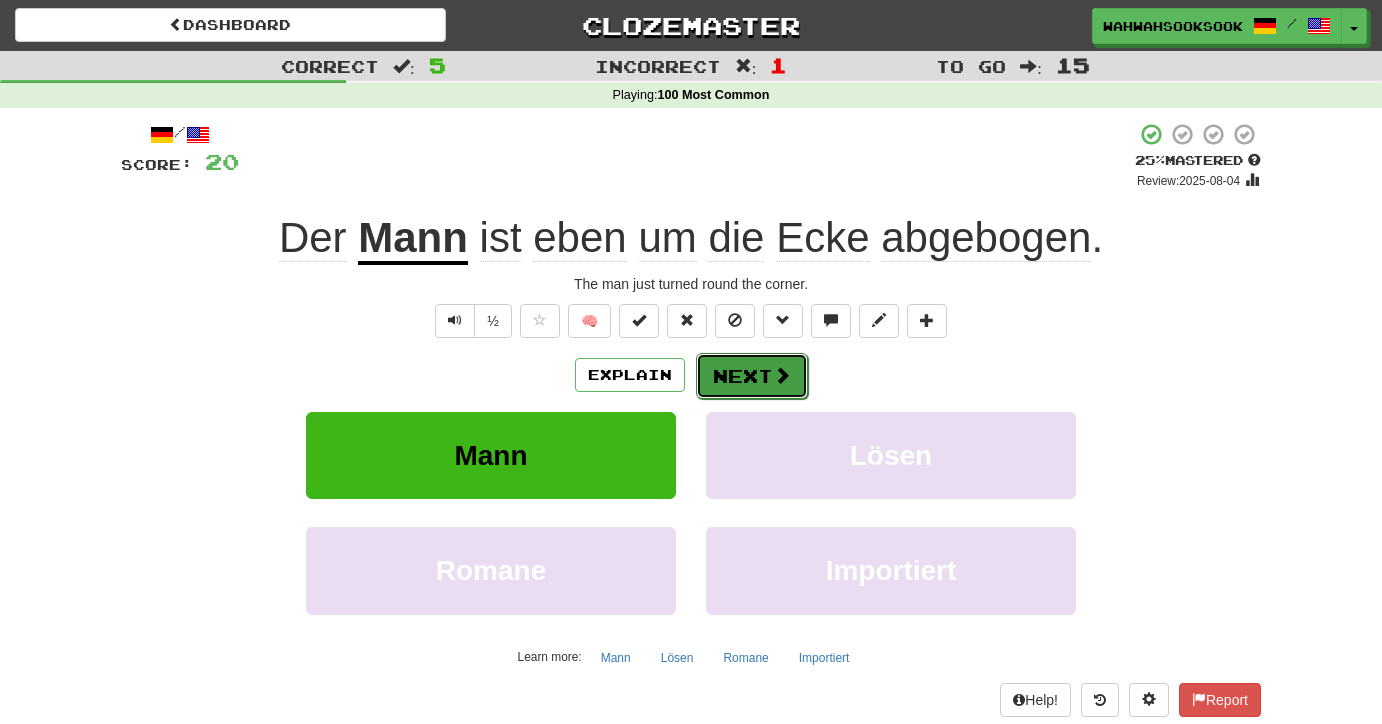 click on "Next" at bounding box center (752, 376) 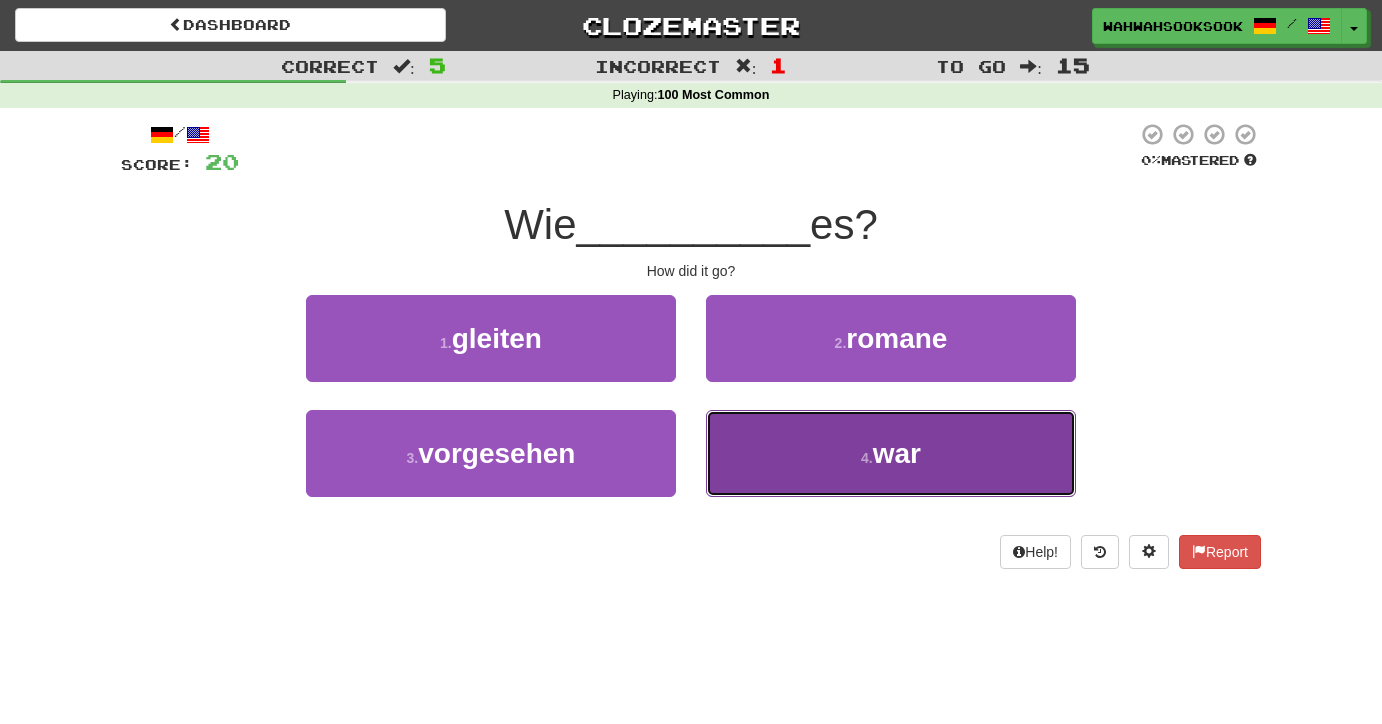 click on "4 .  war" at bounding box center (891, 453) 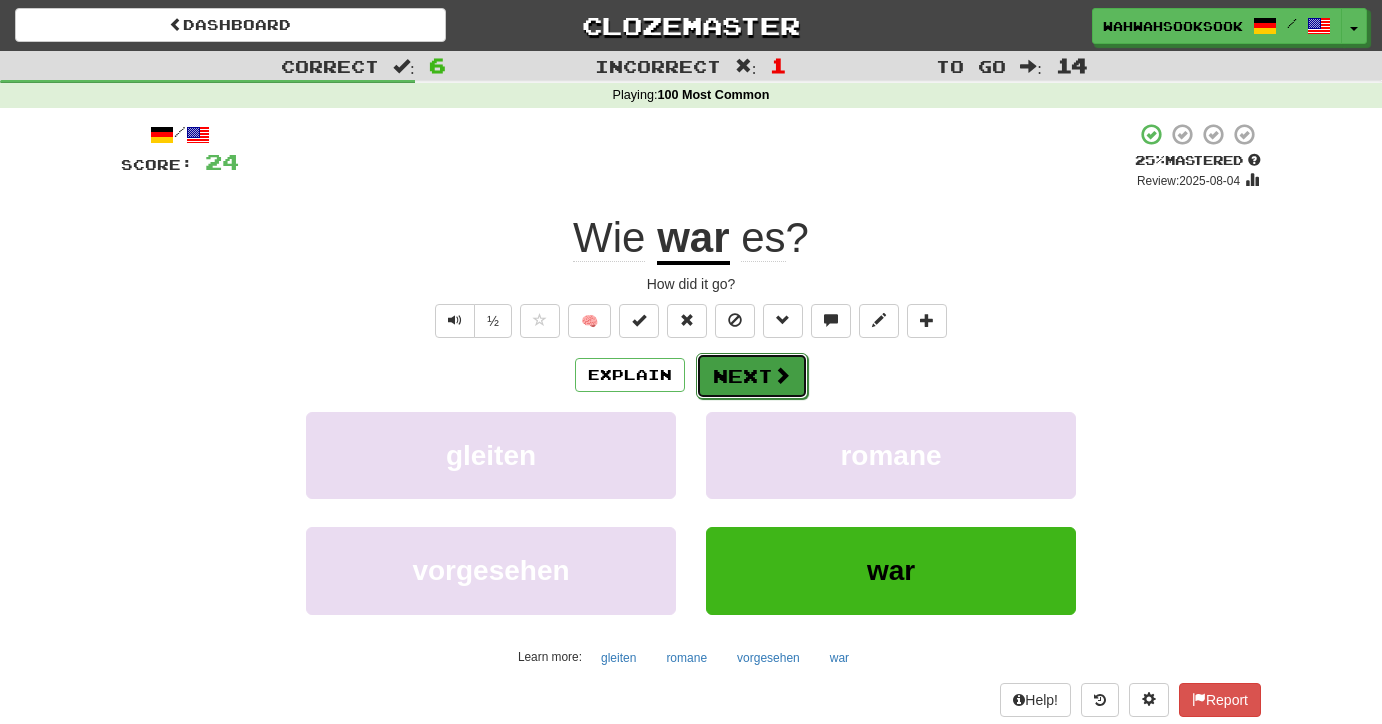 click on "Next" at bounding box center [752, 376] 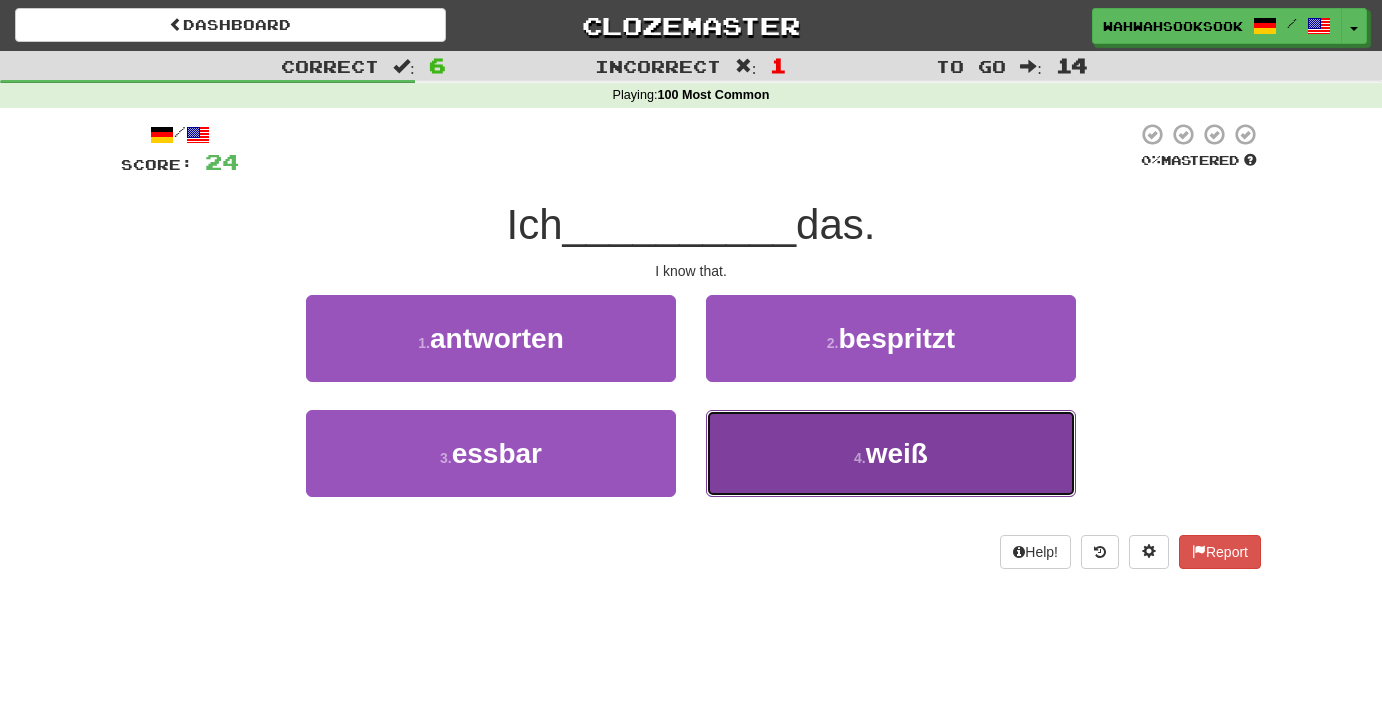 click on "4 .  weiß" at bounding box center [891, 453] 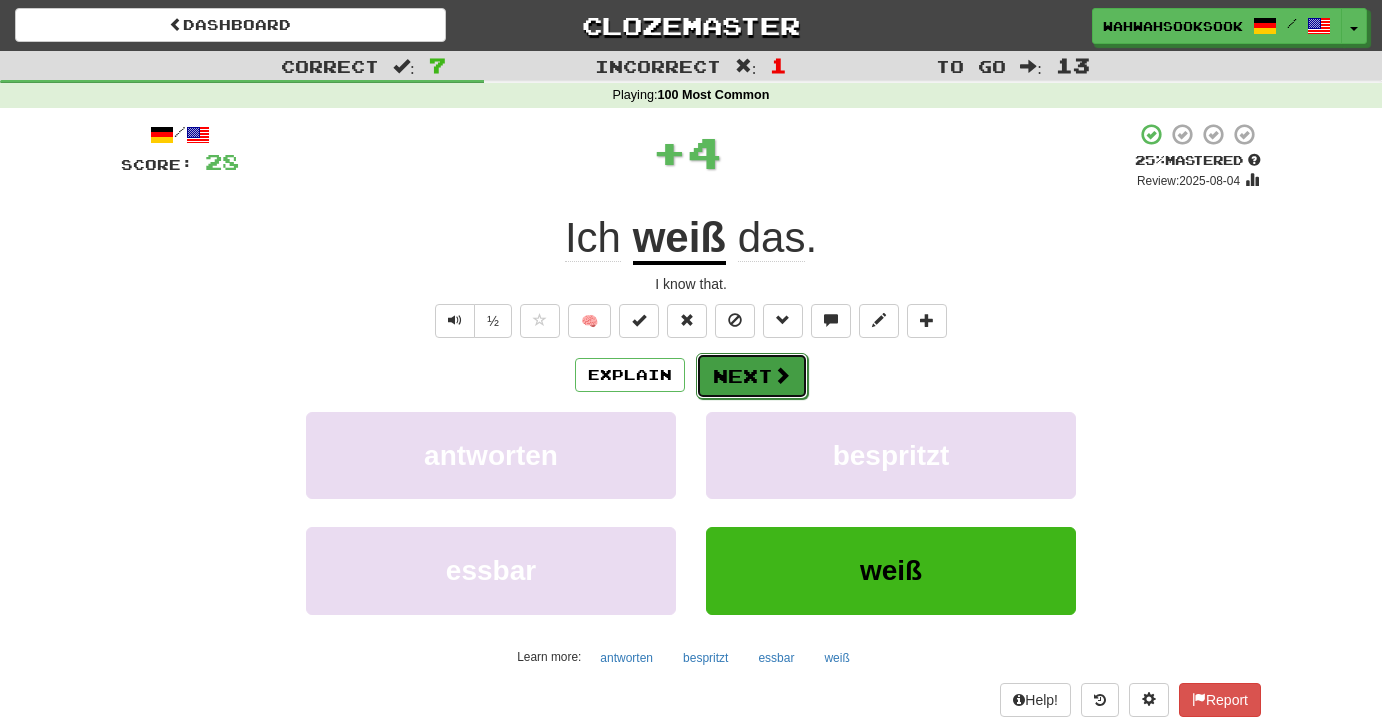 click on "Next" at bounding box center (752, 376) 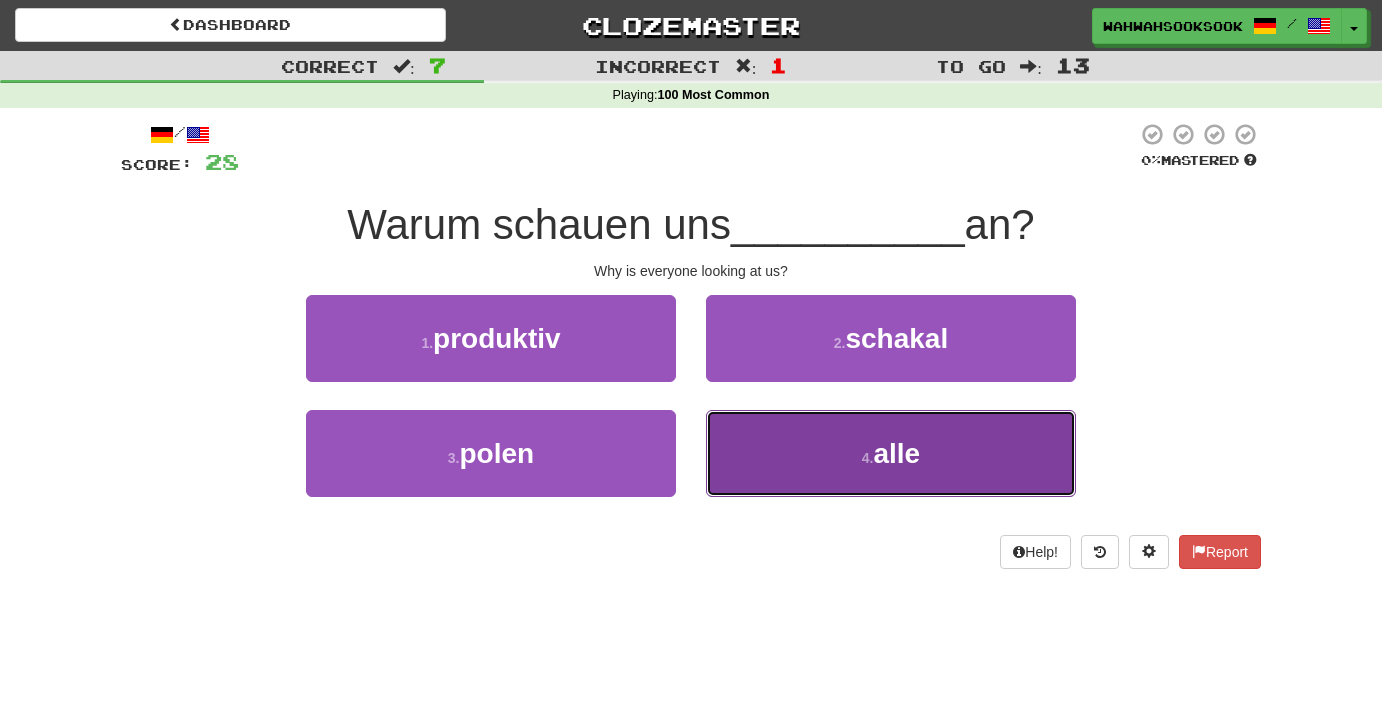 click on "4 .  alle" at bounding box center [891, 453] 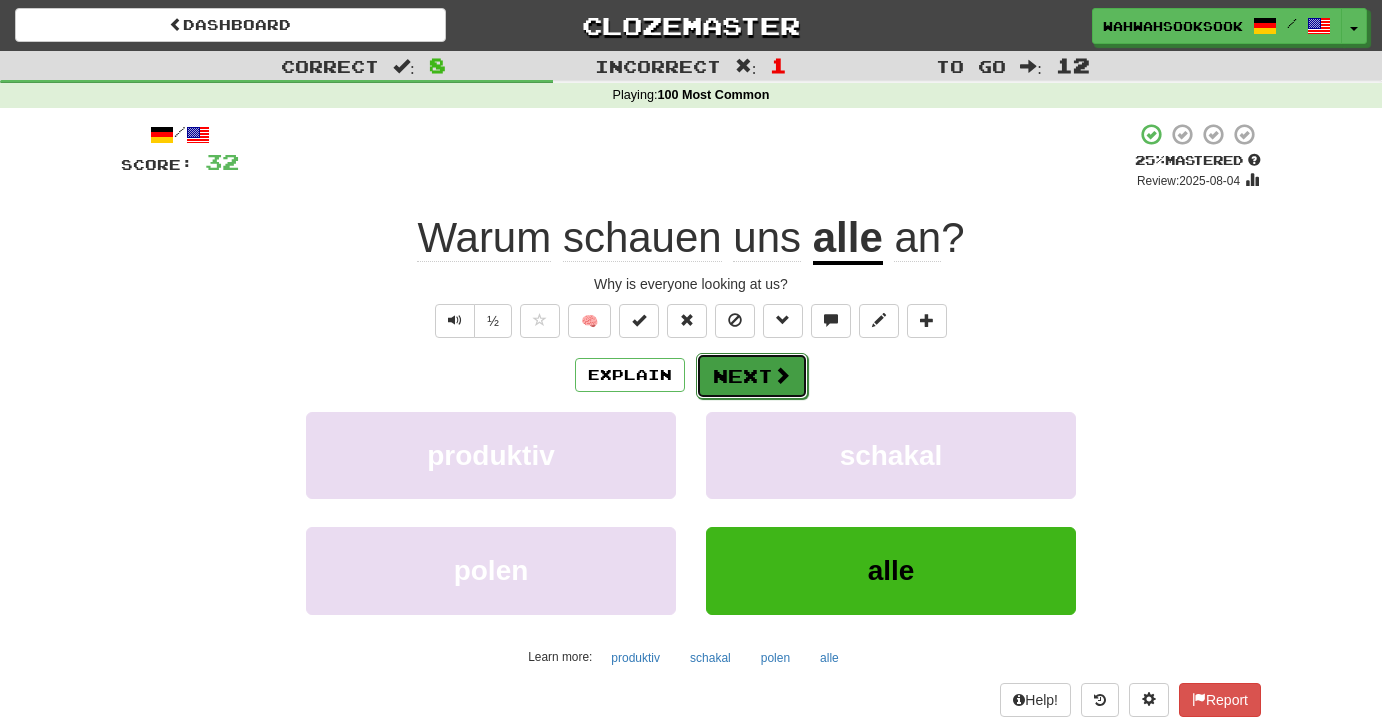 click on "Next" at bounding box center [752, 376] 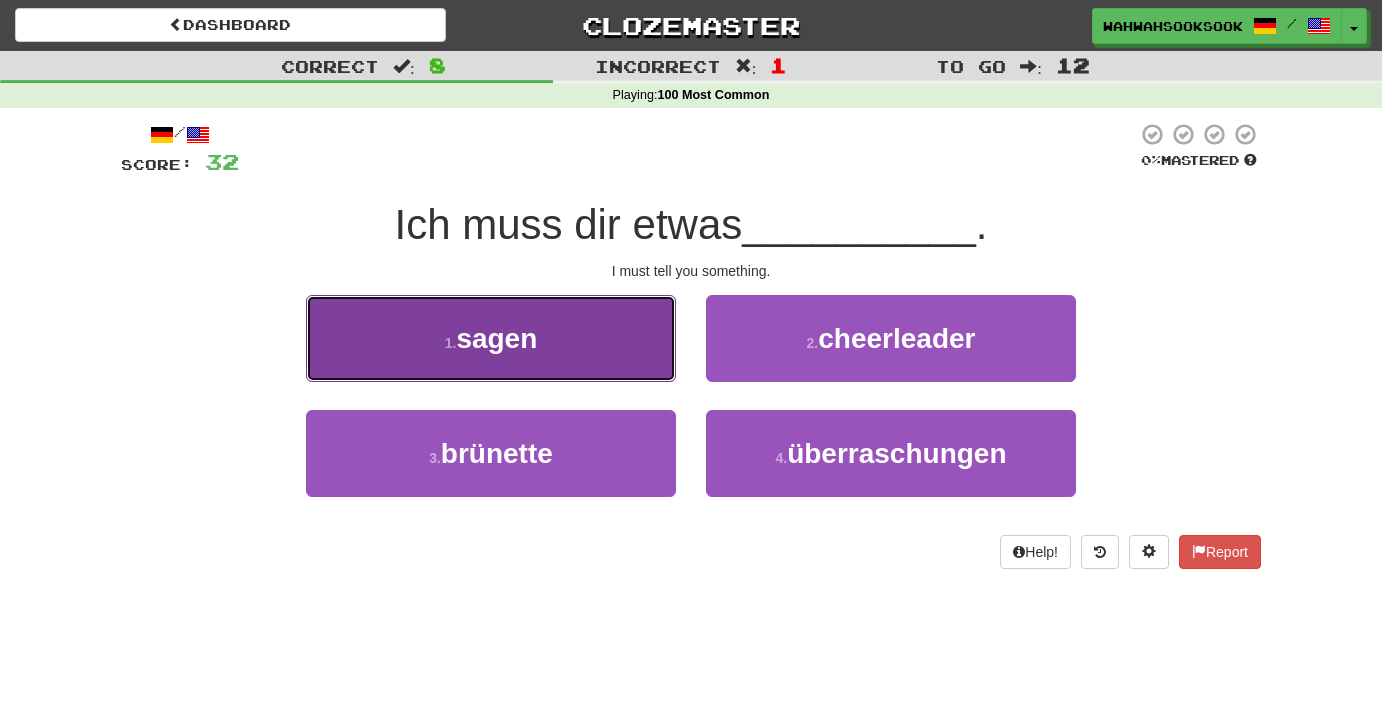 click on "1 .  sagen" at bounding box center (491, 338) 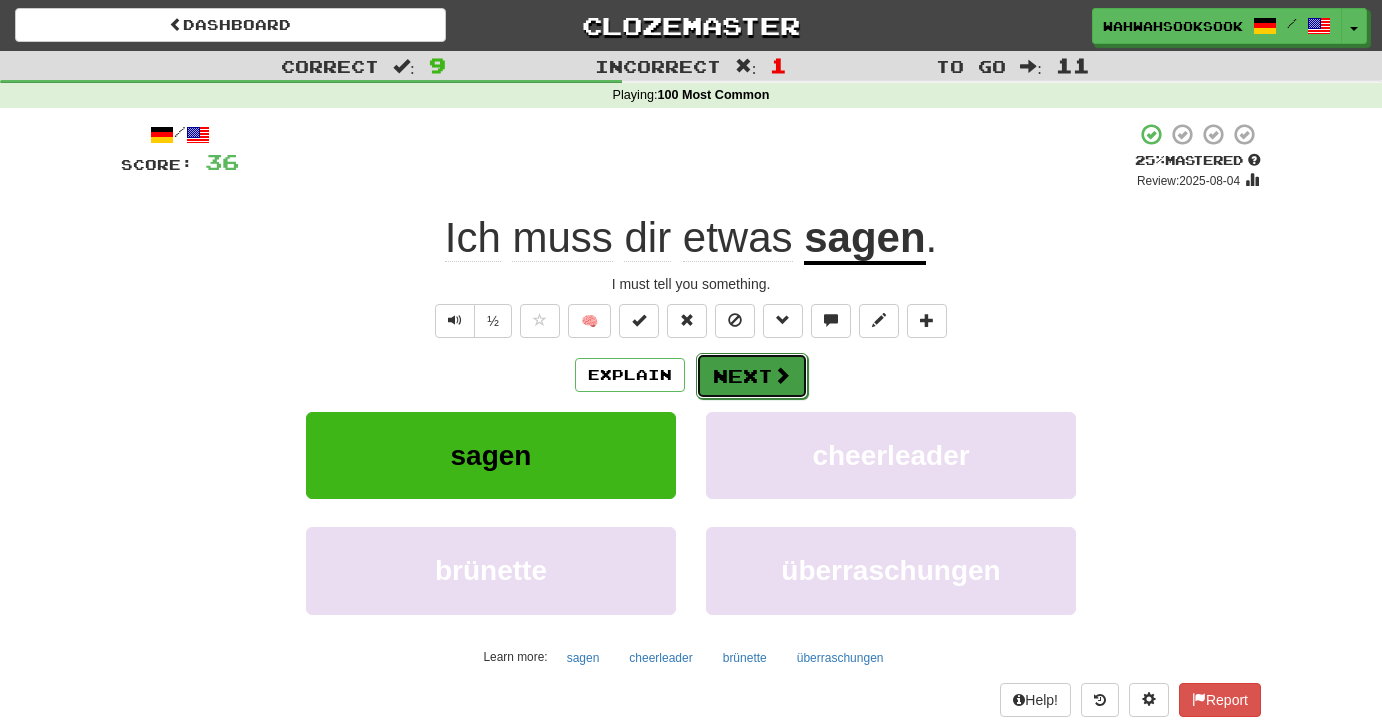 click on "Next" at bounding box center [752, 376] 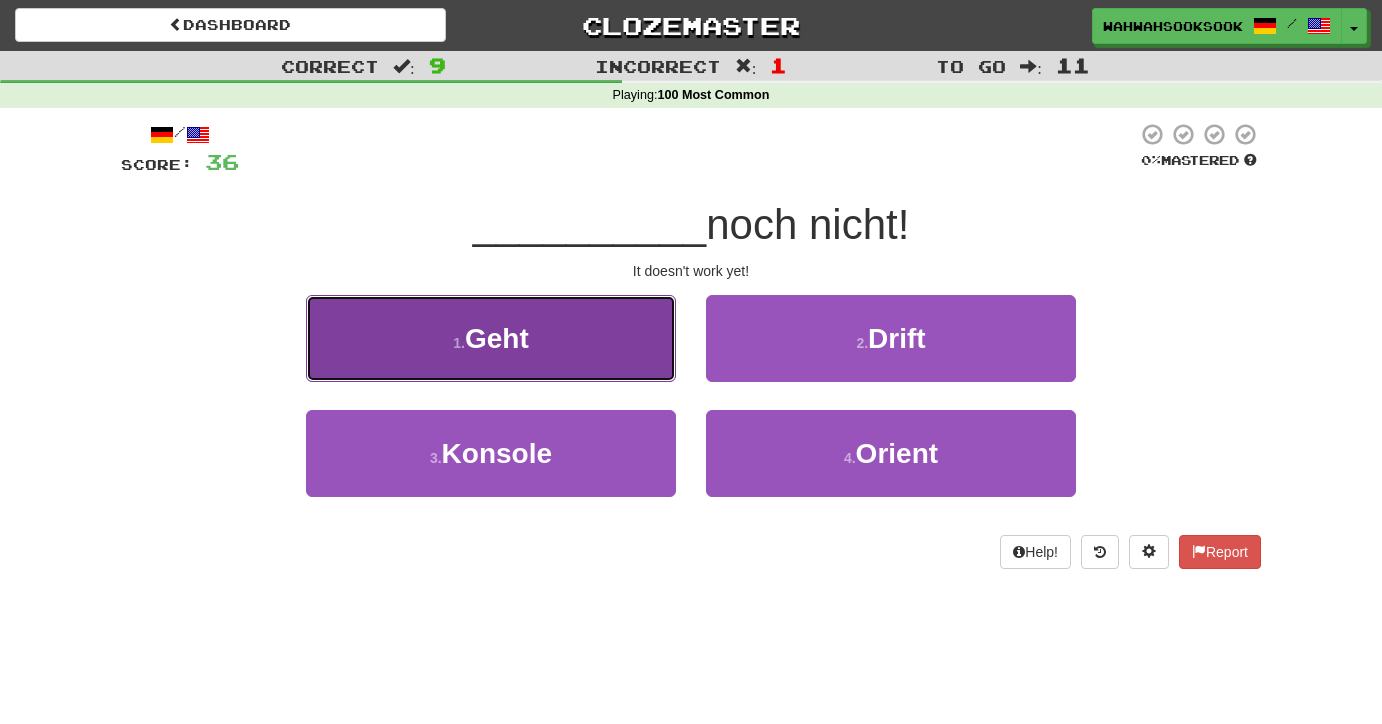 click on "1 .  Geht" at bounding box center [491, 338] 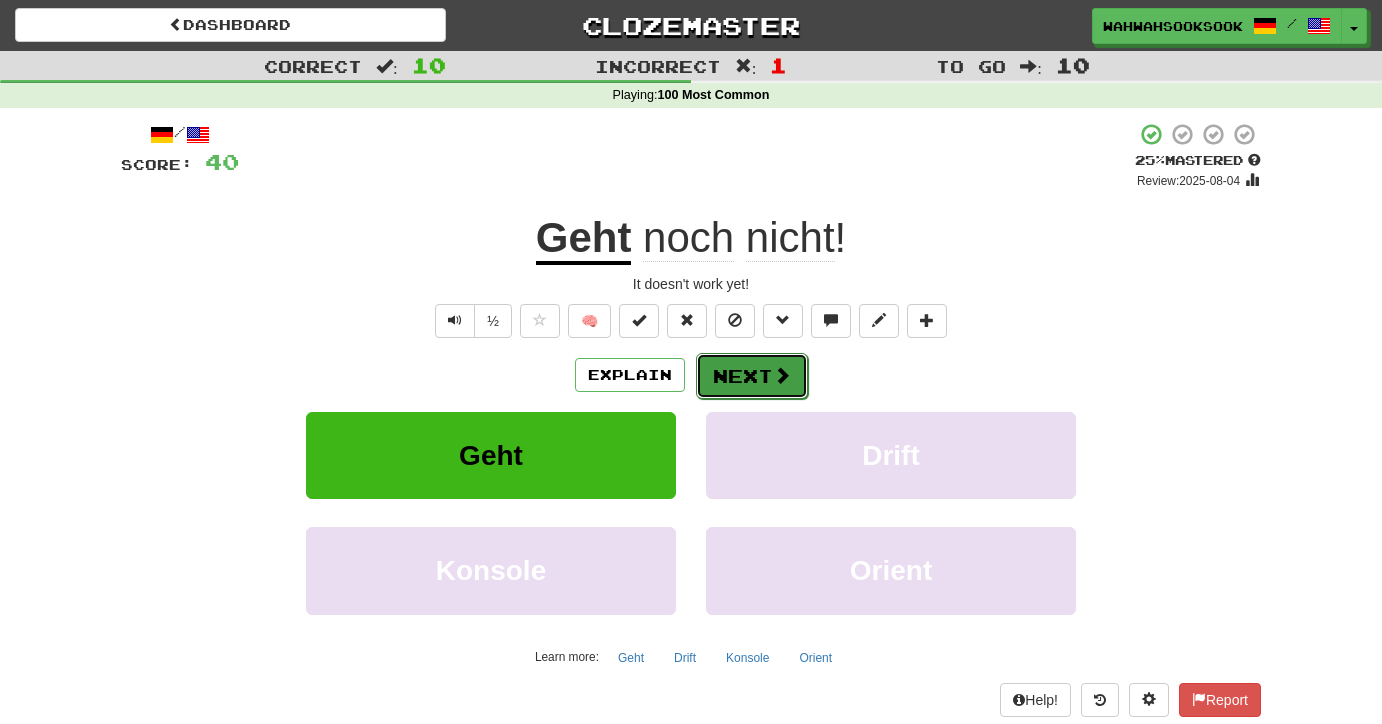 click on "Next" at bounding box center [752, 376] 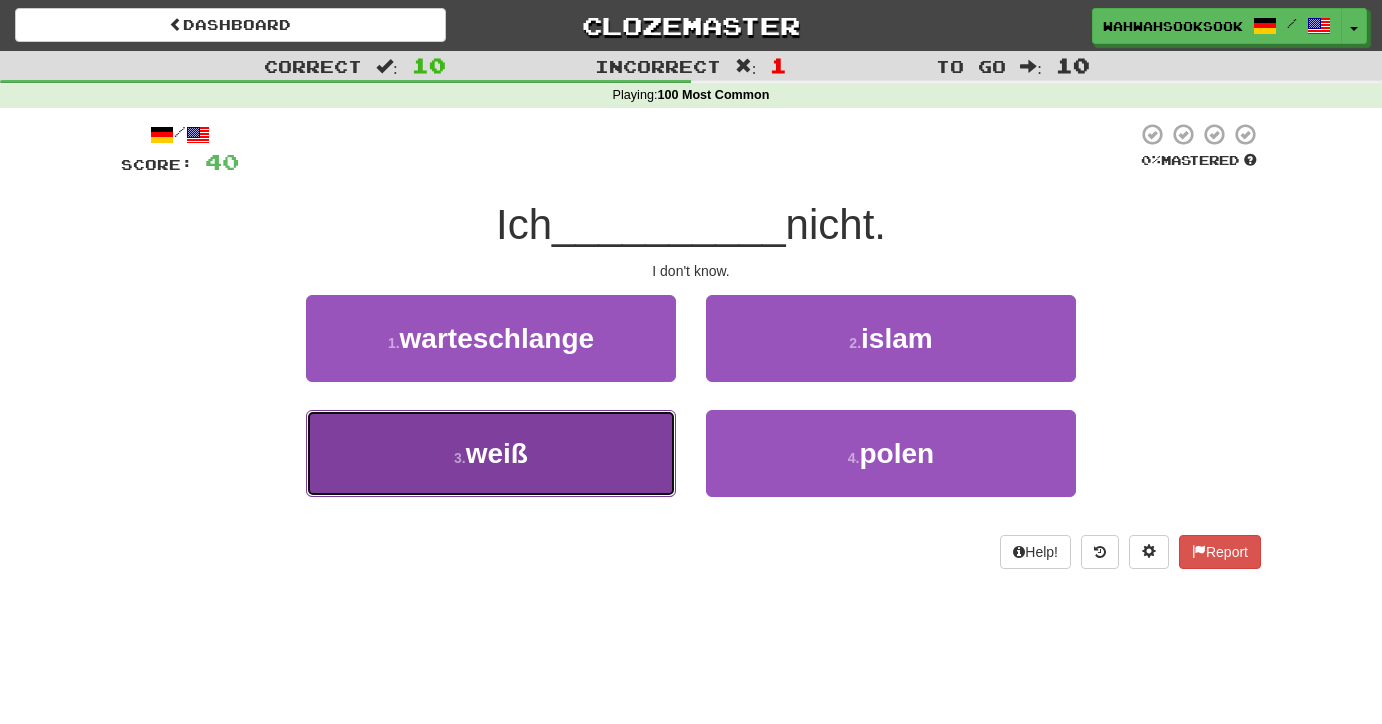 click on "3 .  weiß" at bounding box center (491, 453) 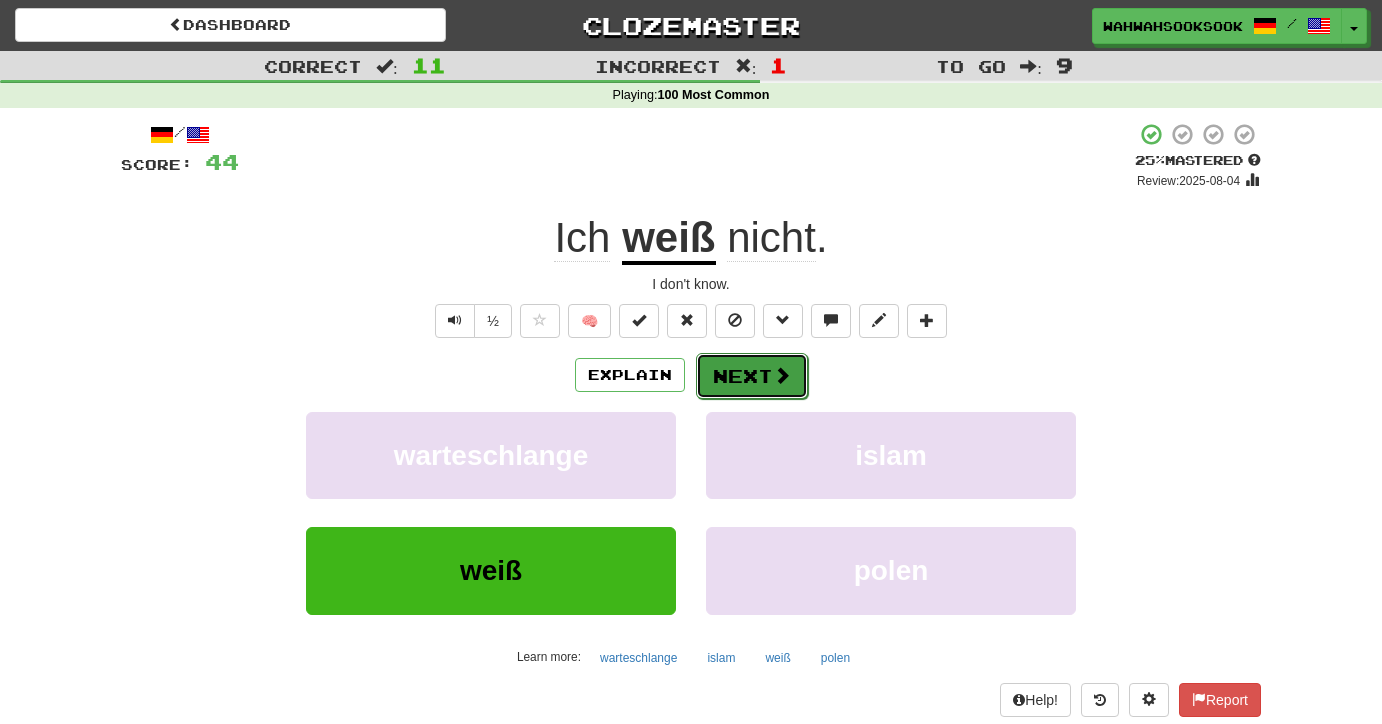 click at bounding box center [782, 375] 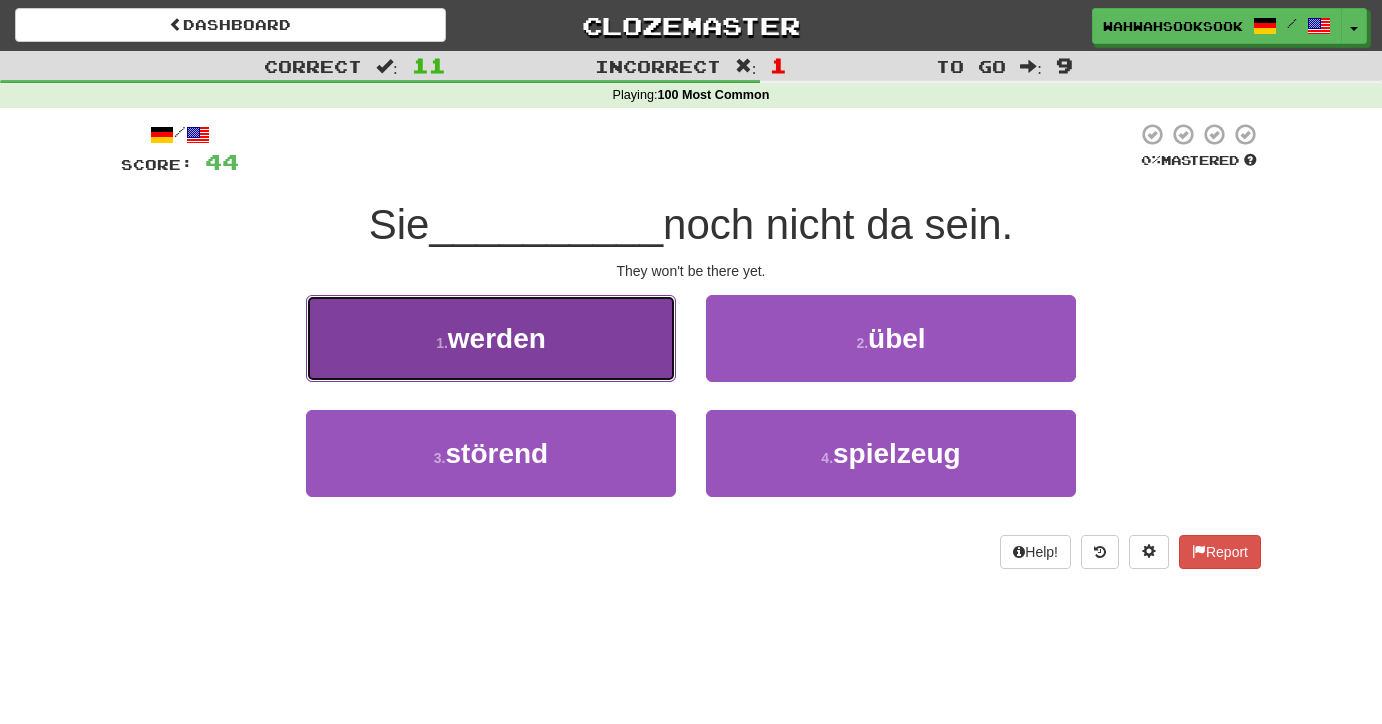 click on "1 .  werden" at bounding box center (491, 338) 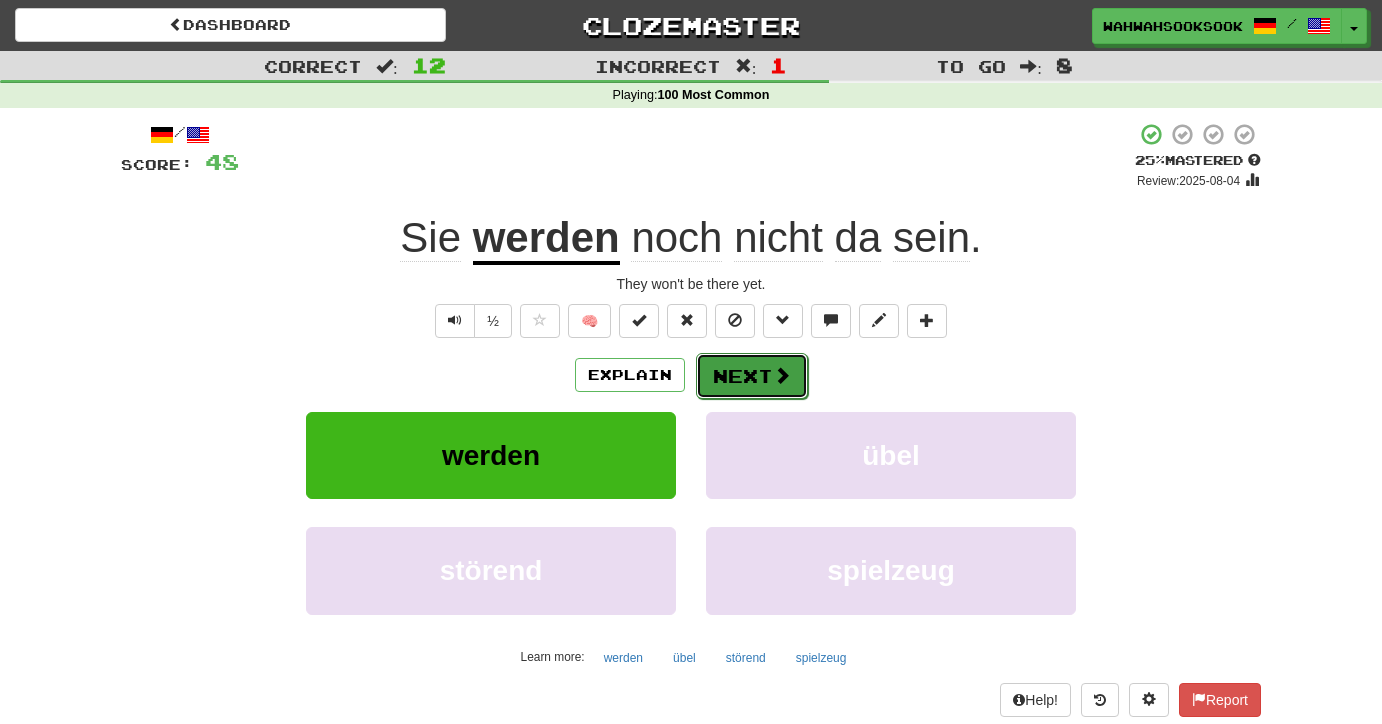 click on "Next" at bounding box center [752, 376] 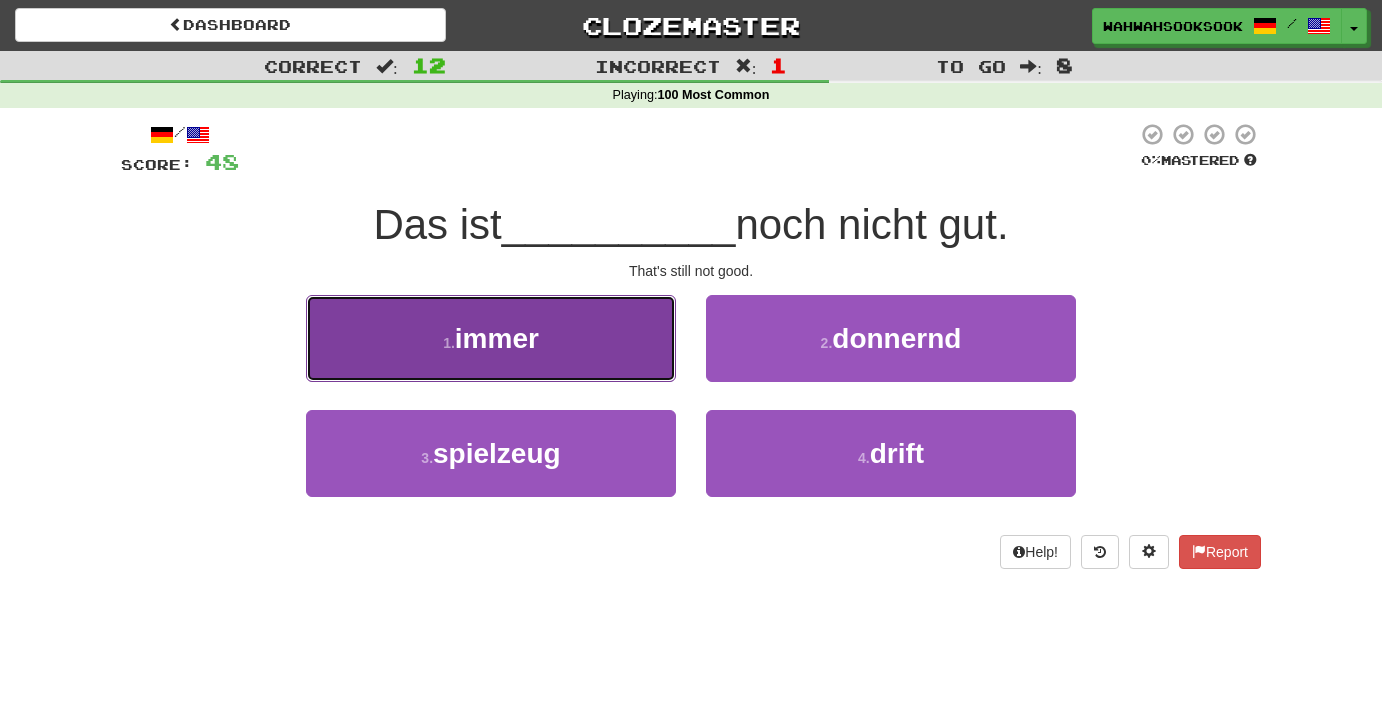 click on "1 .  immer" at bounding box center [491, 338] 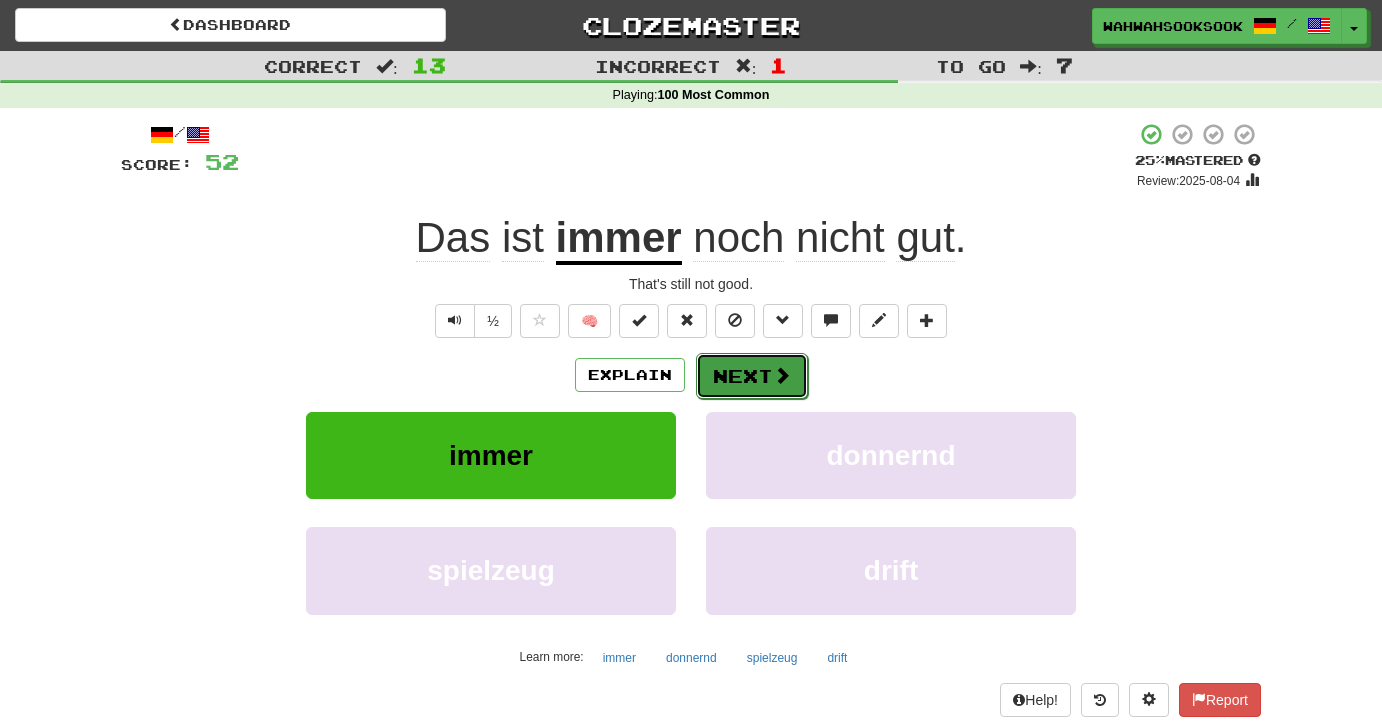 click on "Next" at bounding box center [752, 376] 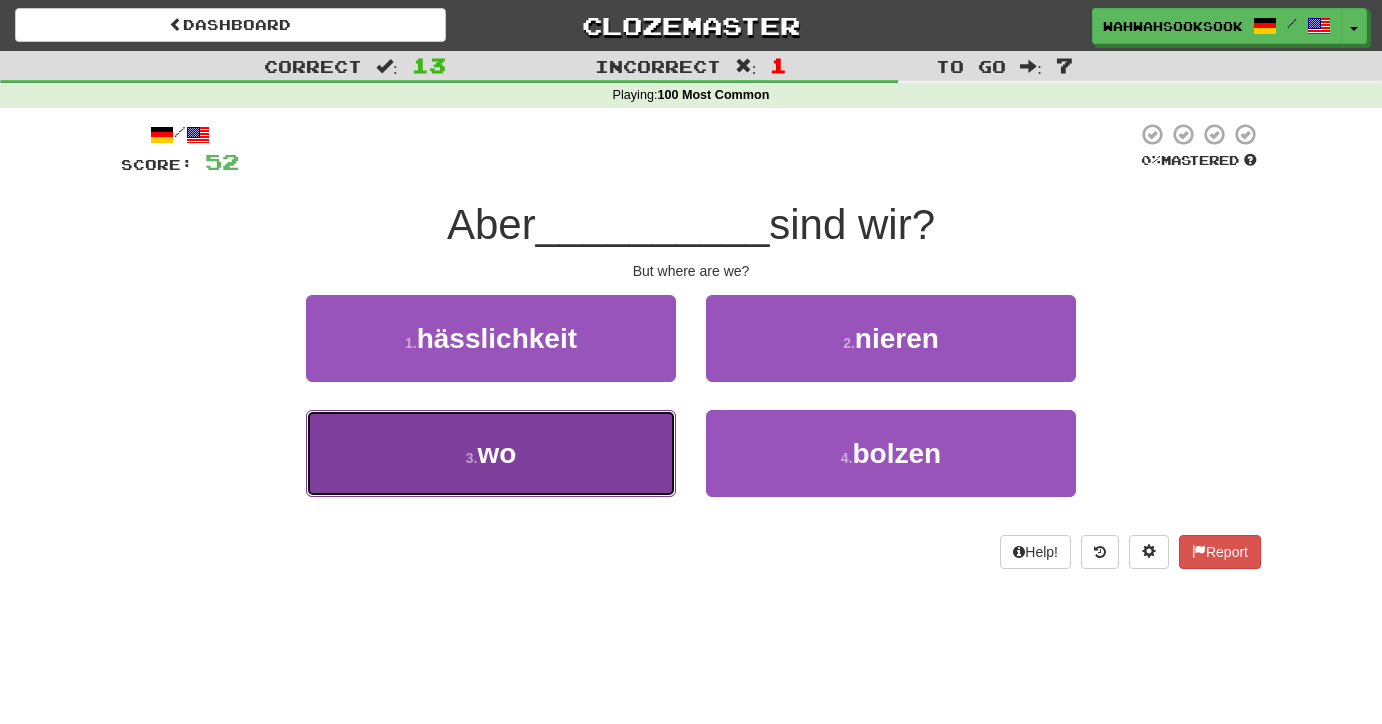 click on "3 .  wo" at bounding box center (491, 453) 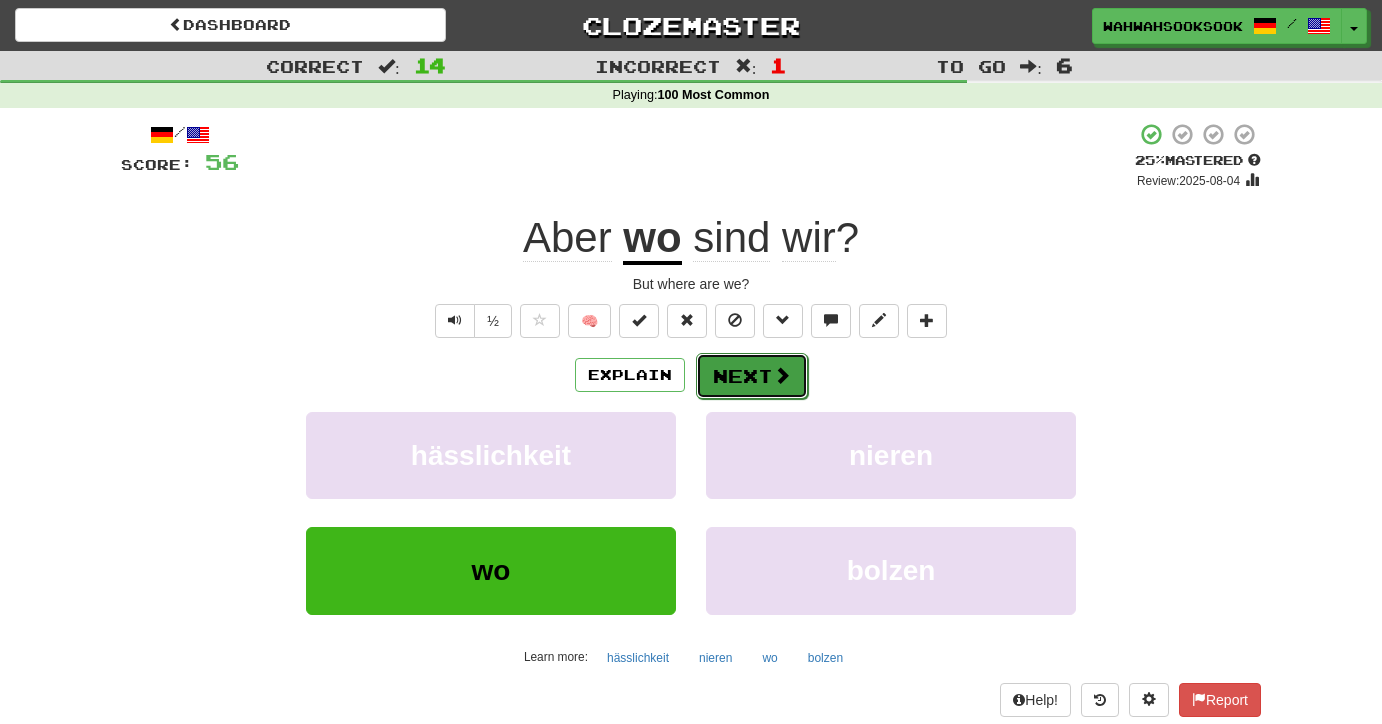 click at bounding box center [782, 375] 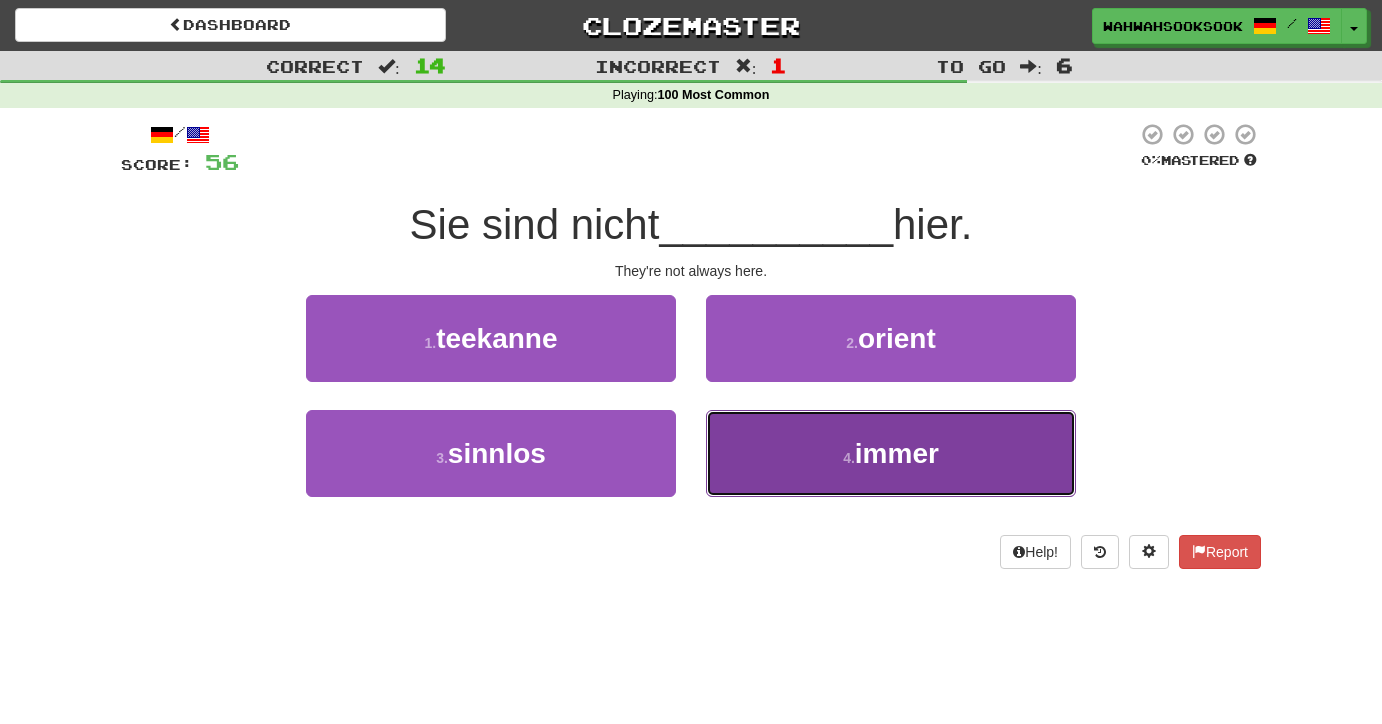 click on "4 .  immer" at bounding box center (891, 453) 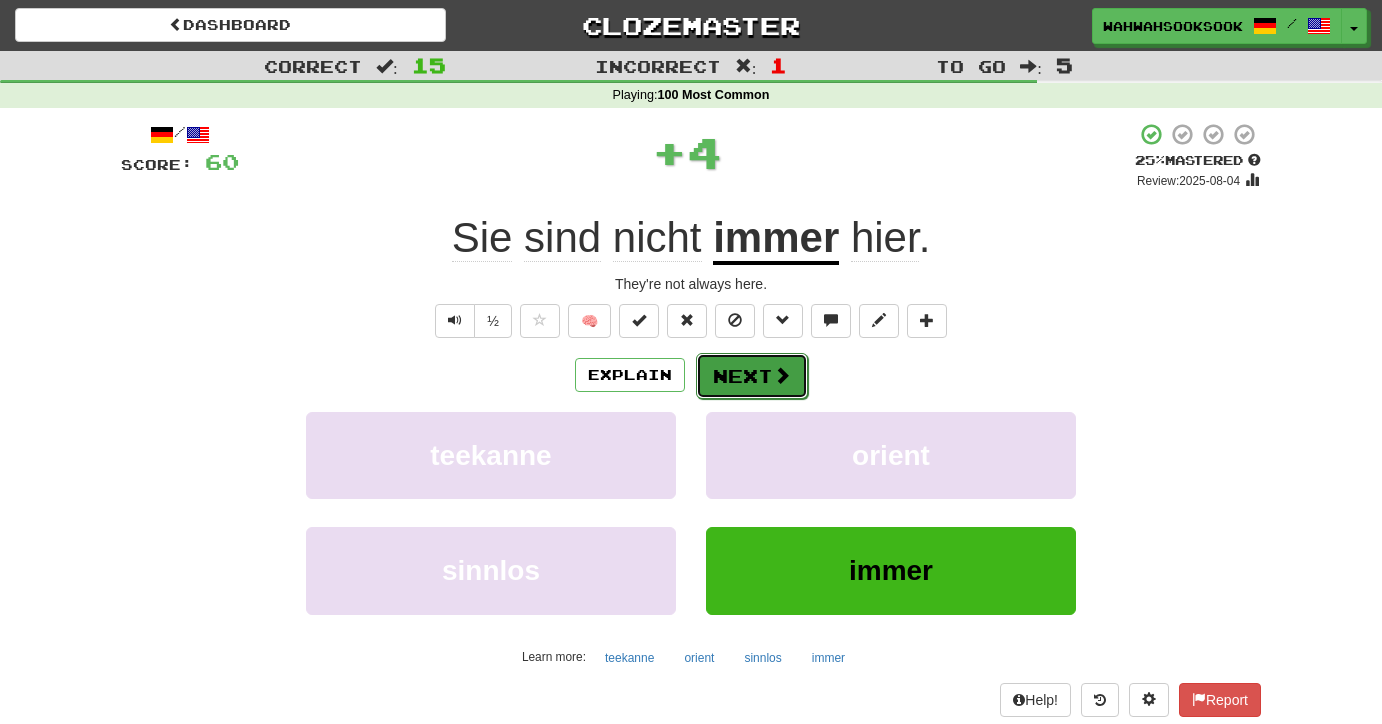 click on "Next" at bounding box center (752, 376) 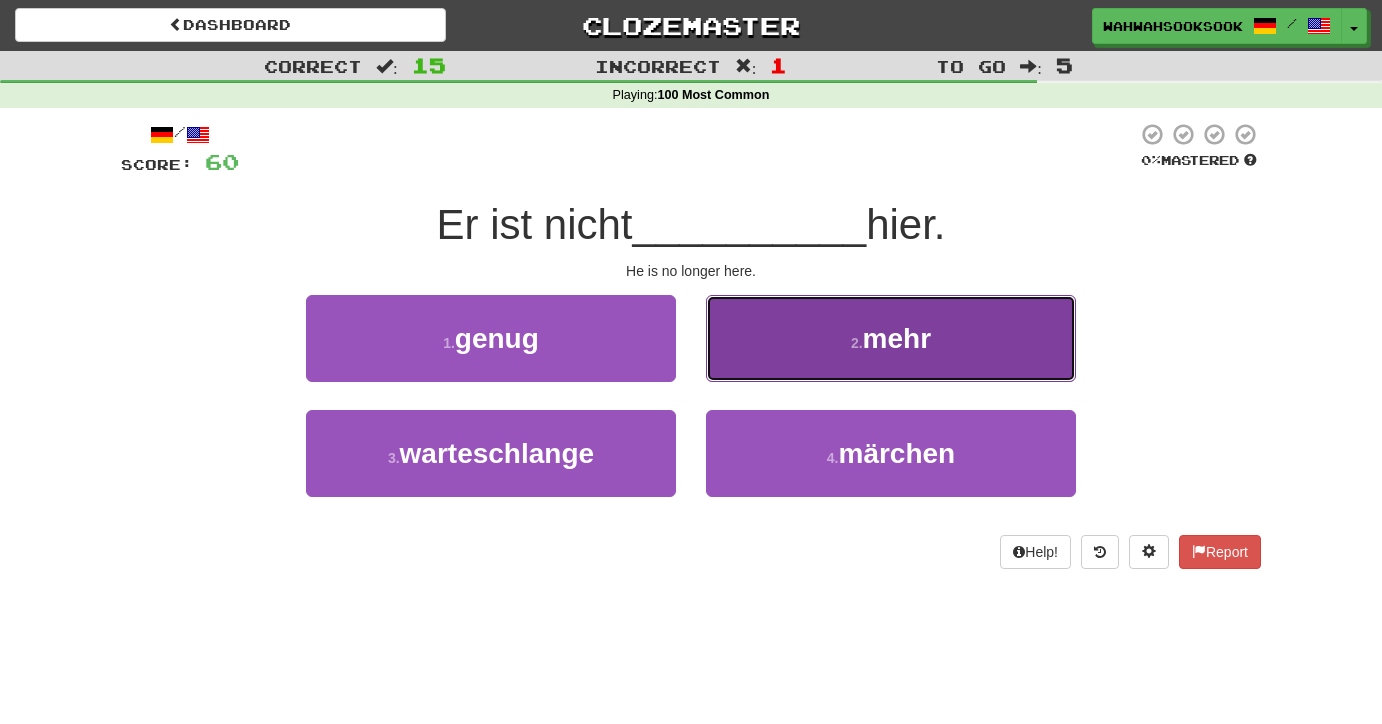 click on "mehr" at bounding box center [897, 338] 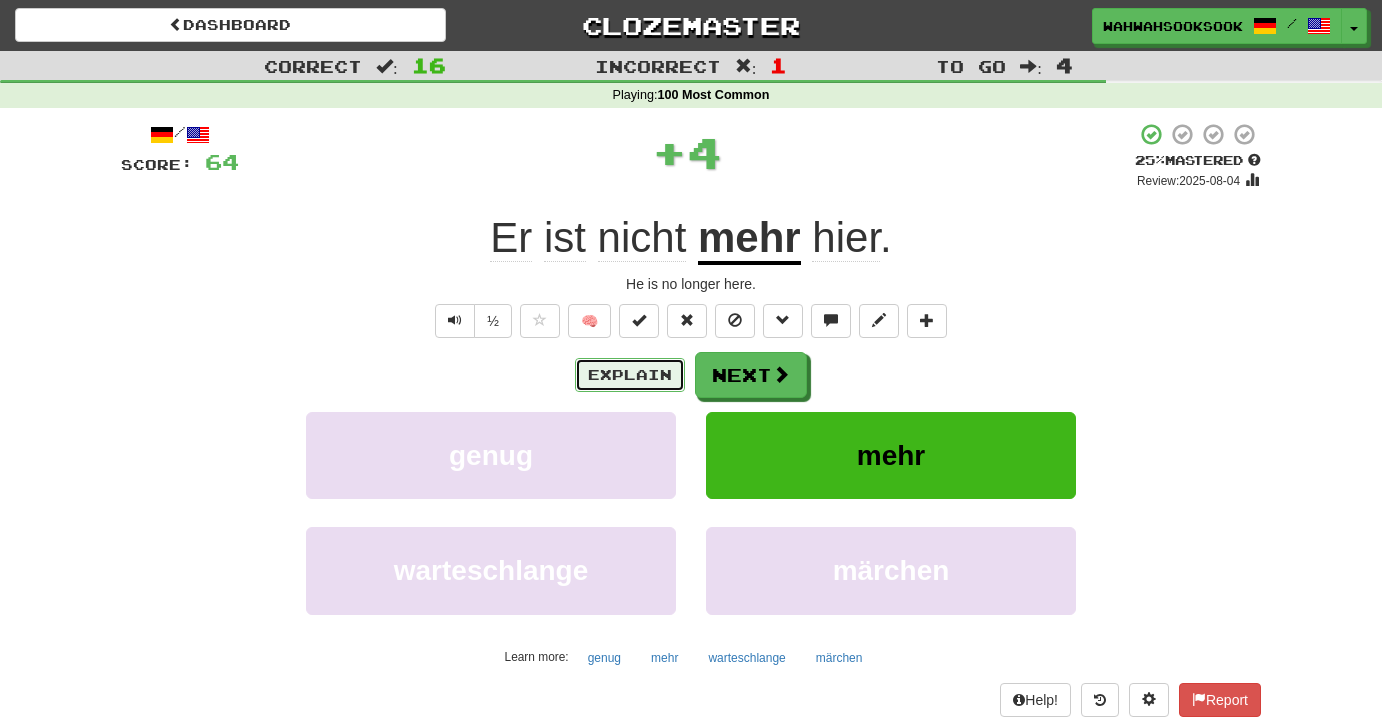 click on "Explain" at bounding box center [630, 375] 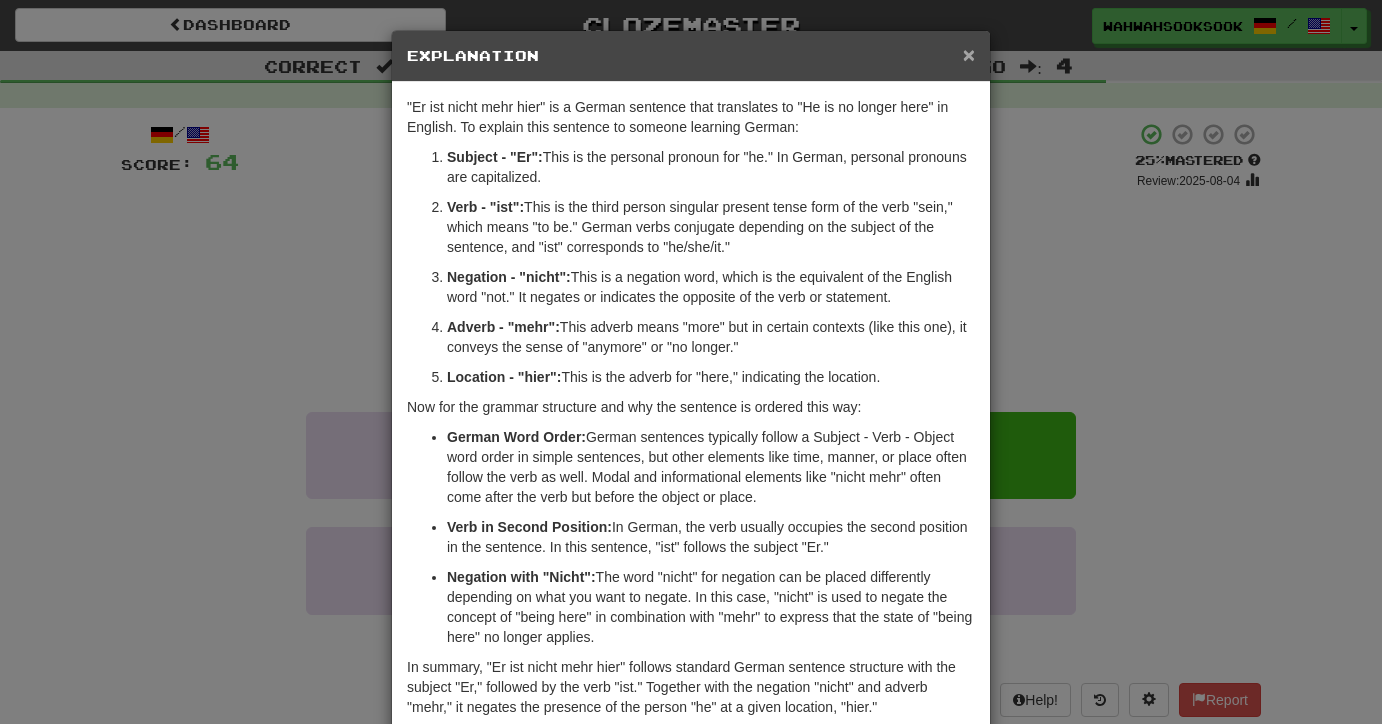 click on "×" at bounding box center [969, 54] 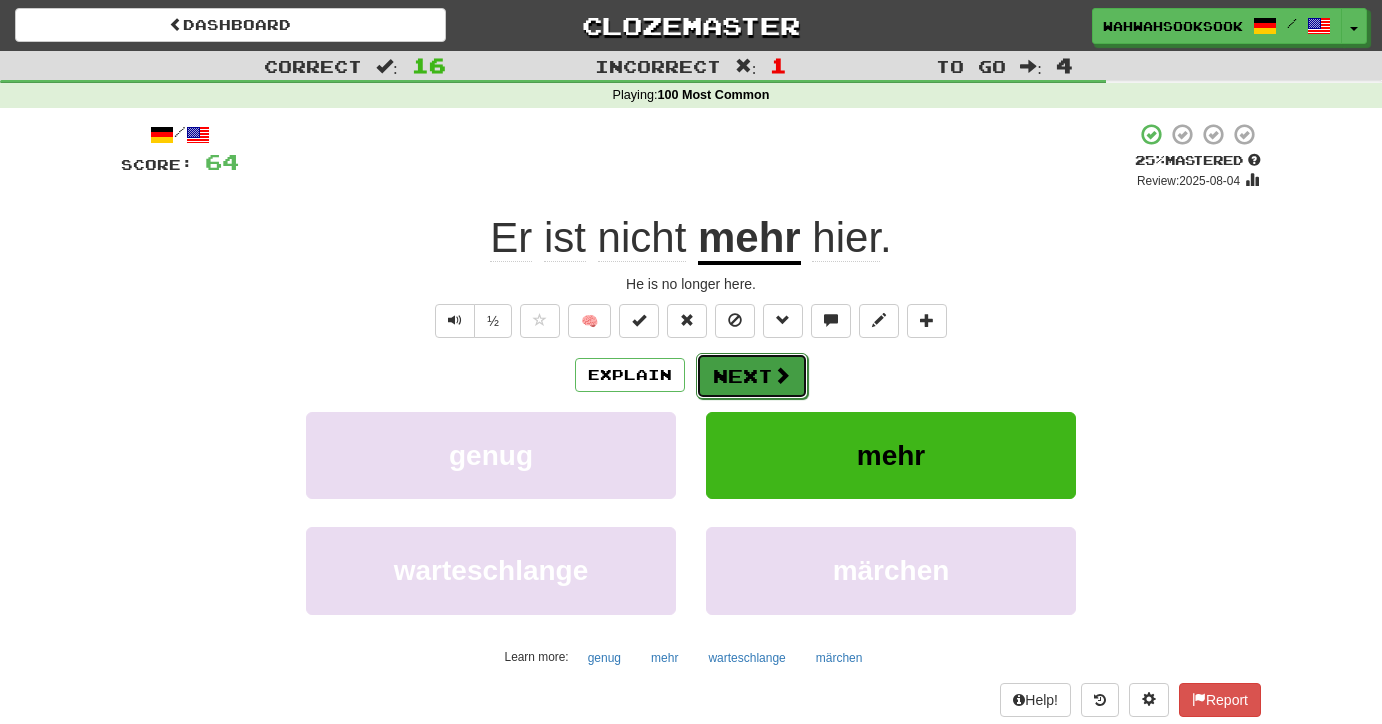 click at bounding box center (782, 375) 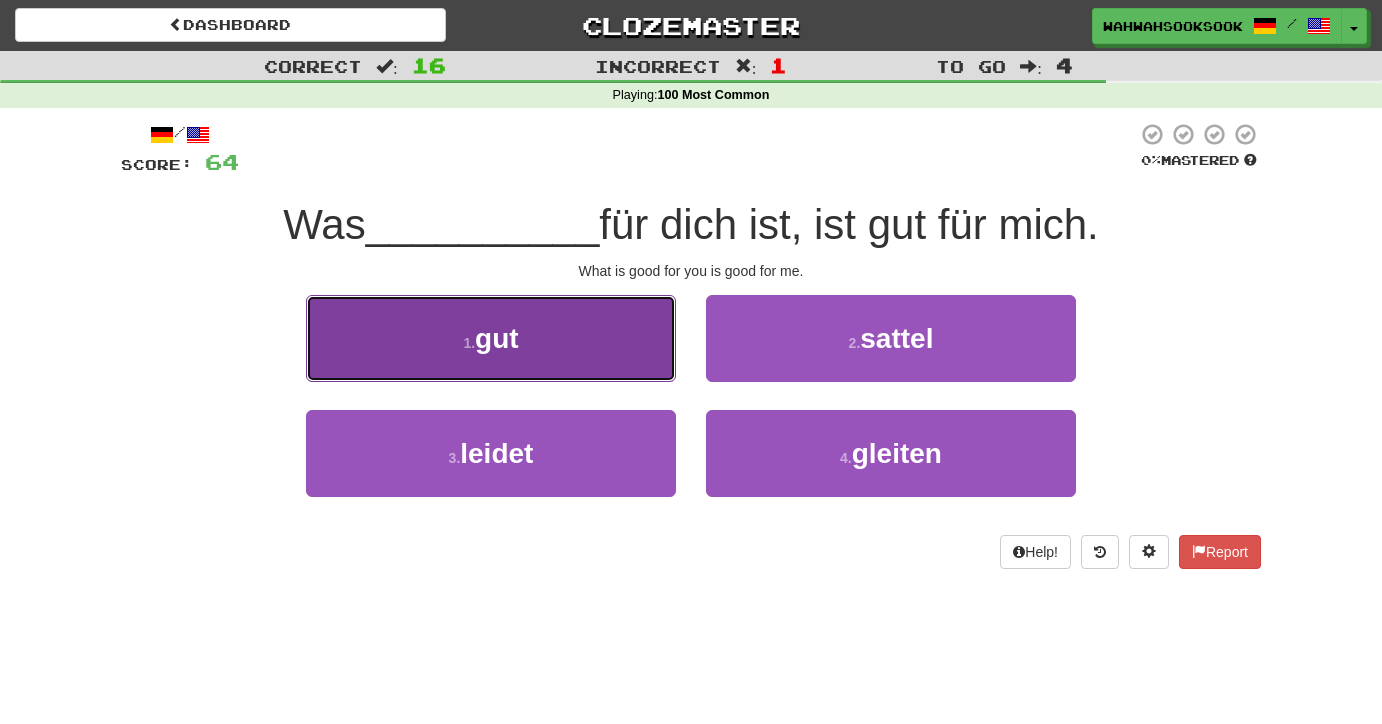 click on "1 .  gut" at bounding box center [491, 338] 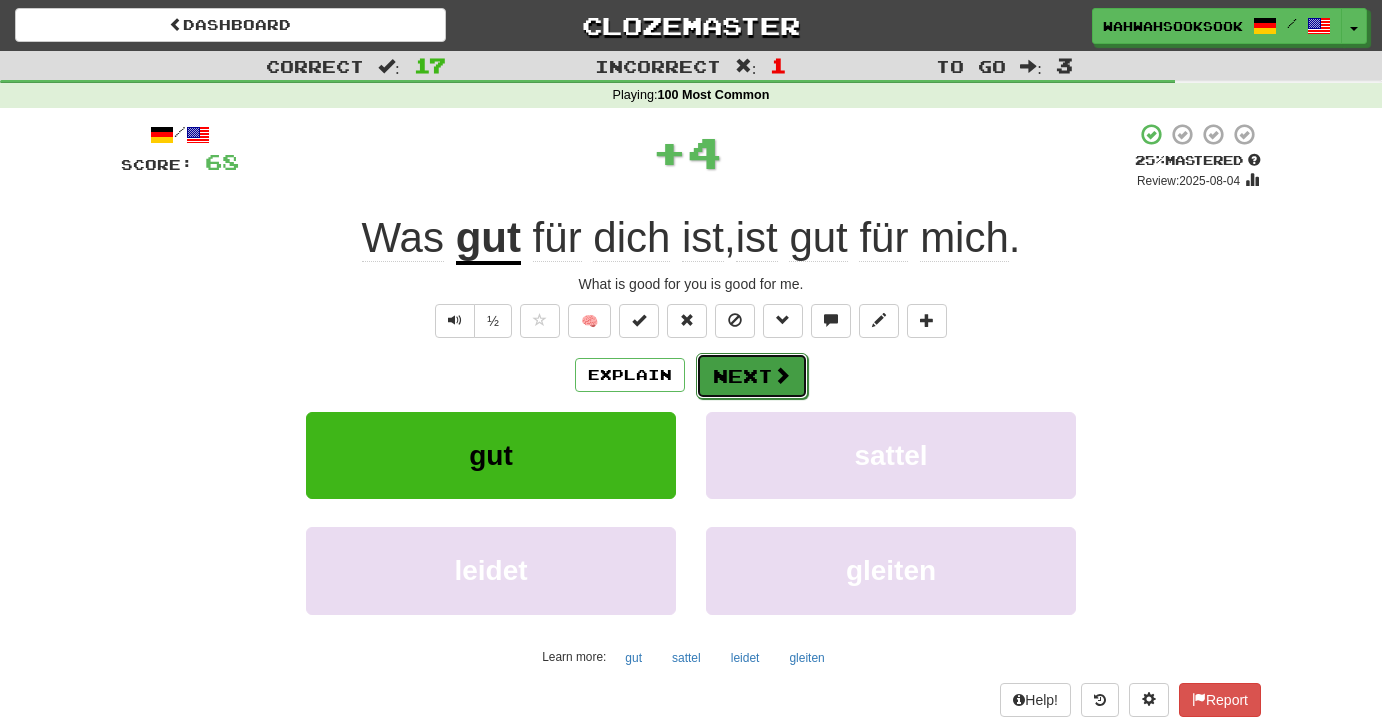 click at bounding box center (782, 375) 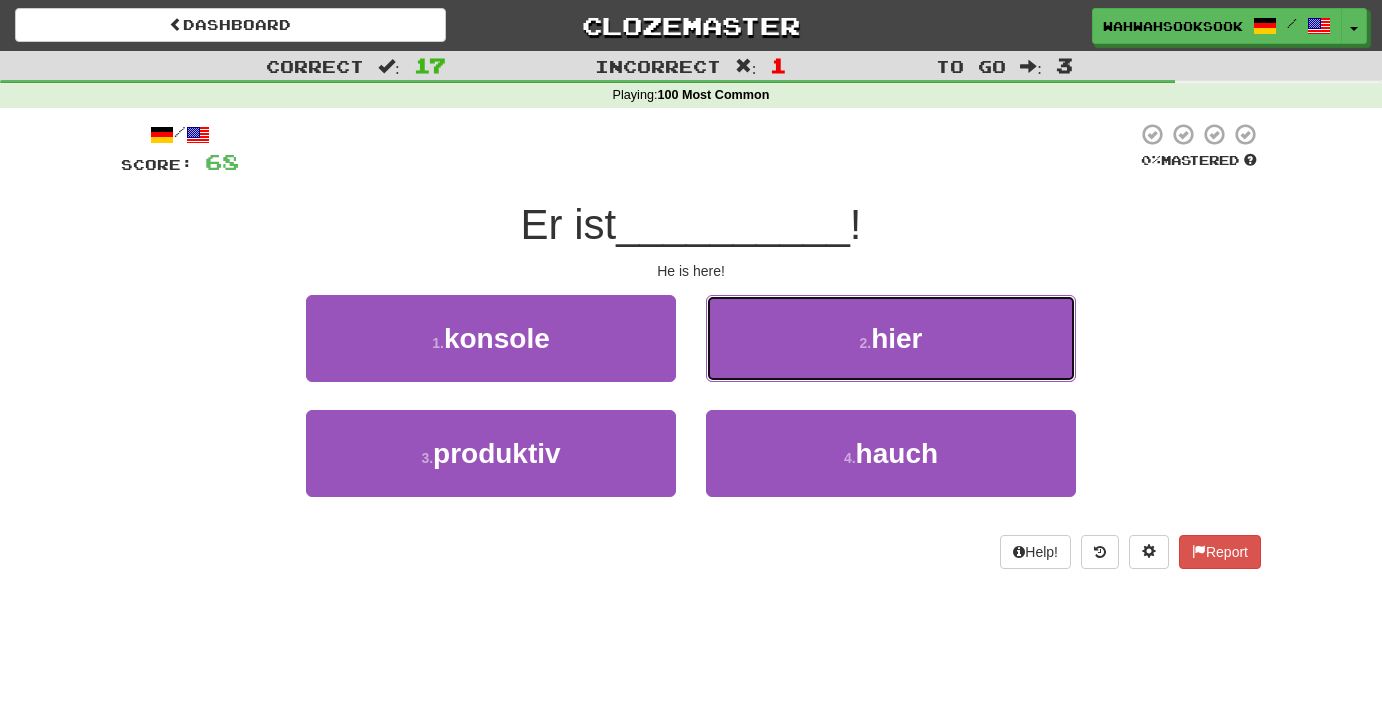 click on "2 .  hier" at bounding box center (891, 338) 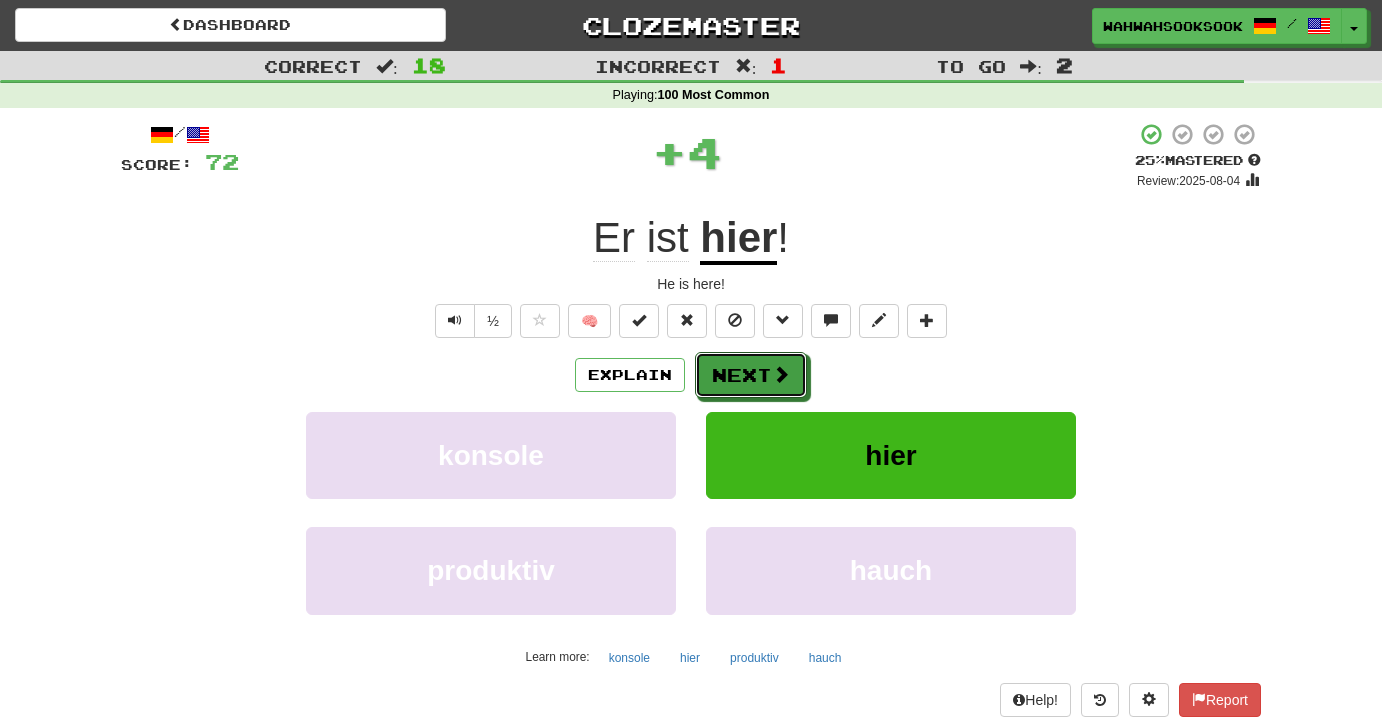click at bounding box center [781, 374] 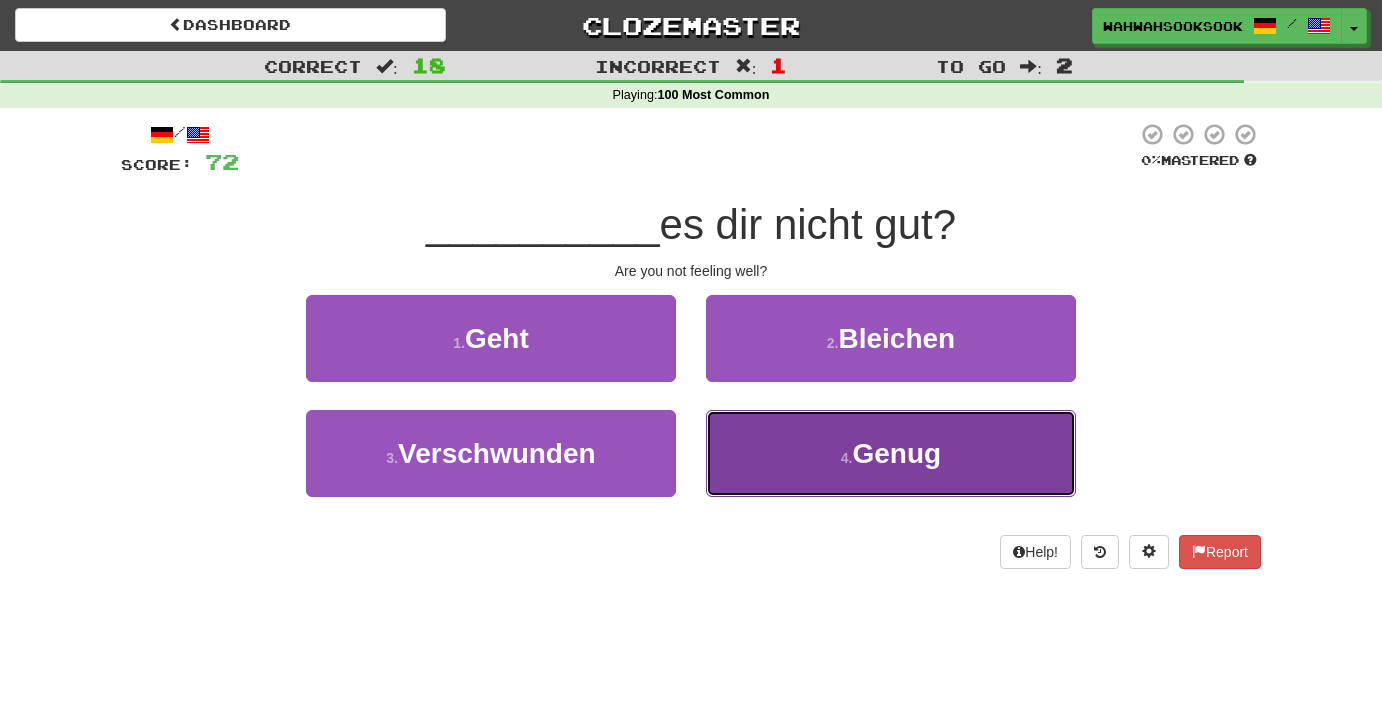 click on "Genug" at bounding box center (897, 453) 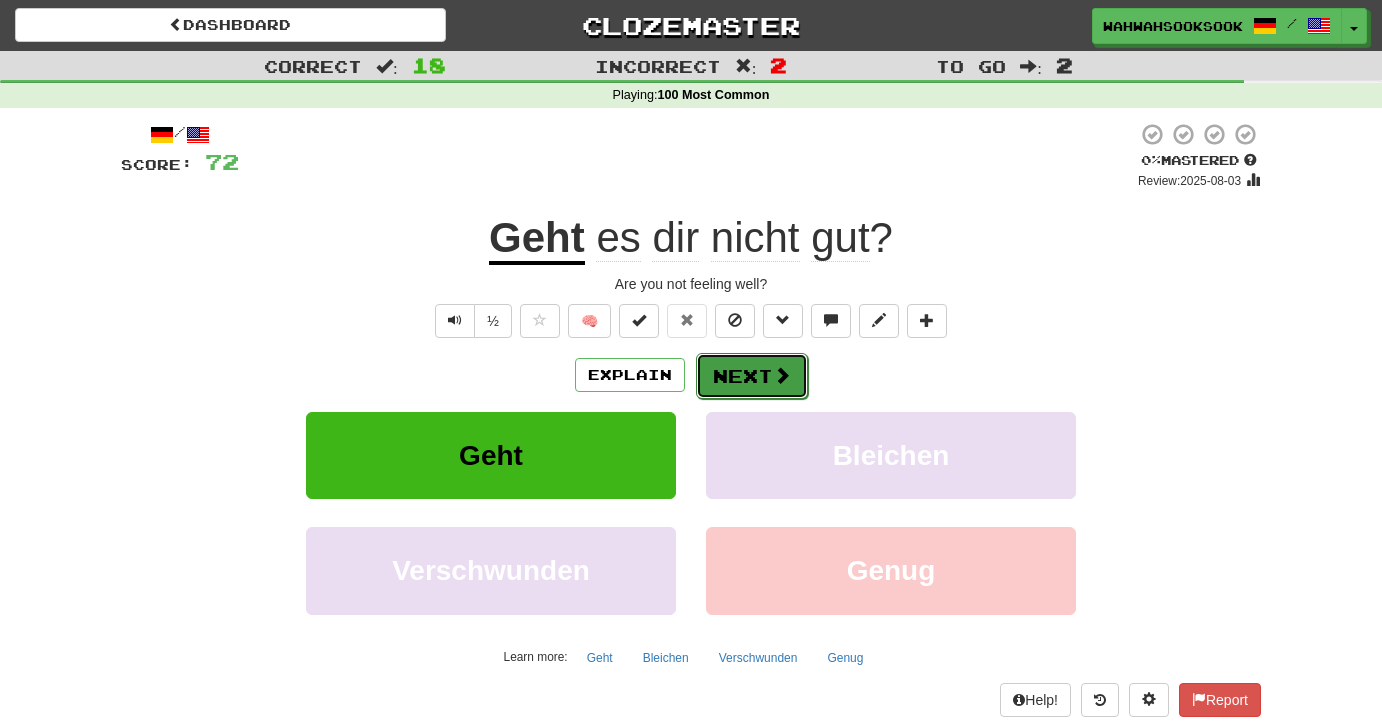 click on "Next" at bounding box center [752, 376] 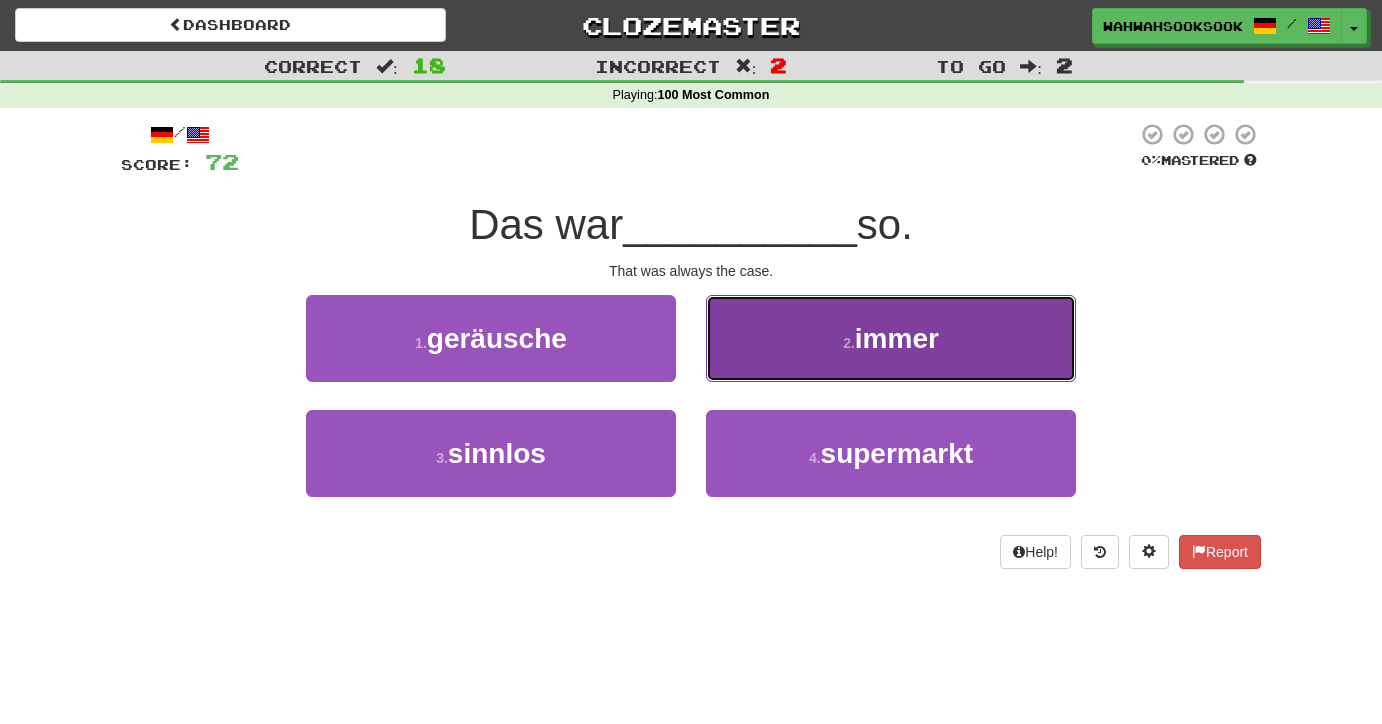 click on "2 .  immer" at bounding box center [891, 338] 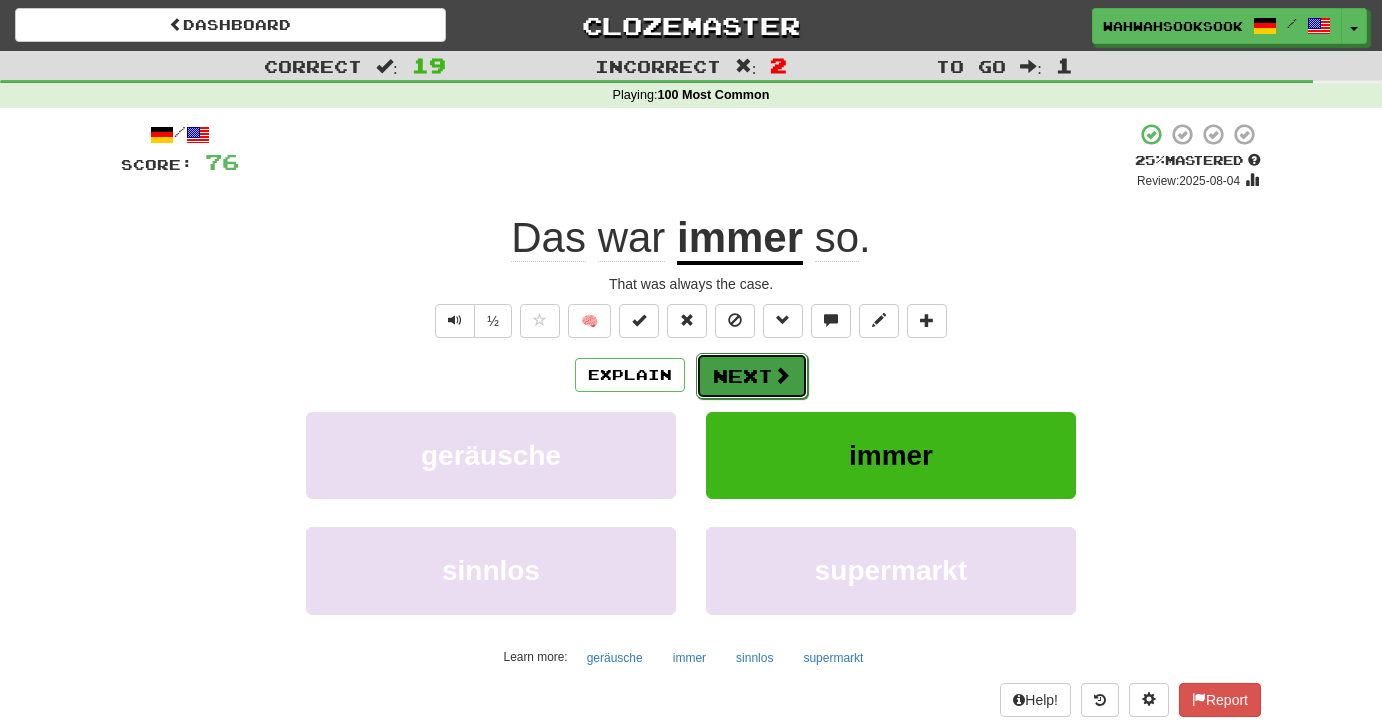 click on "Next" at bounding box center [752, 376] 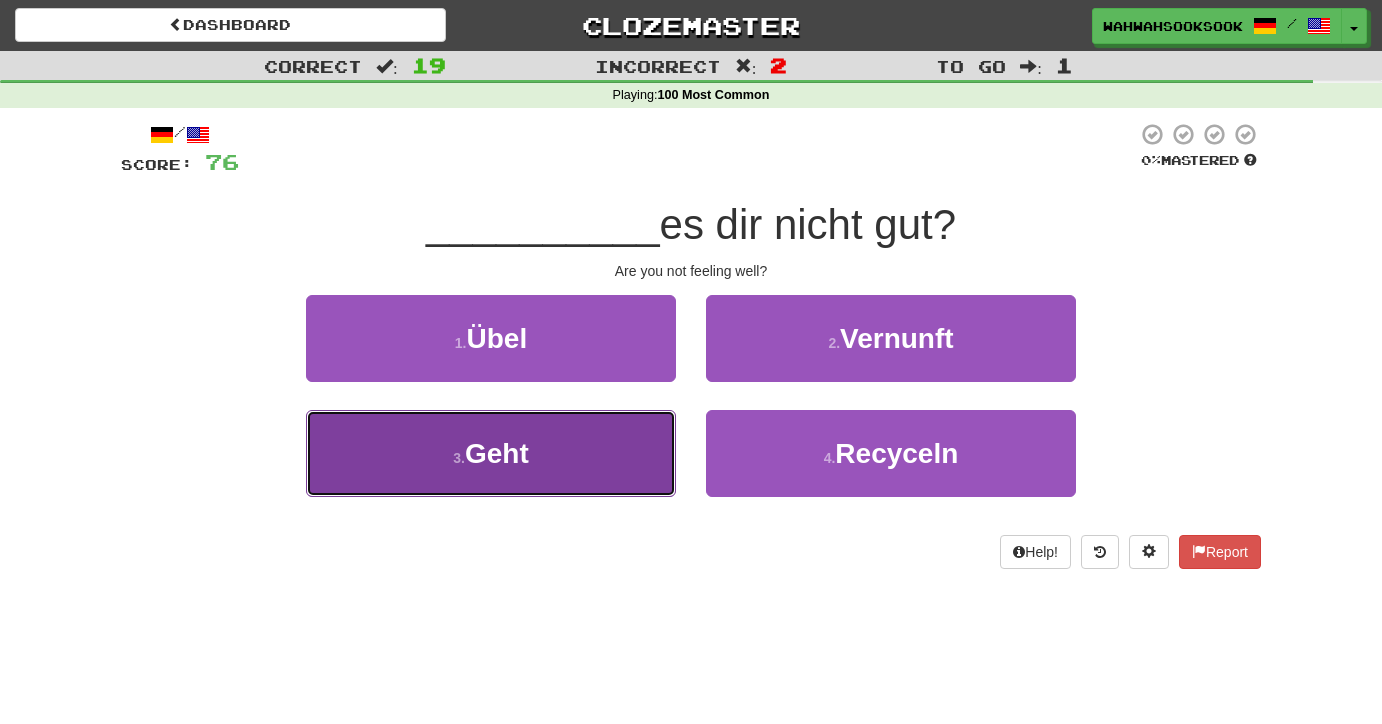 click on "3 .  Geht" at bounding box center [491, 453] 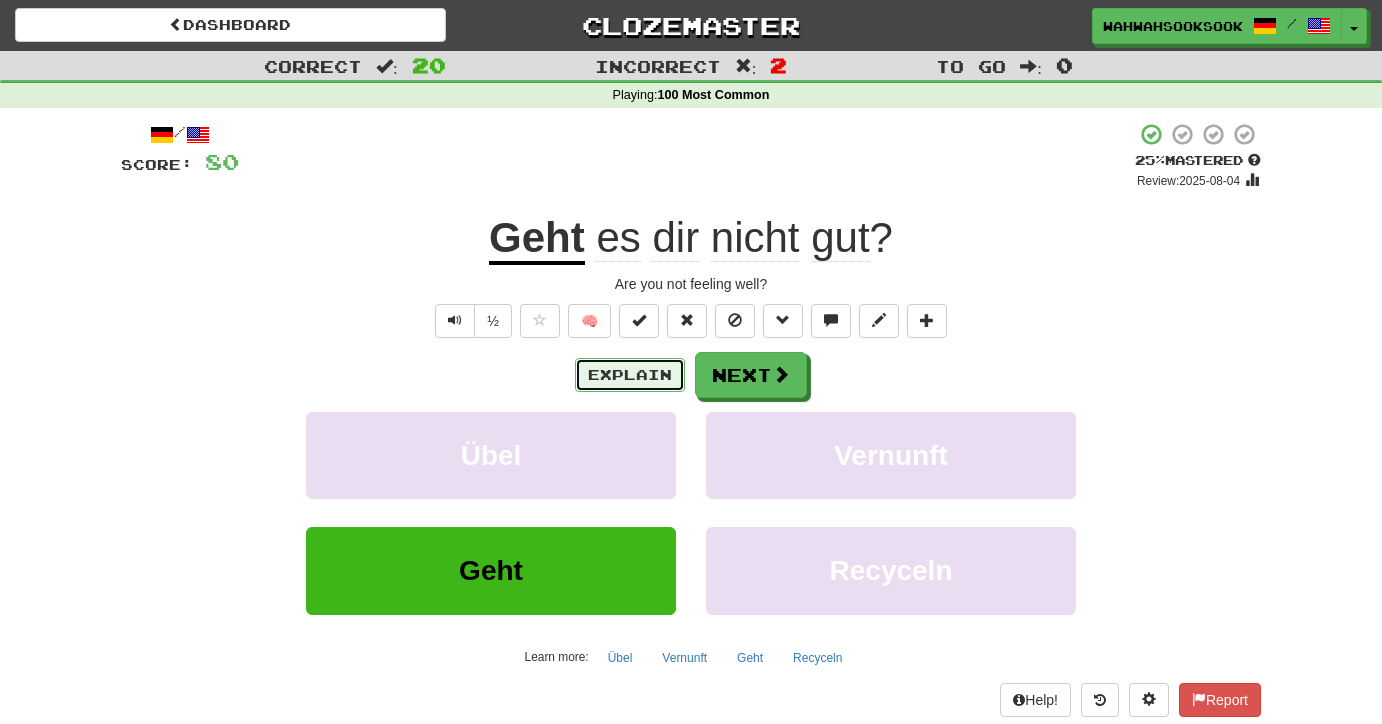 click on "Explain" at bounding box center [630, 375] 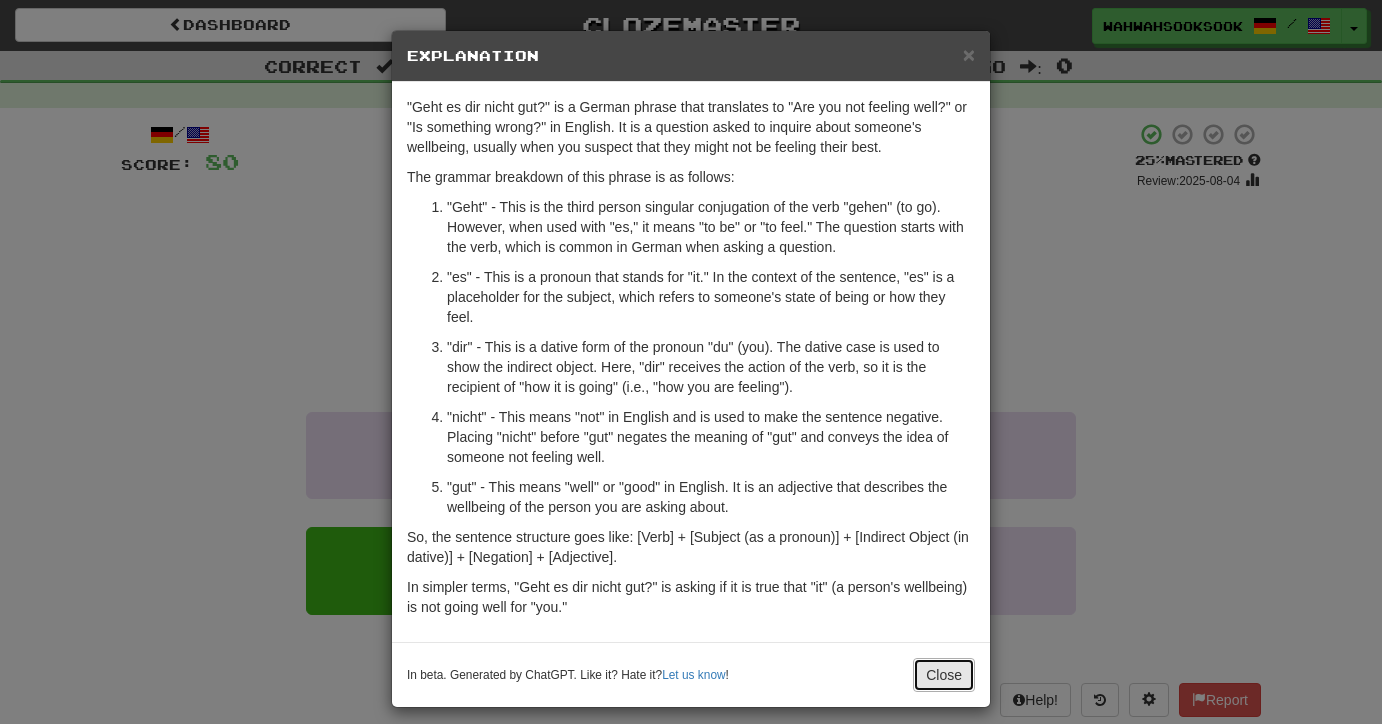 click on "Close" at bounding box center [944, 675] 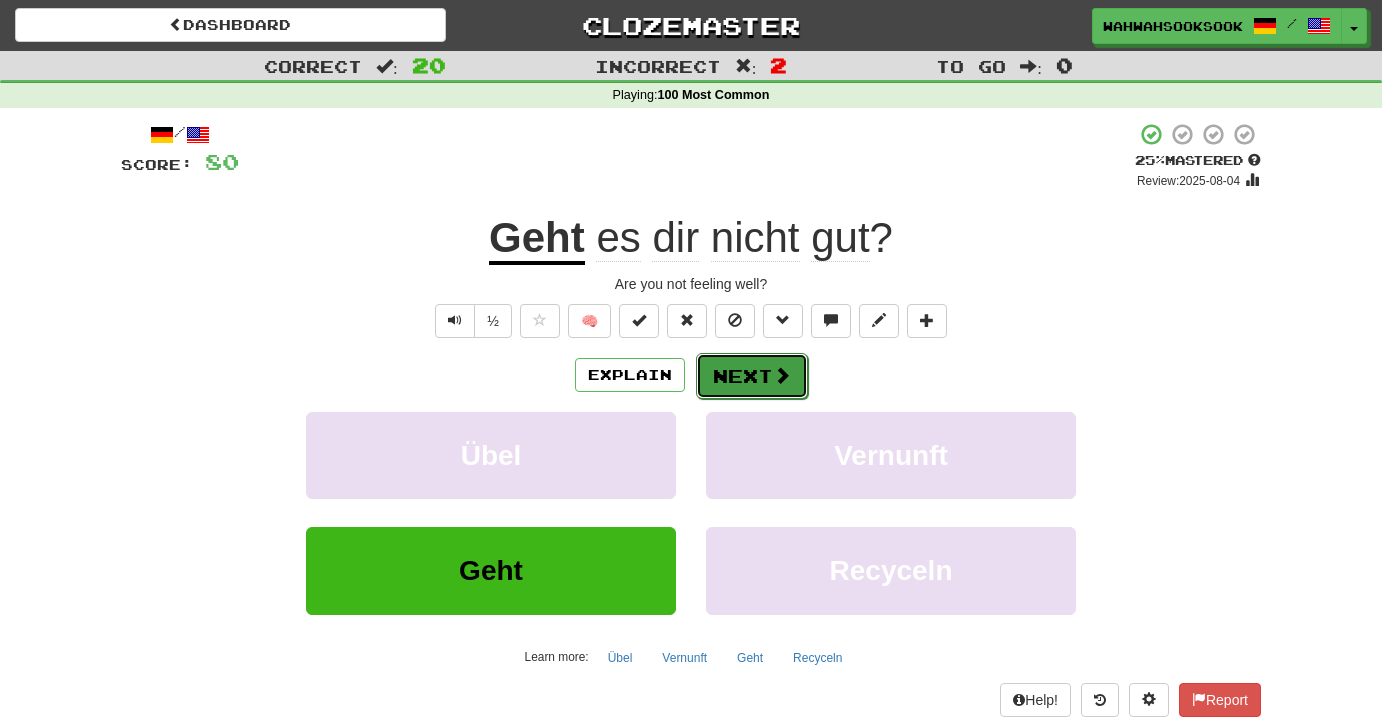 click on "Next" at bounding box center (752, 376) 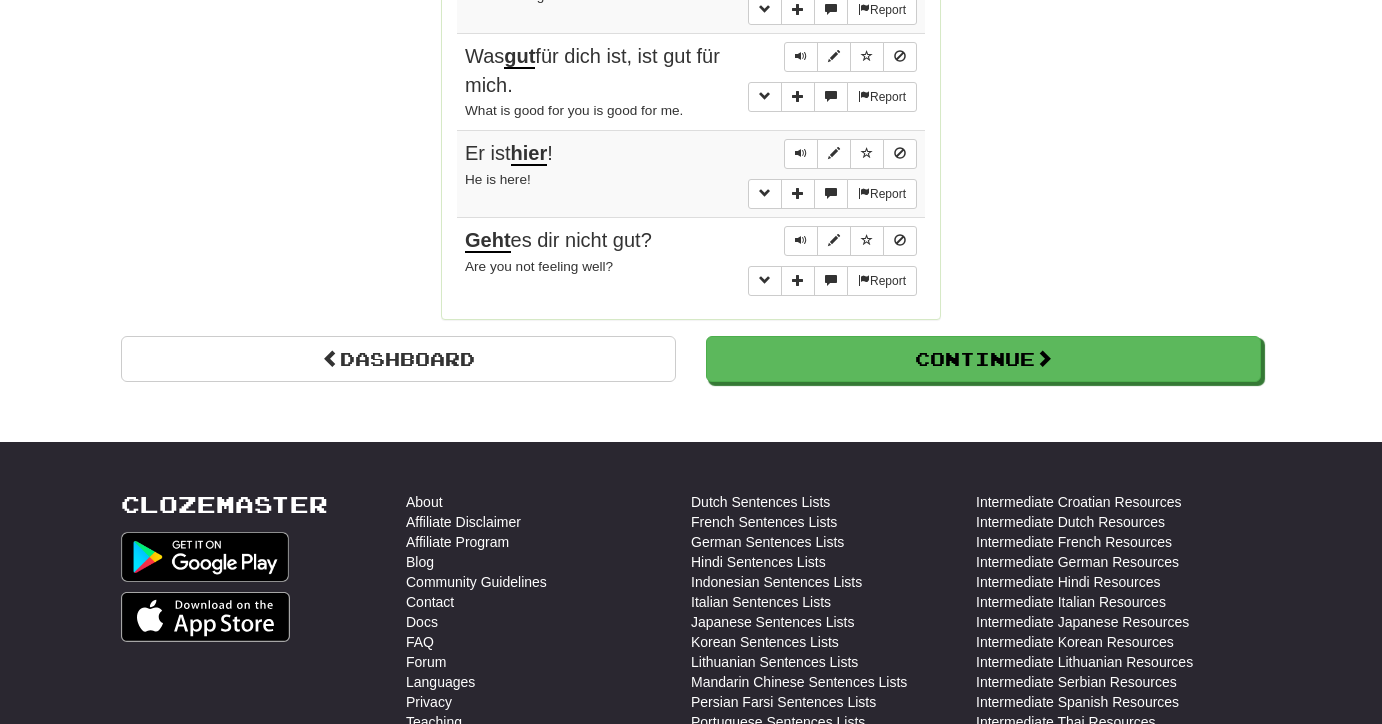 scroll, scrollTop: 2475, scrollLeft: 0, axis: vertical 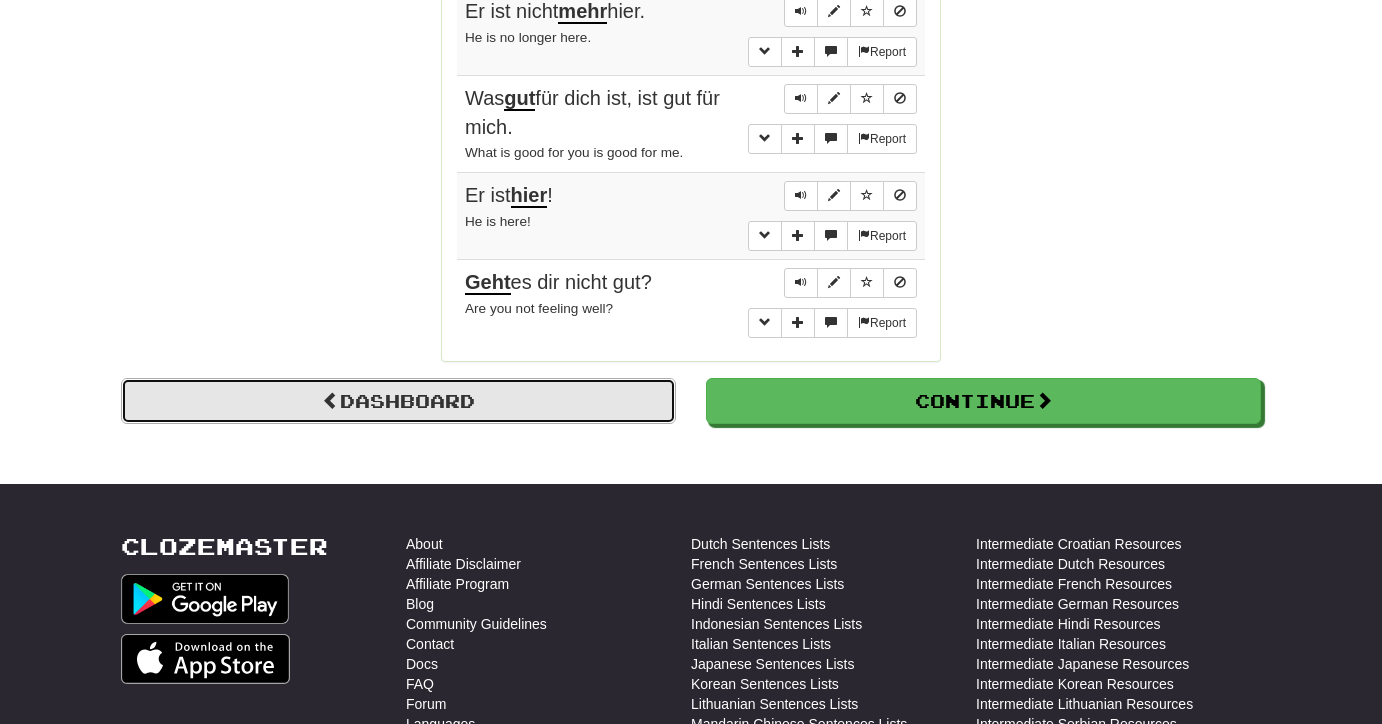click on "Dashboard" at bounding box center [398, 401] 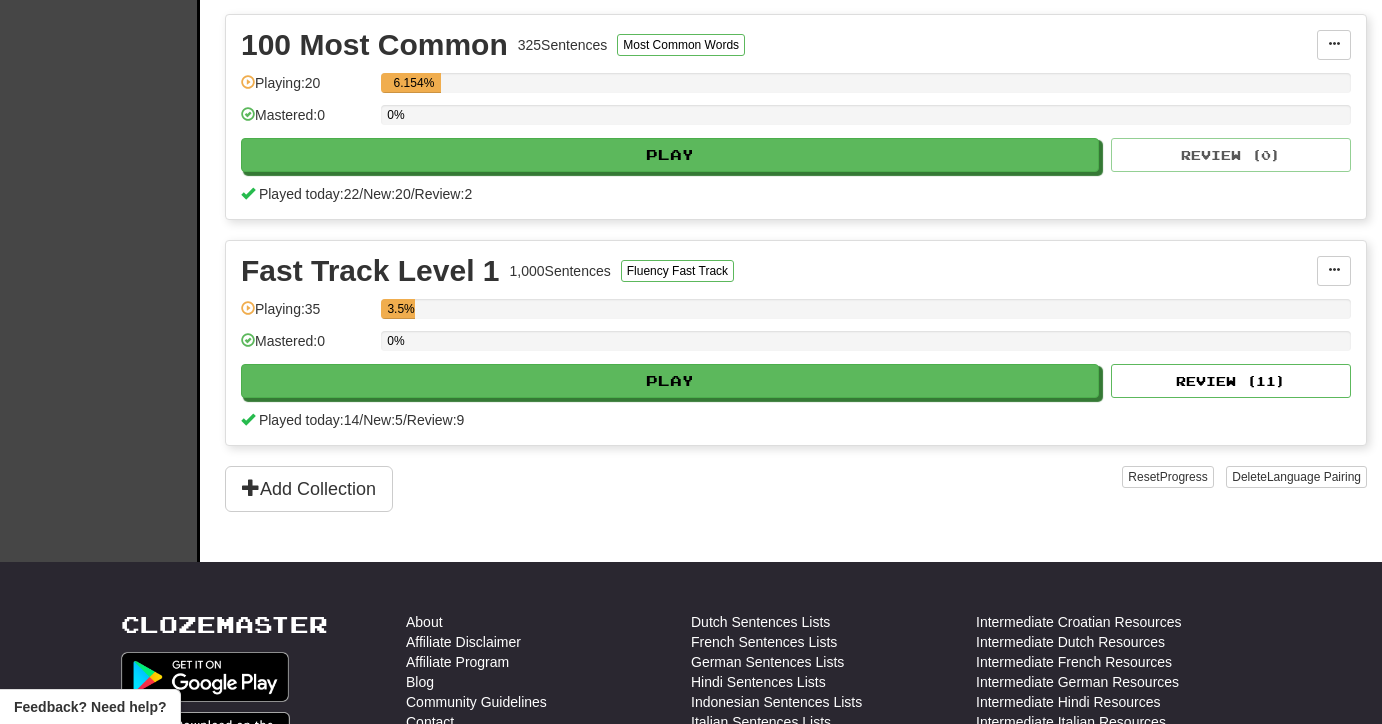 scroll, scrollTop: 486, scrollLeft: 0, axis: vertical 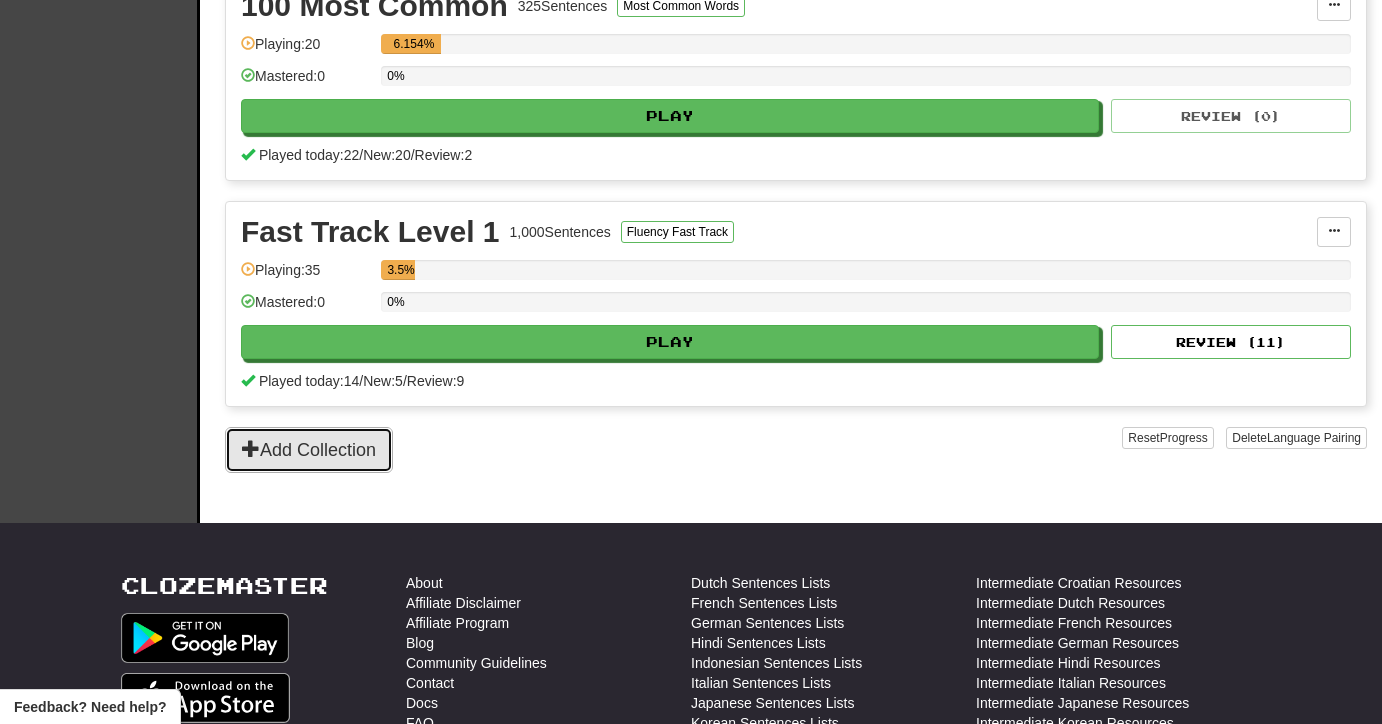 click on "Add Collection" at bounding box center (309, 450) 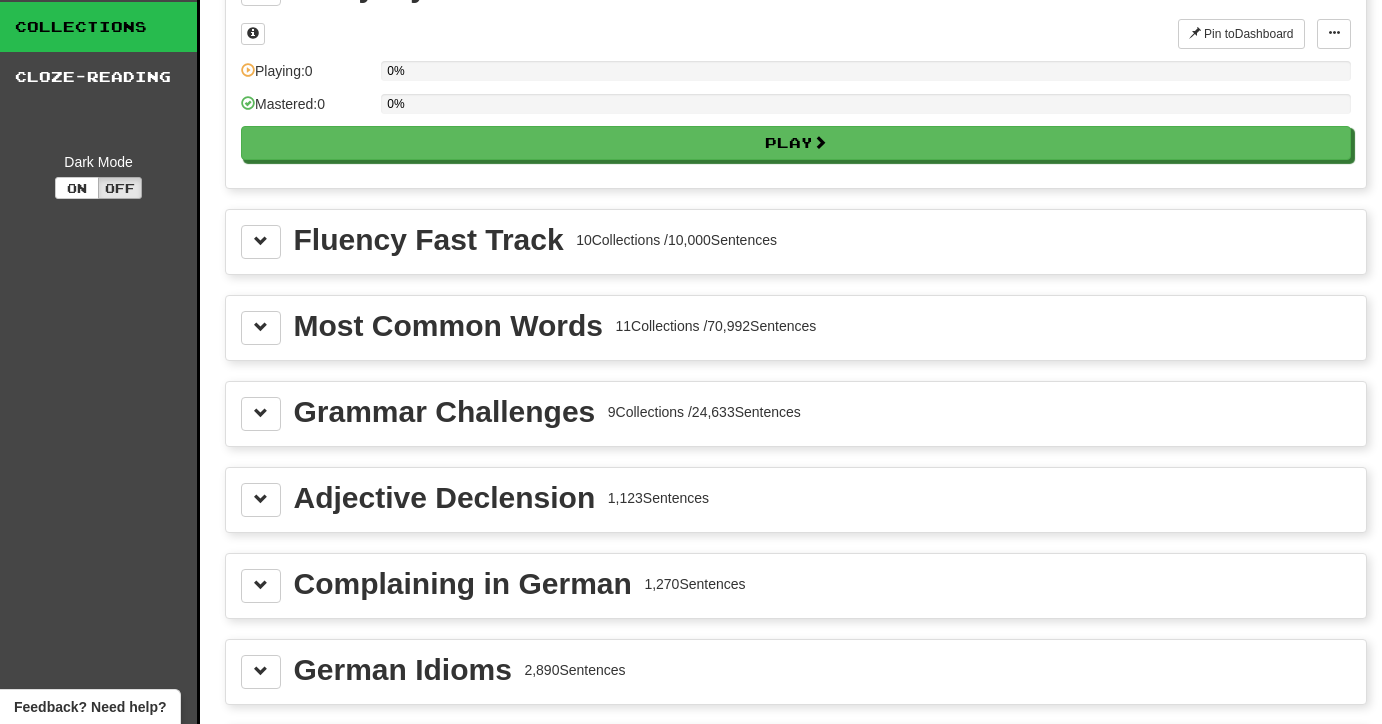scroll, scrollTop: 110, scrollLeft: 0, axis: vertical 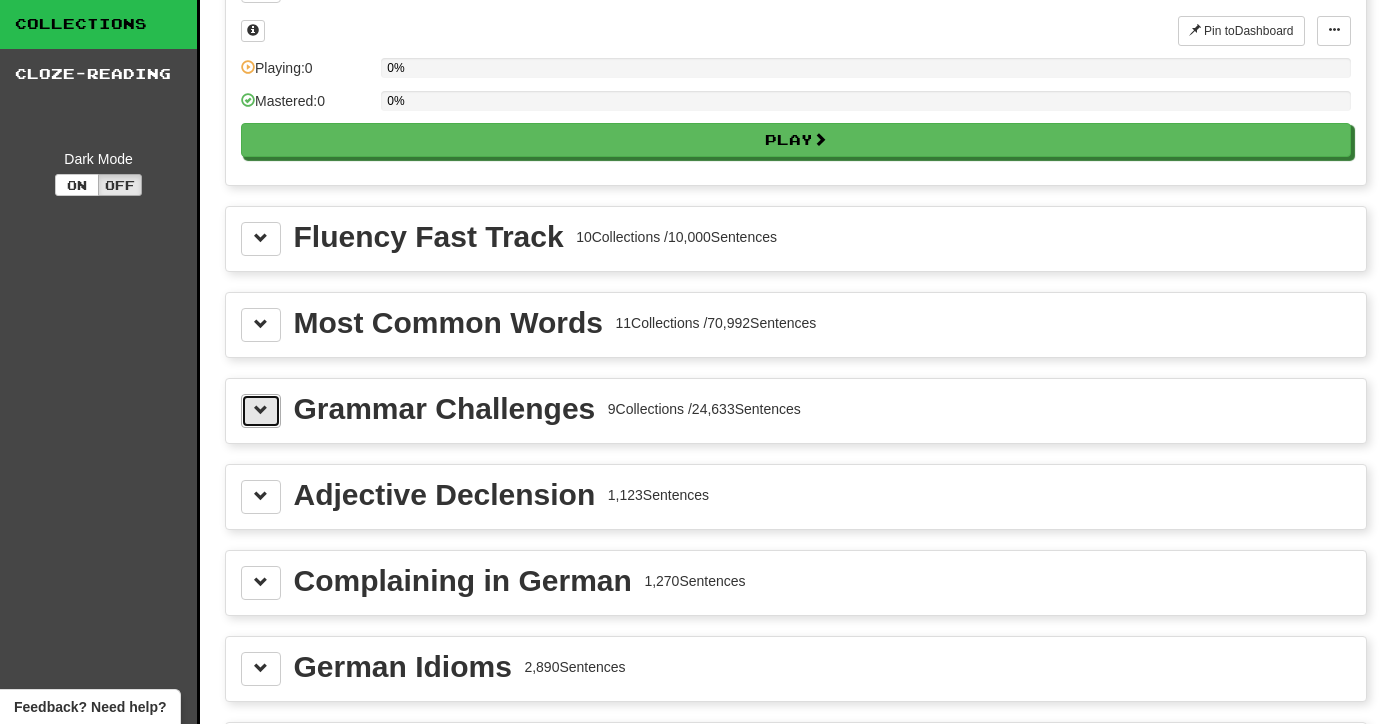 click at bounding box center (261, 411) 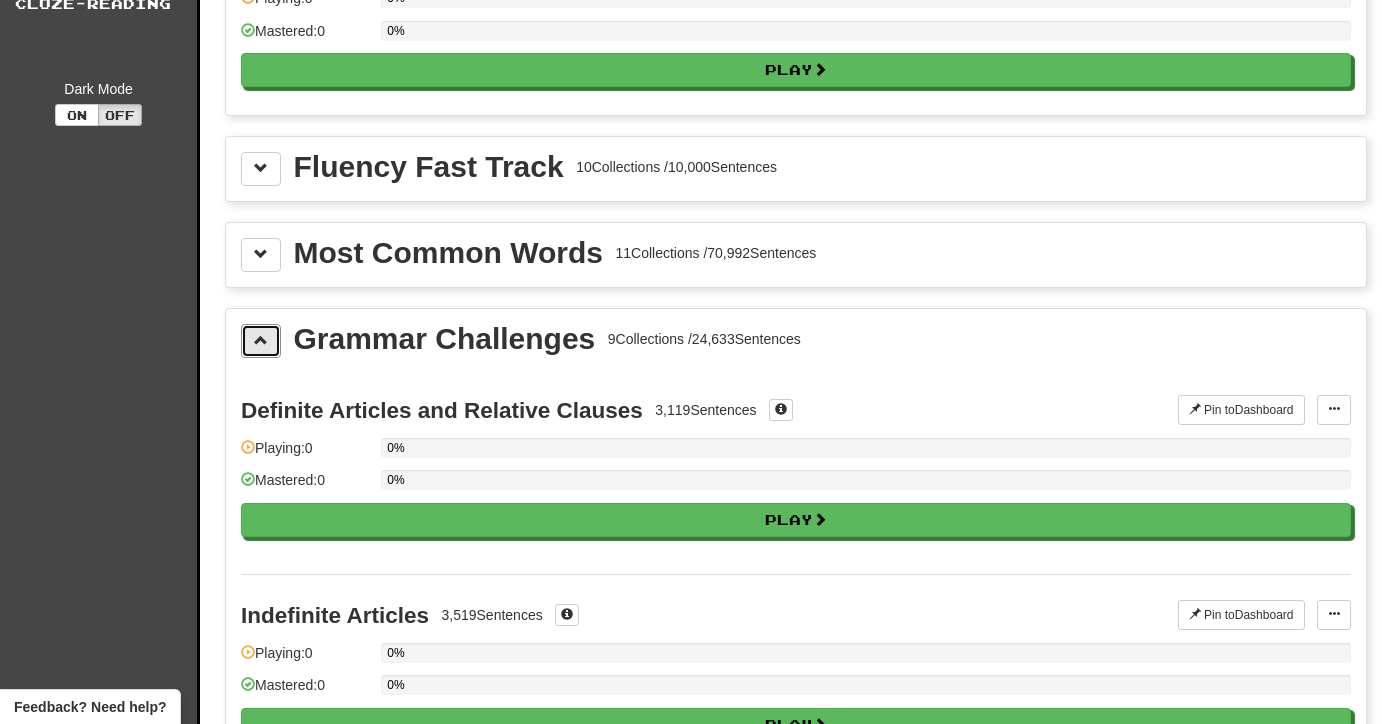 scroll, scrollTop: 173, scrollLeft: 0, axis: vertical 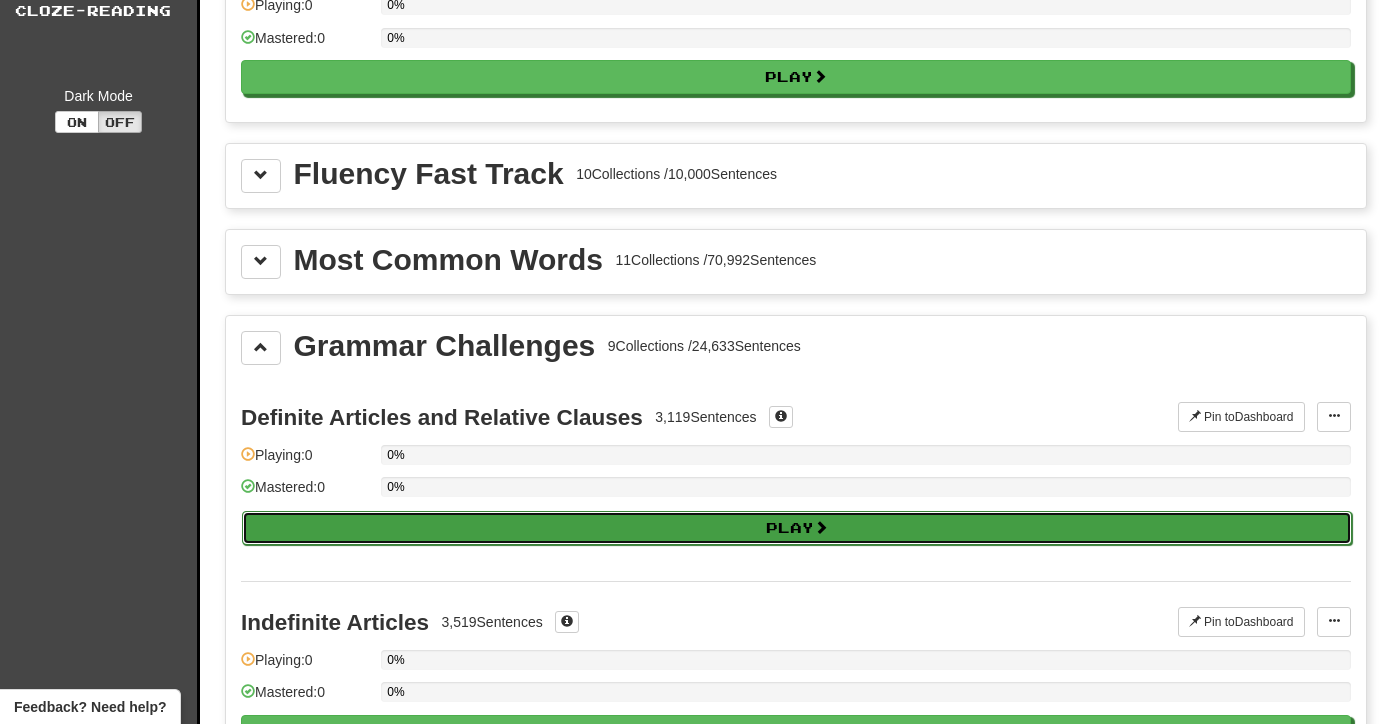 click on "Play" at bounding box center (797, 528) 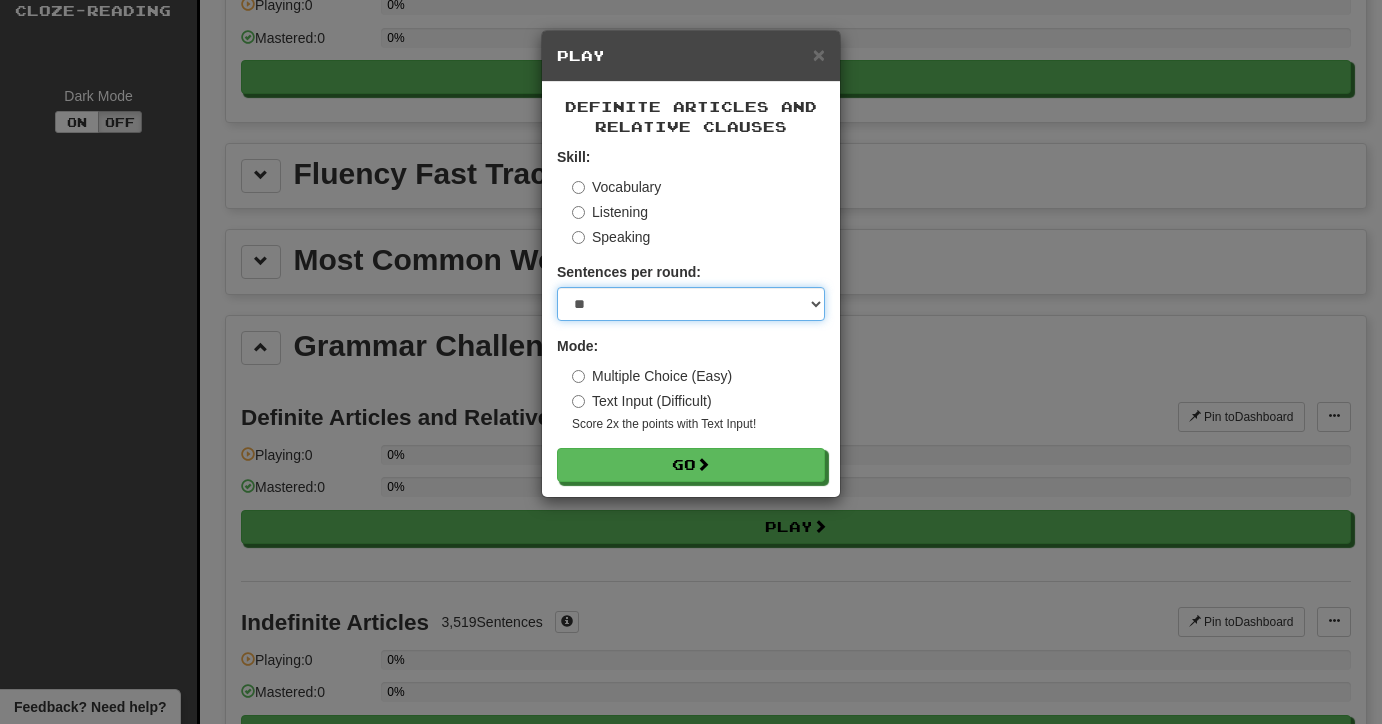 click on "* ** ** ** ** ** *** ********" at bounding box center [691, 304] 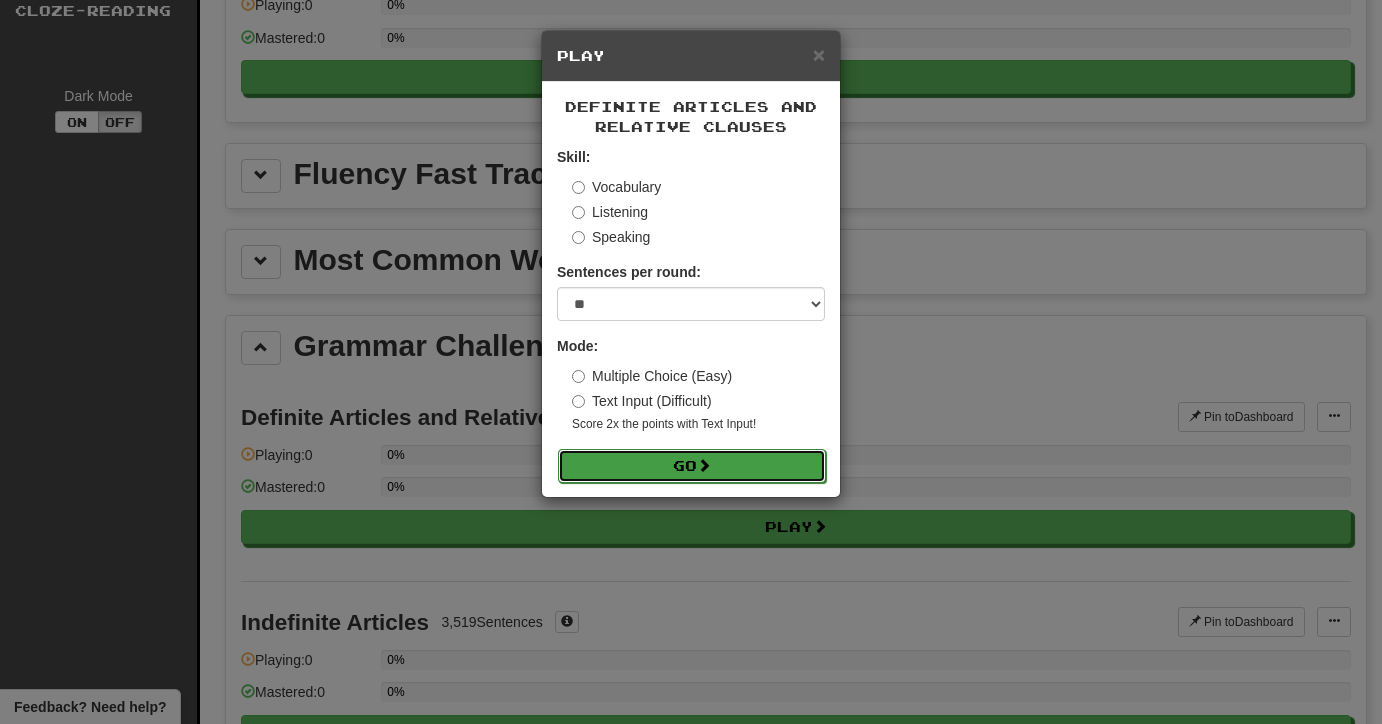 click on "Go" at bounding box center (692, 466) 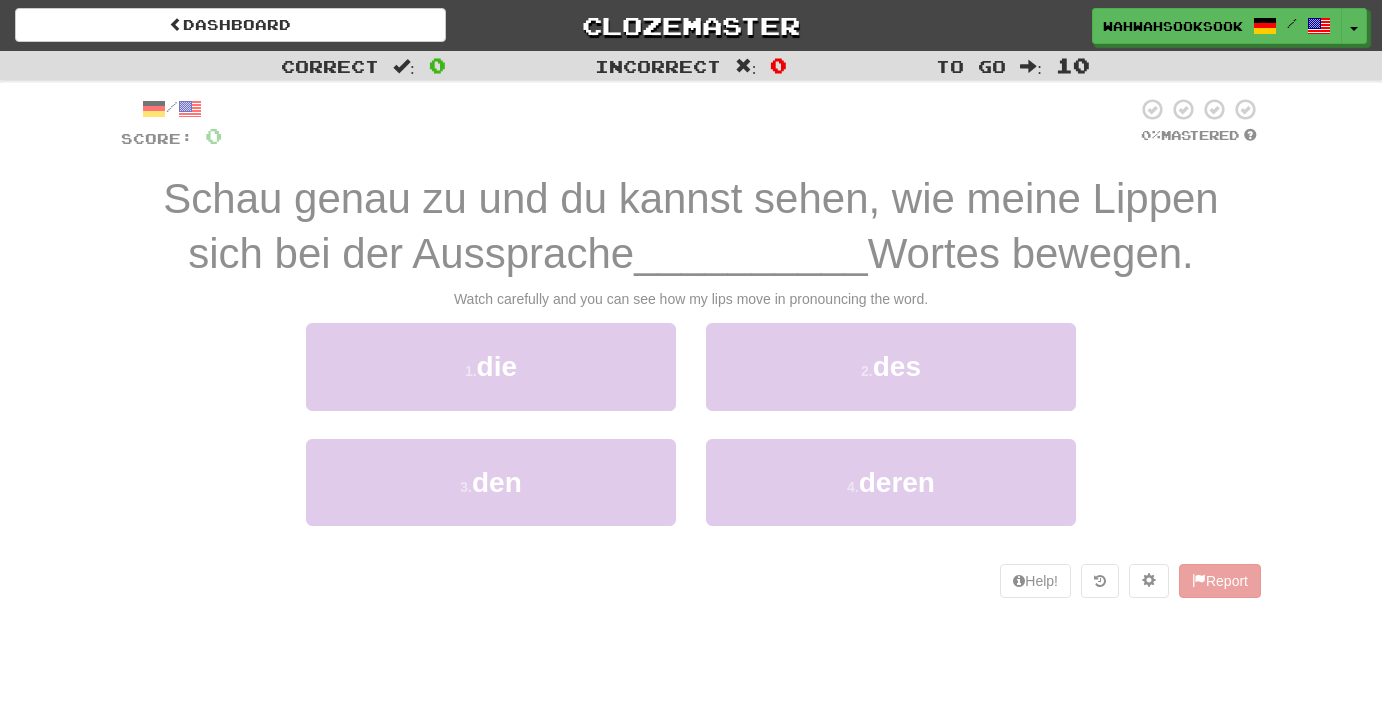 scroll, scrollTop: 0, scrollLeft: 0, axis: both 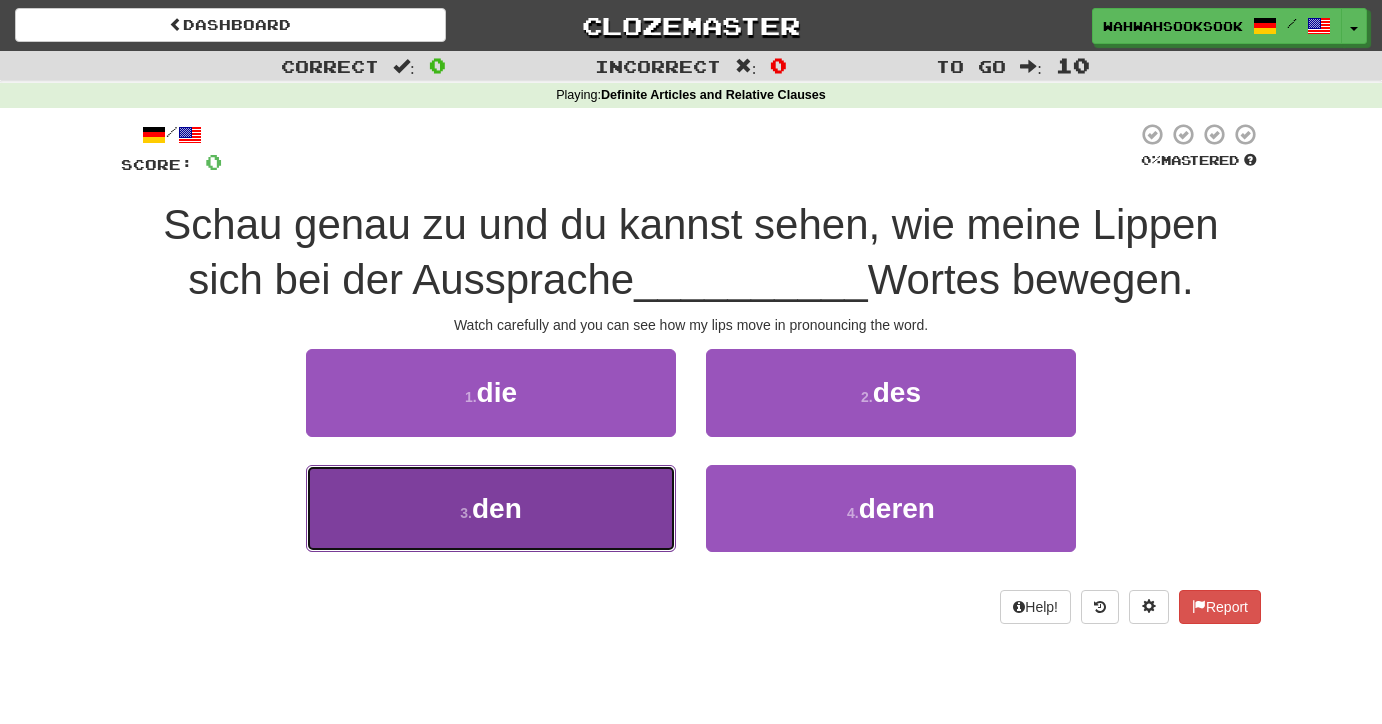 click on "3 .  den" at bounding box center (491, 508) 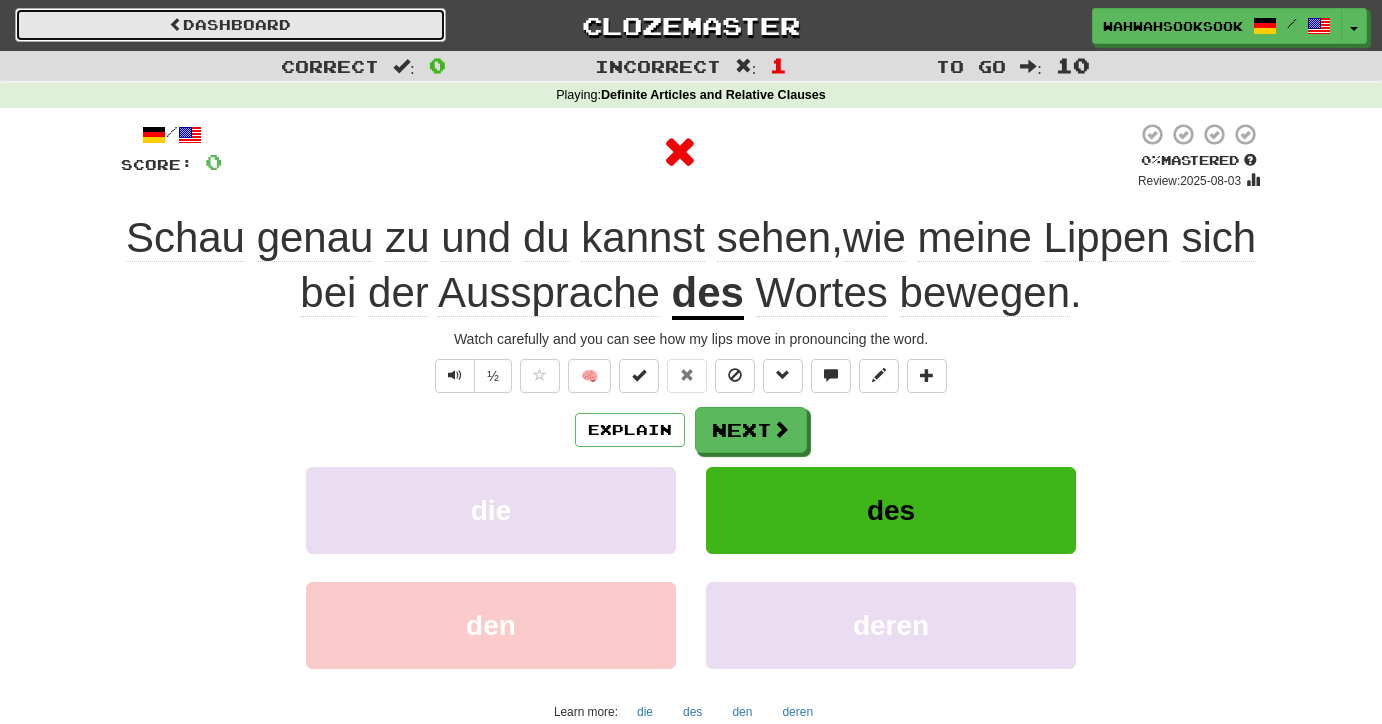 click on "Dashboard" at bounding box center (230, 25) 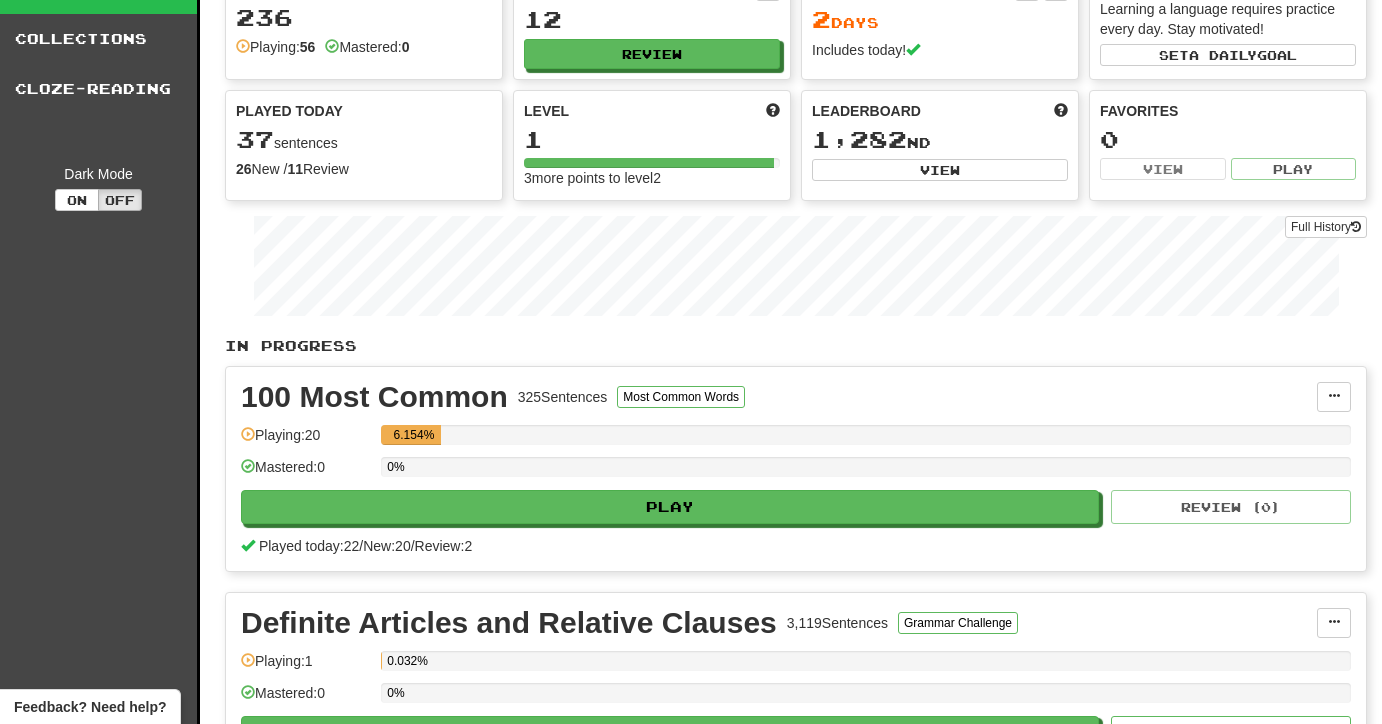 scroll, scrollTop: 96, scrollLeft: 0, axis: vertical 